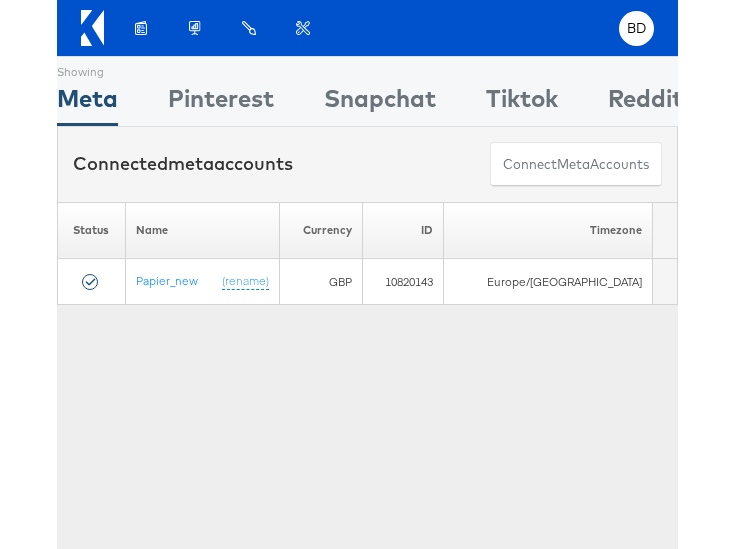 scroll, scrollTop: 0, scrollLeft: 0, axis: both 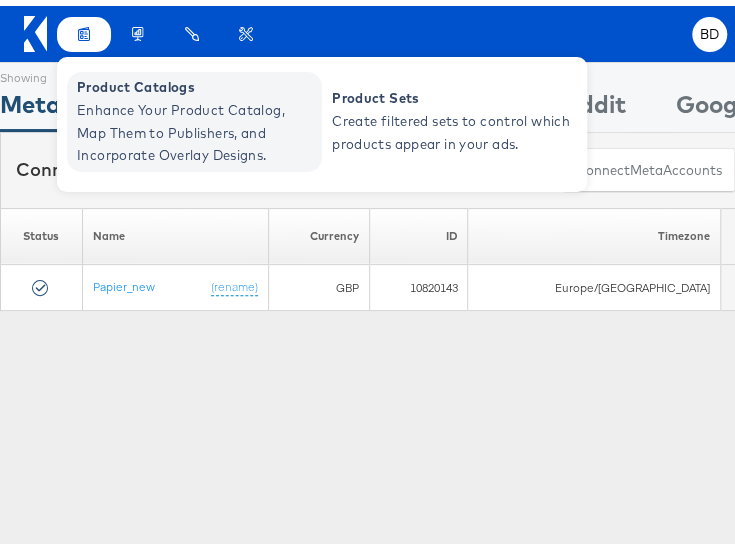 click on "Enhance Your Product Catalog, Map Them to Publishers, and Incorporate Overlay Designs." at bounding box center [197, 127] 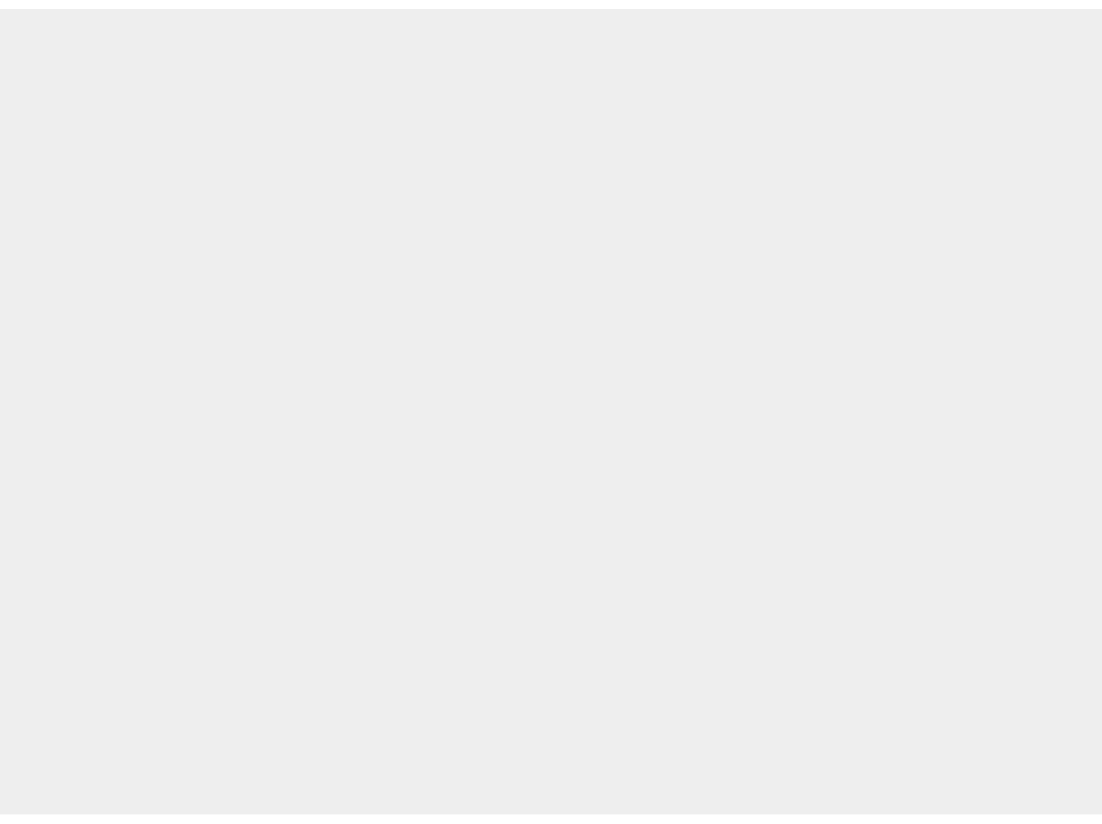 scroll, scrollTop: 0, scrollLeft: 0, axis: both 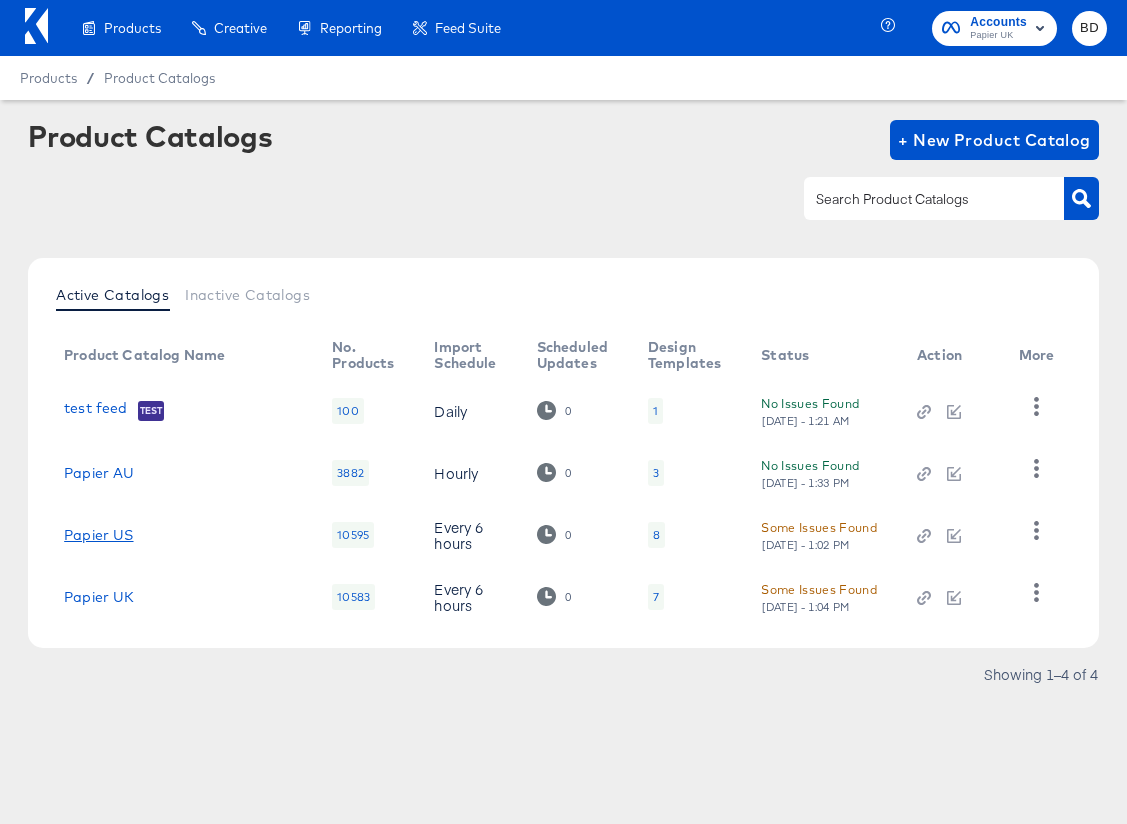 click on "Papier US" at bounding box center (98, 535) 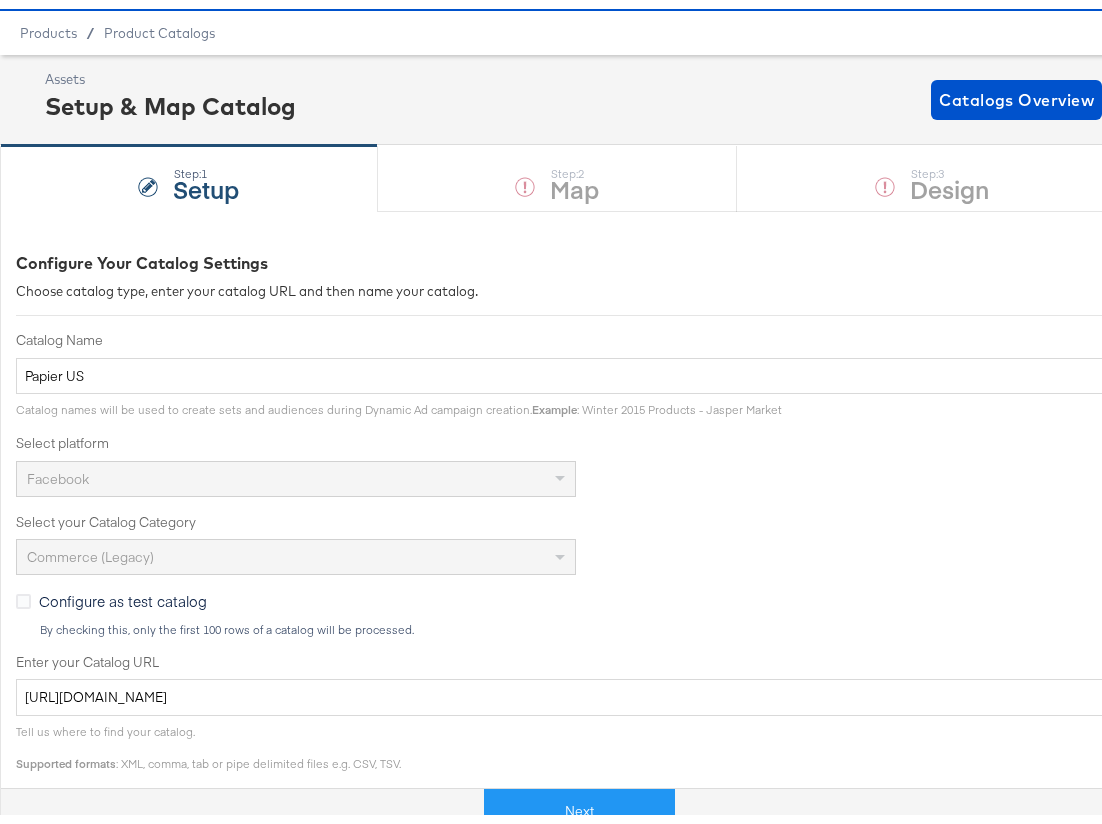 scroll, scrollTop: 59, scrollLeft: 0, axis: vertical 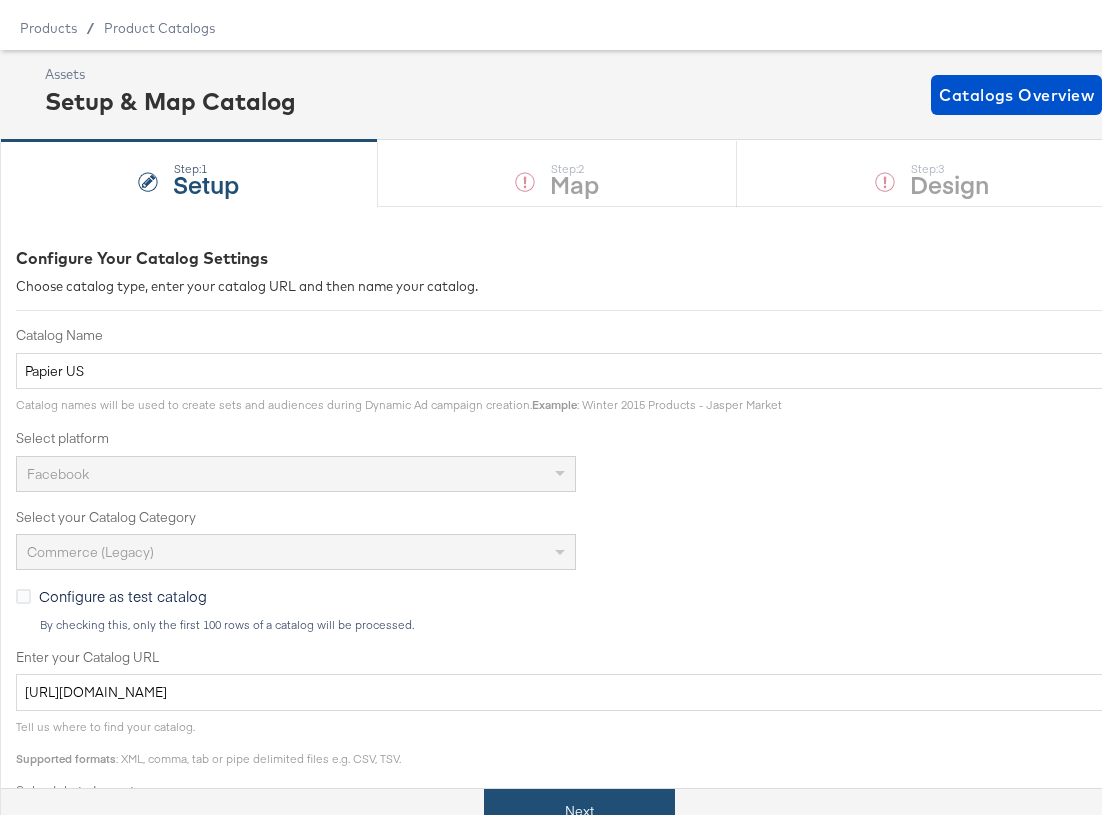 click on "Next" at bounding box center (579, 802) 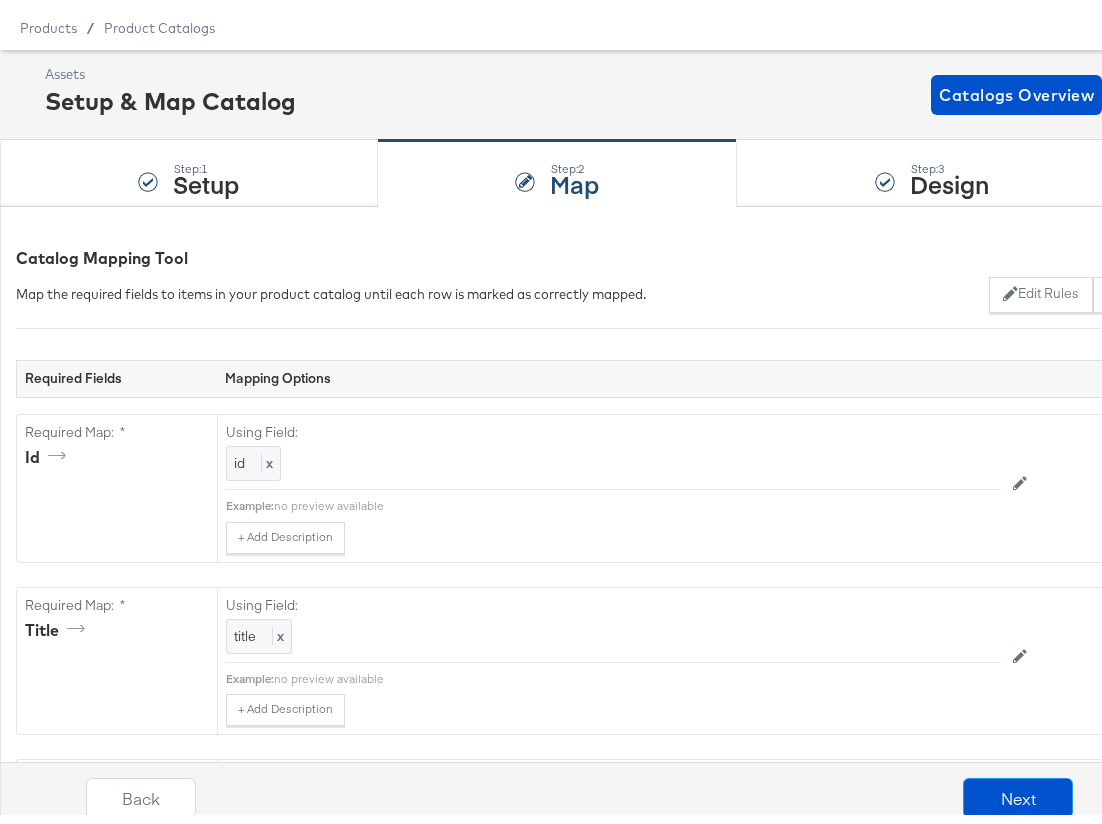 scroll, scrollTop: 0, scrollLeft: 0, axis: both 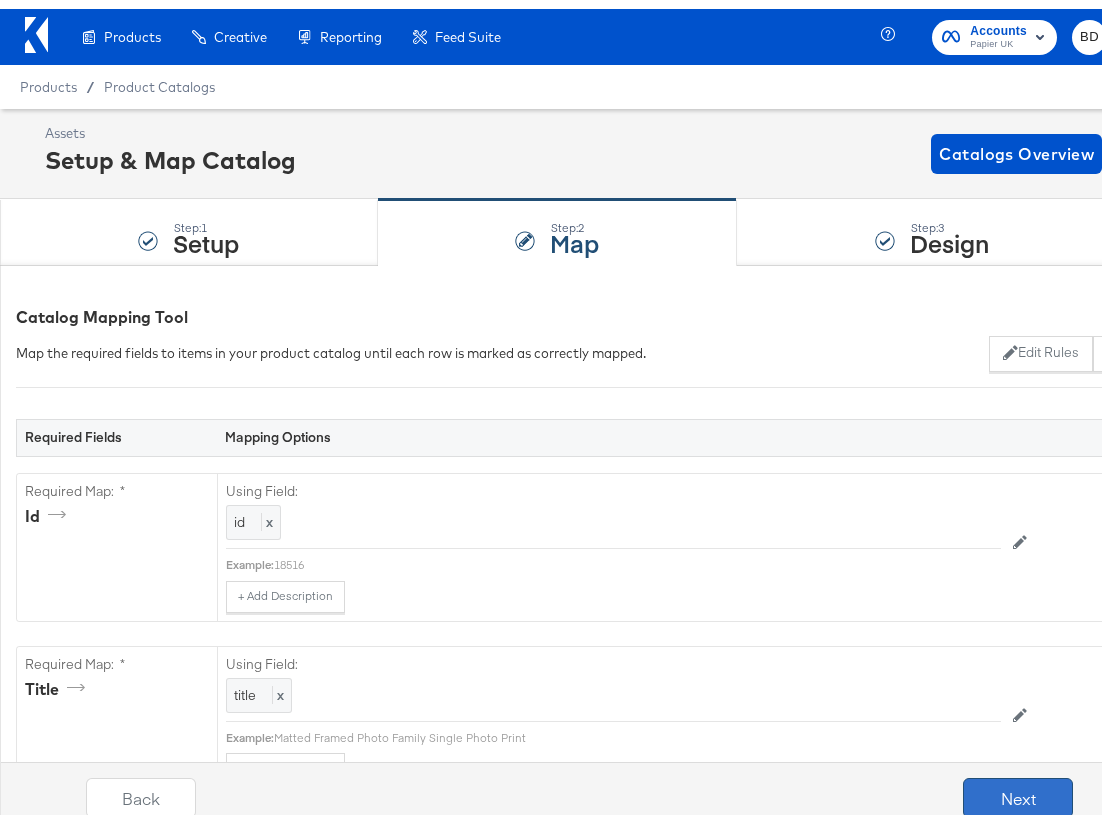 click on "Next" at bounding box center [1018, 789] 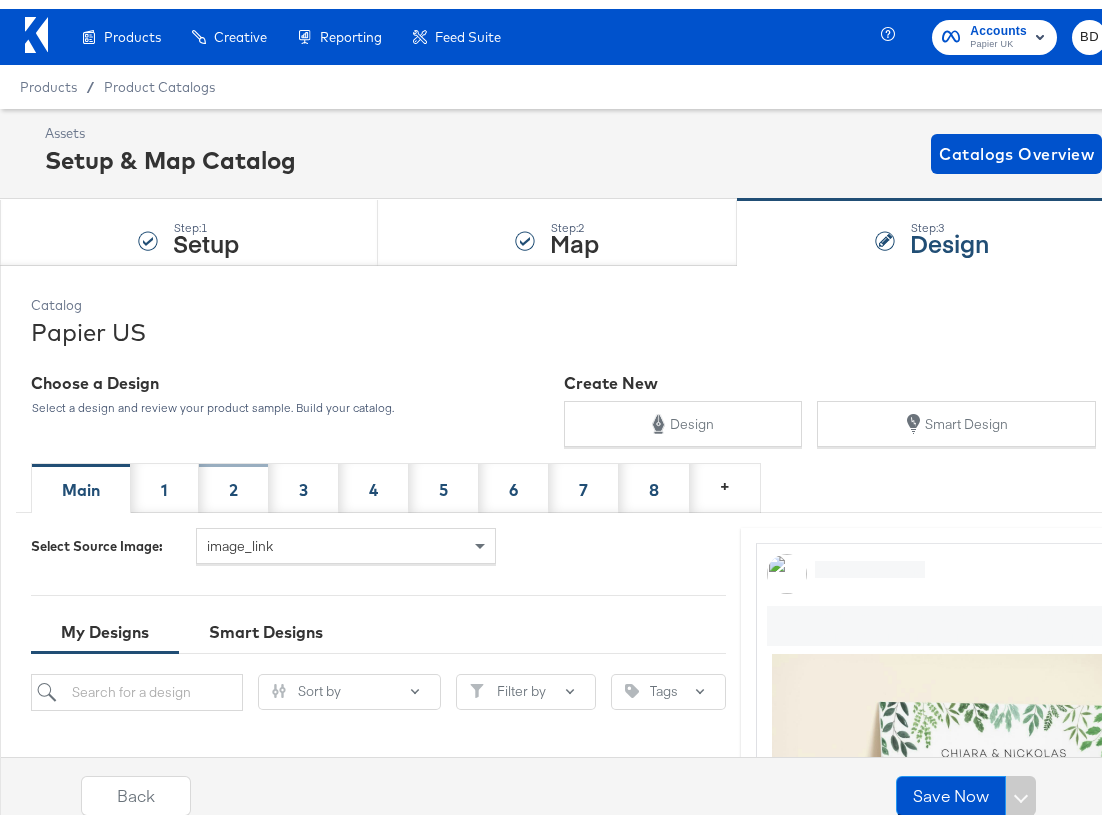 click on "2" at bounding box center (234, 479) 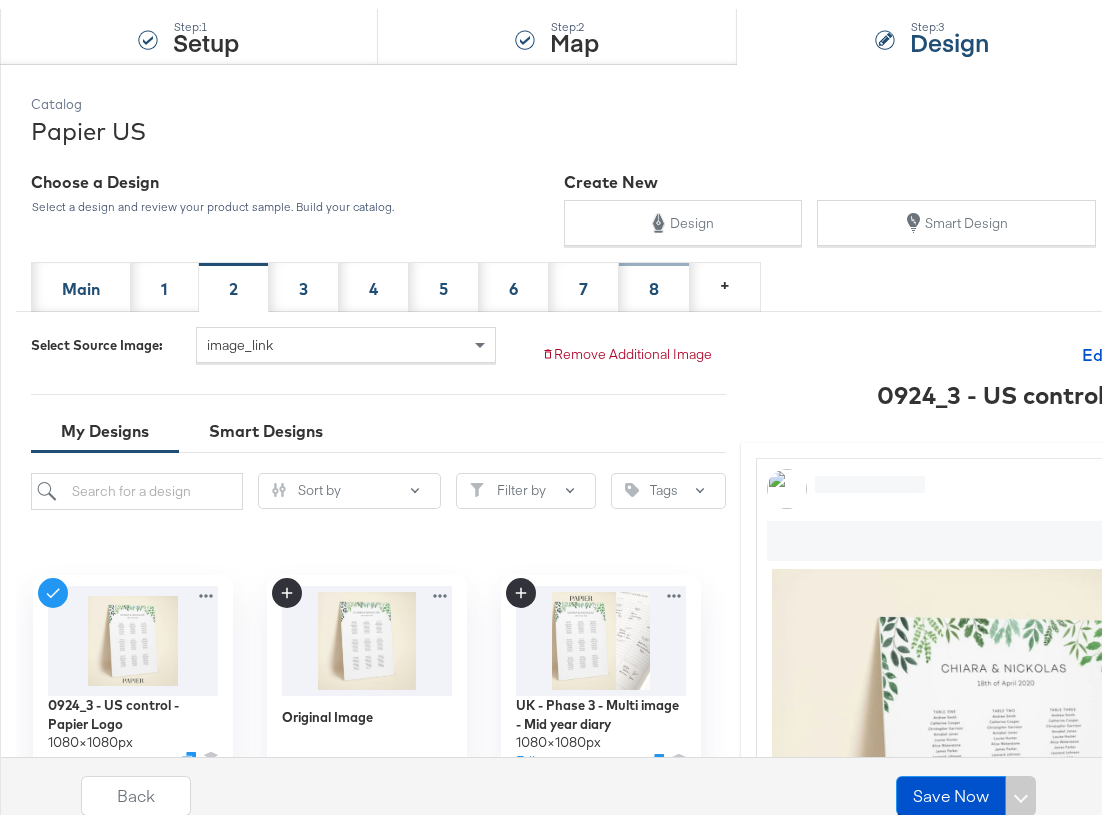 scroll, scrollTop: 234, scrollLeft: 0, axis: vertical 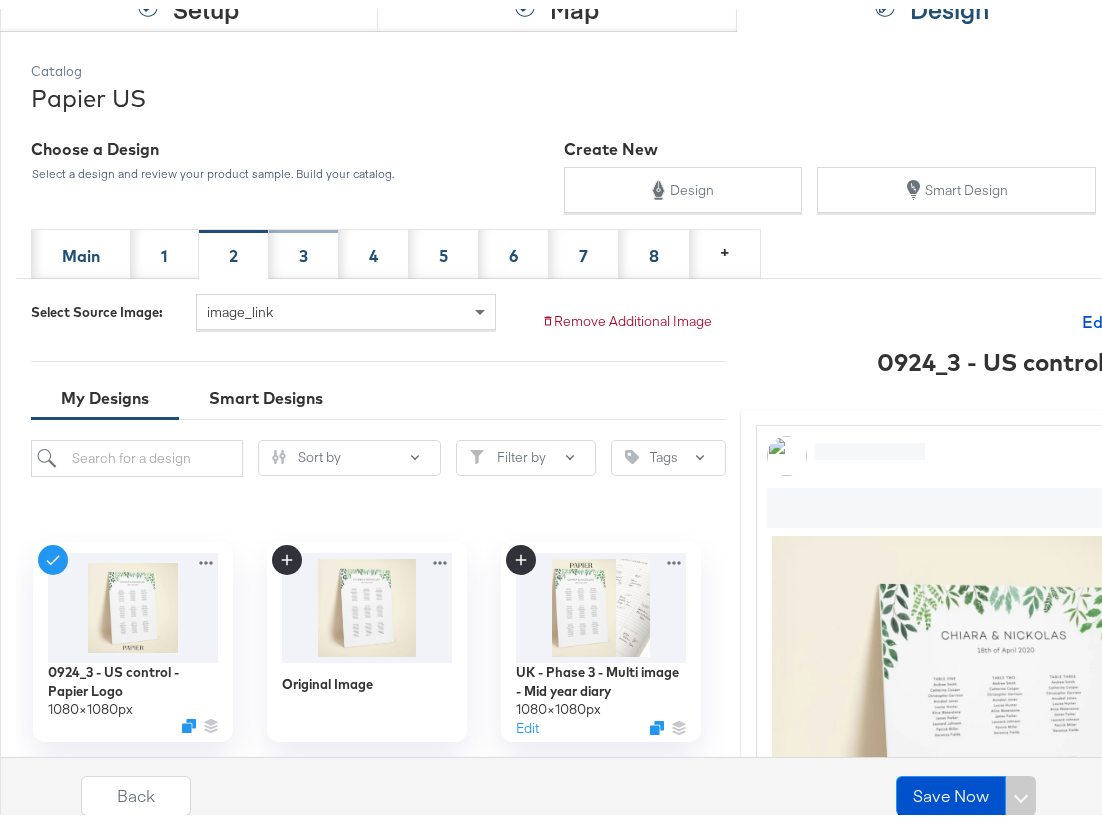 click on "3" at bounding box center [303, 247] 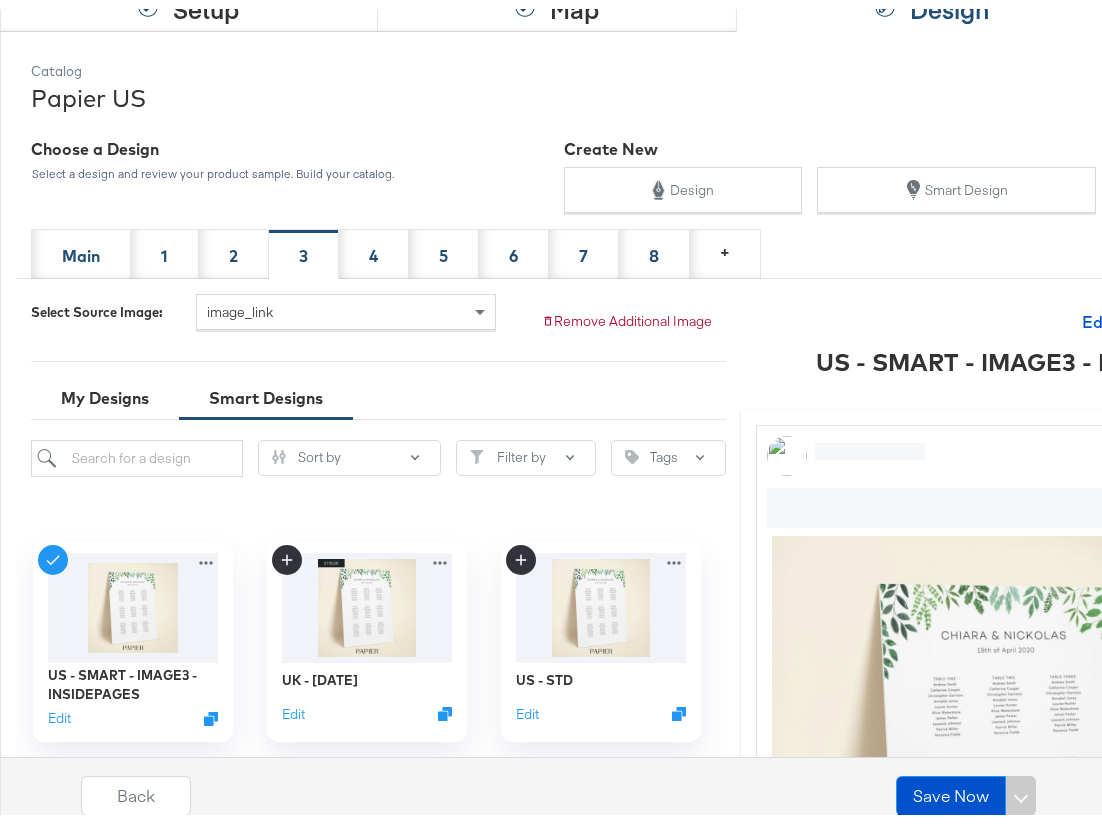 scroll, scrollTop: 368, scrollLeft: 0, axis: vertical 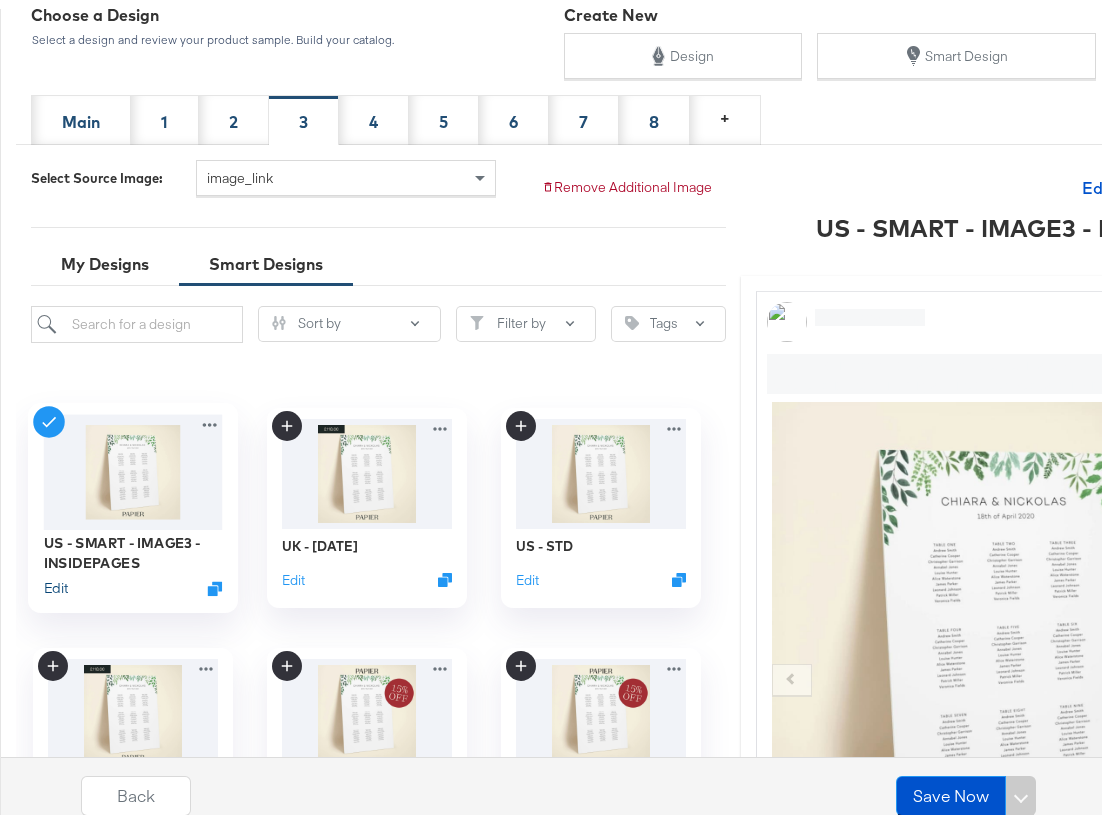 click on "Edit" at bounding box center (56, 579) 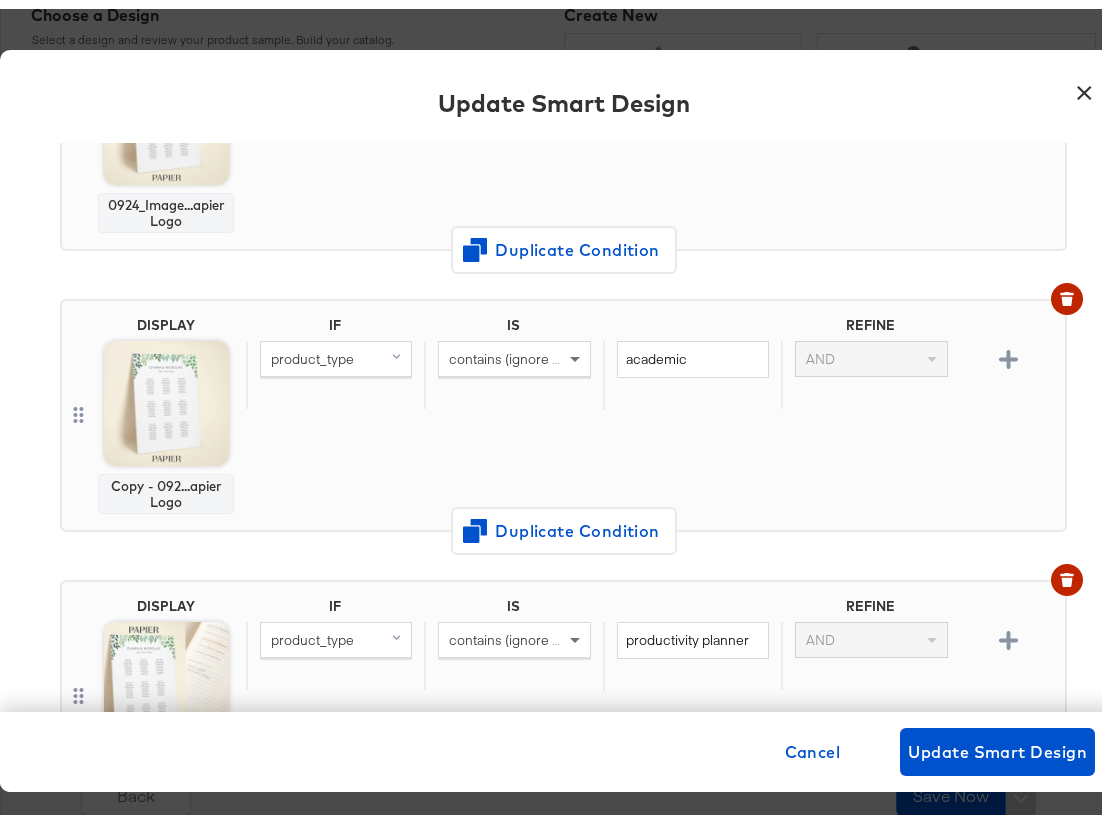 scroll, scrollTop: 1694, scrollLeft: 0, axis: vertical 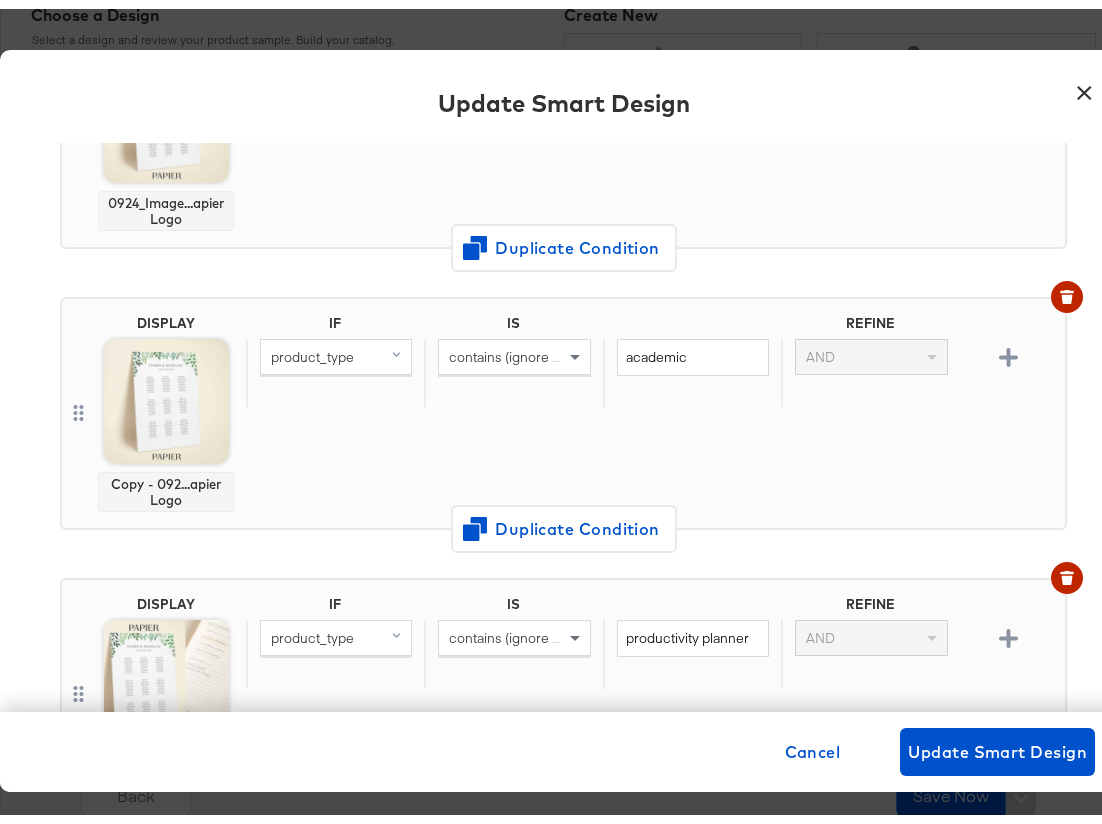 click on "Copy - 092...apier Logo" at bounding box center (166, 483) 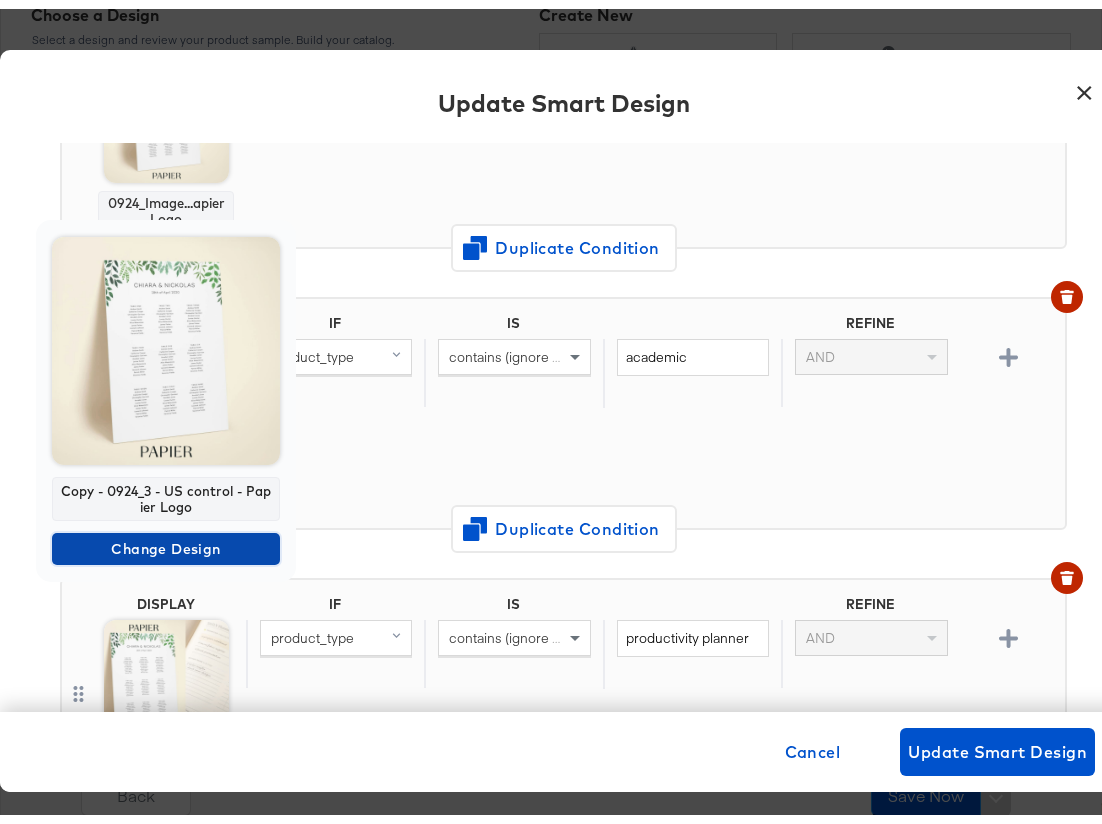 click on "Change Design" at bounding box center (166, 540) 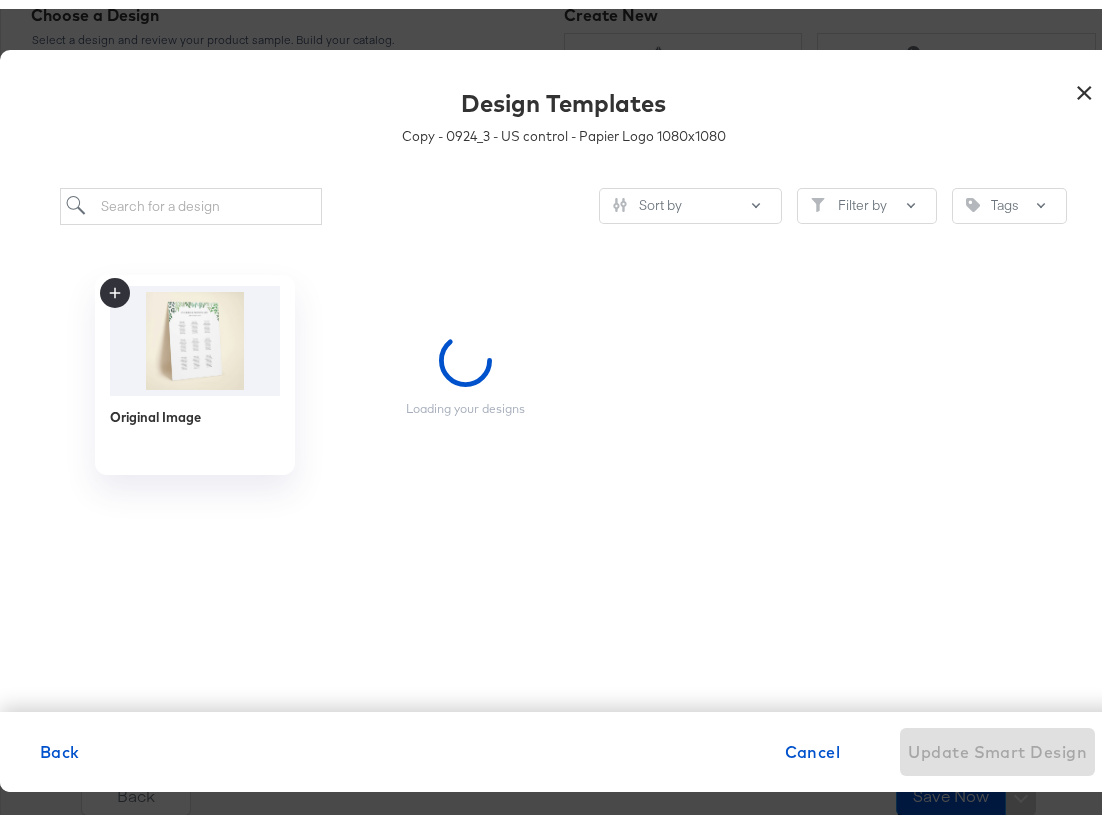 scroll, scrollTop: 0, scrollLeft: 0, axis: both 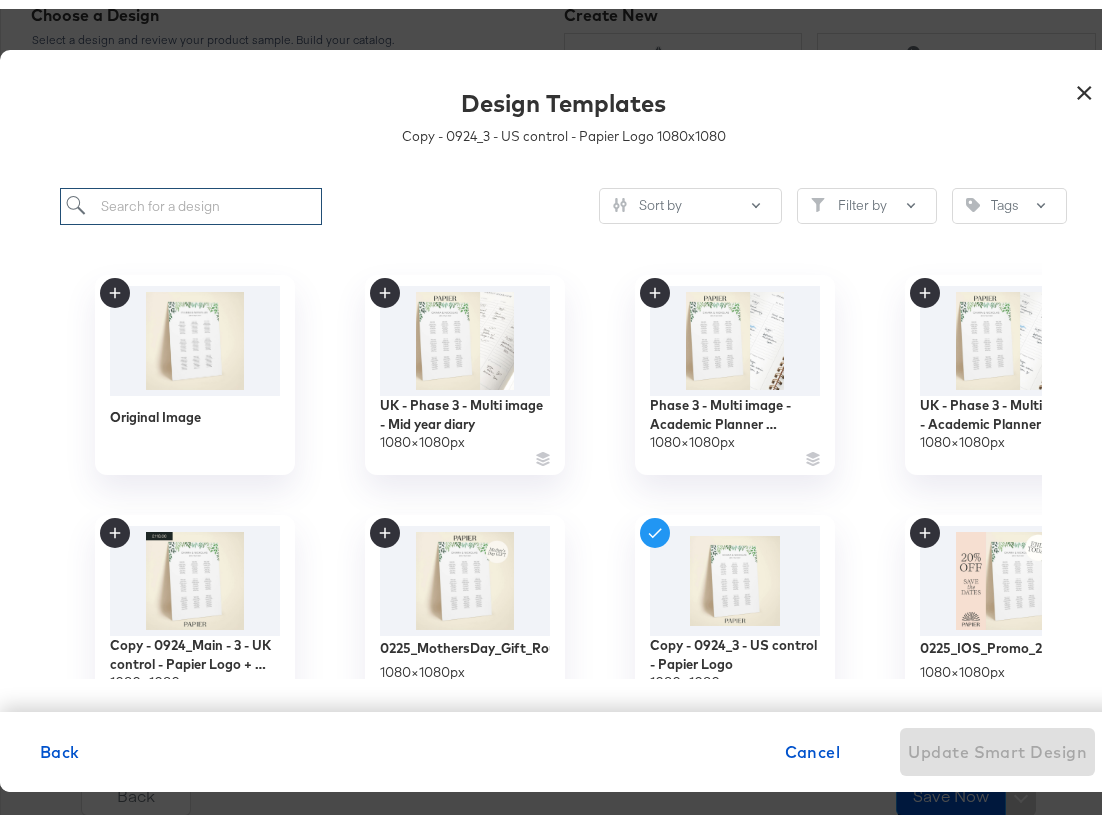 click at bounding box center [191, 197] 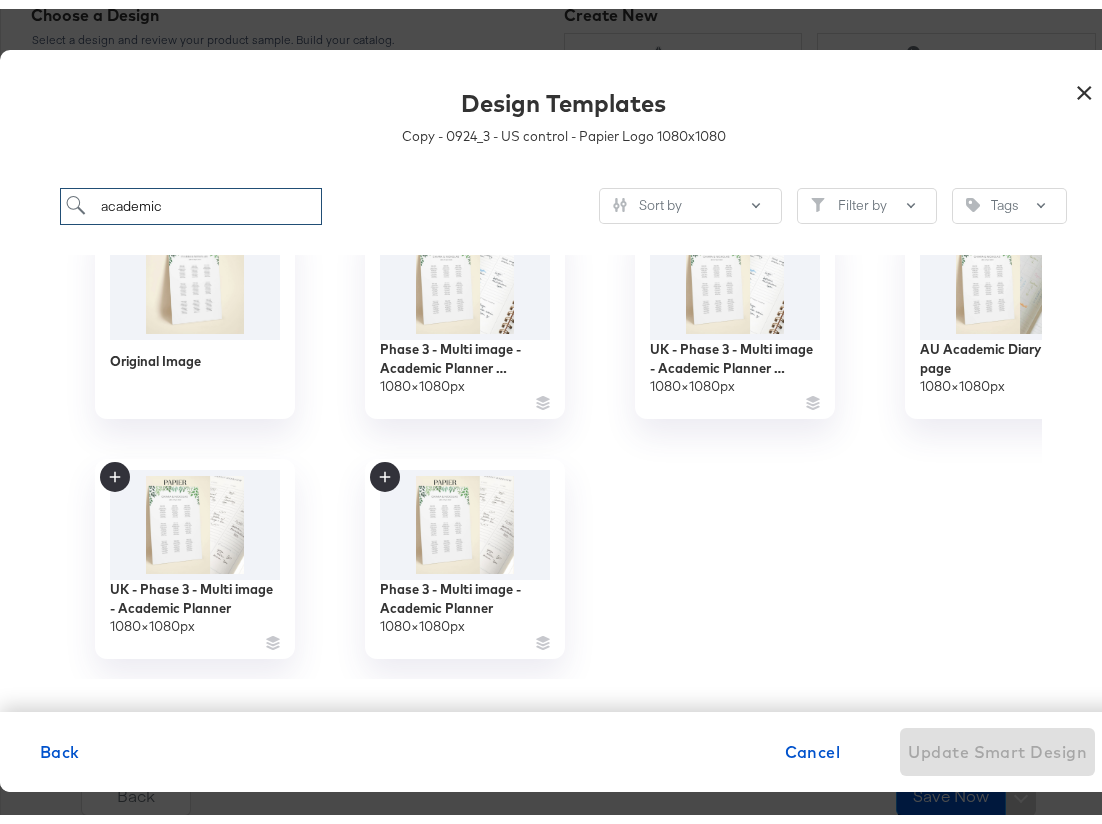 scroll, scrollTop: 0, scrollLeft: 0, axis: both 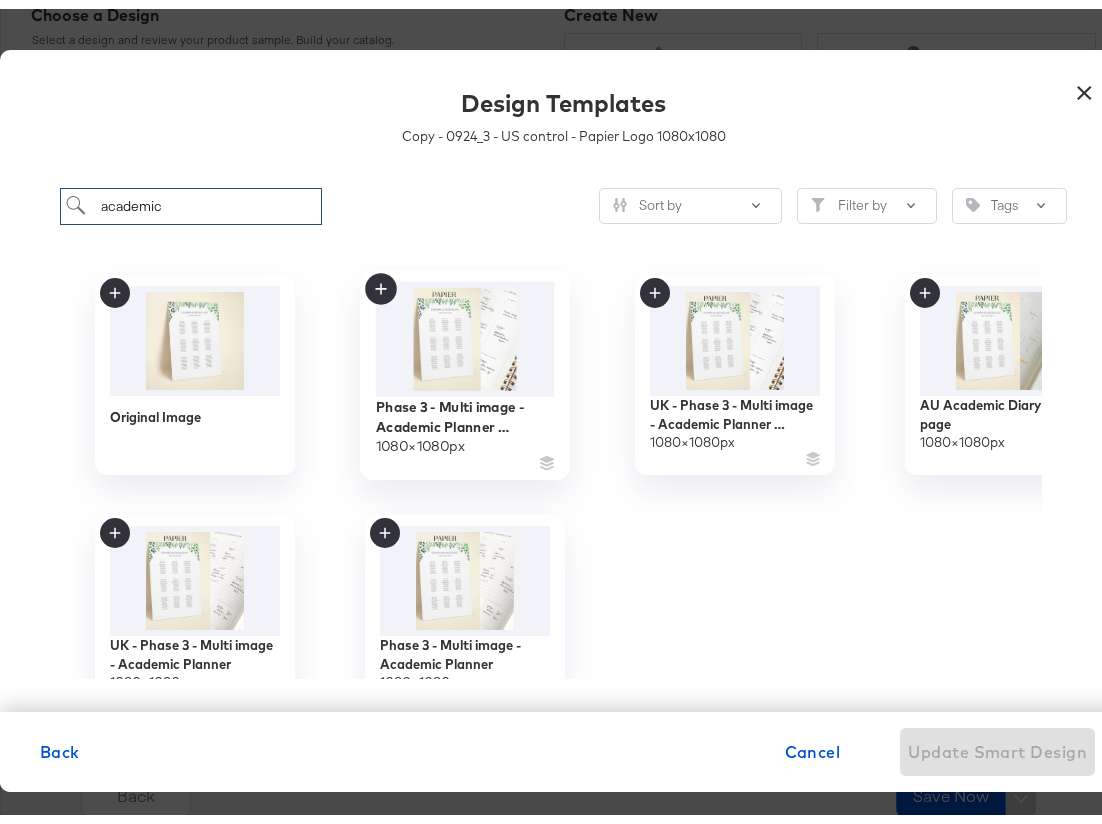type on "academic" 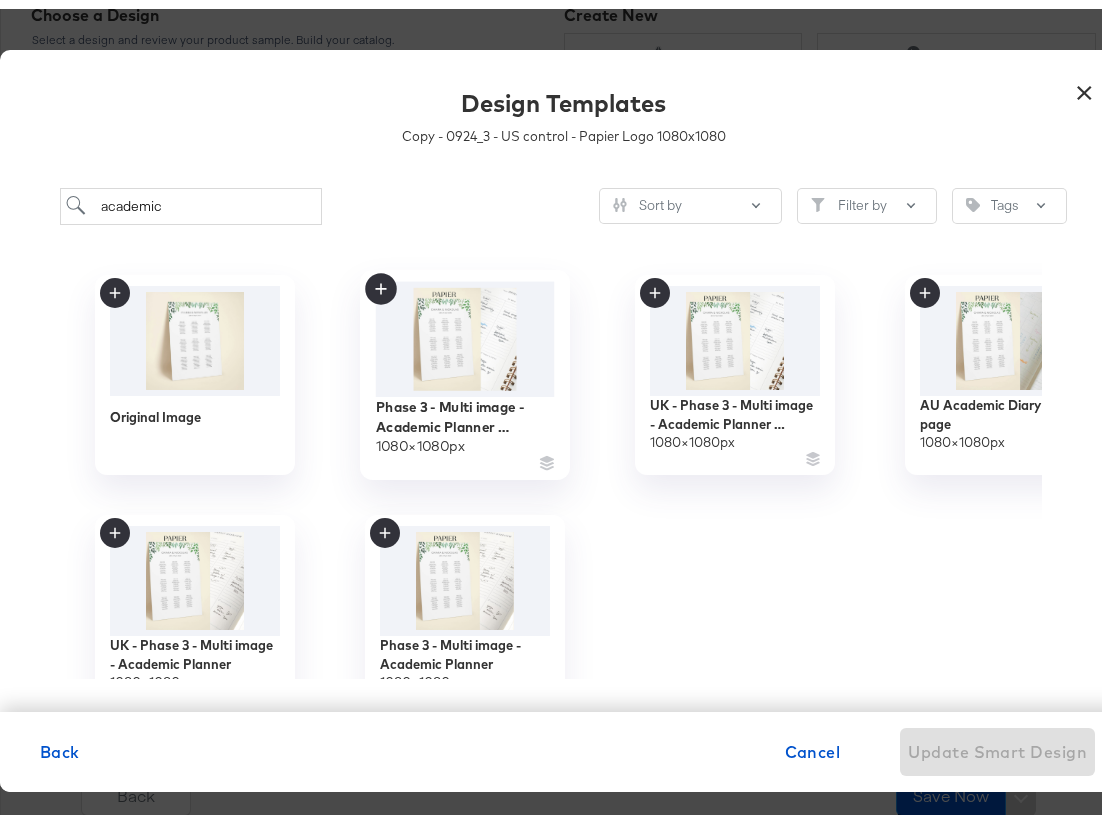 click 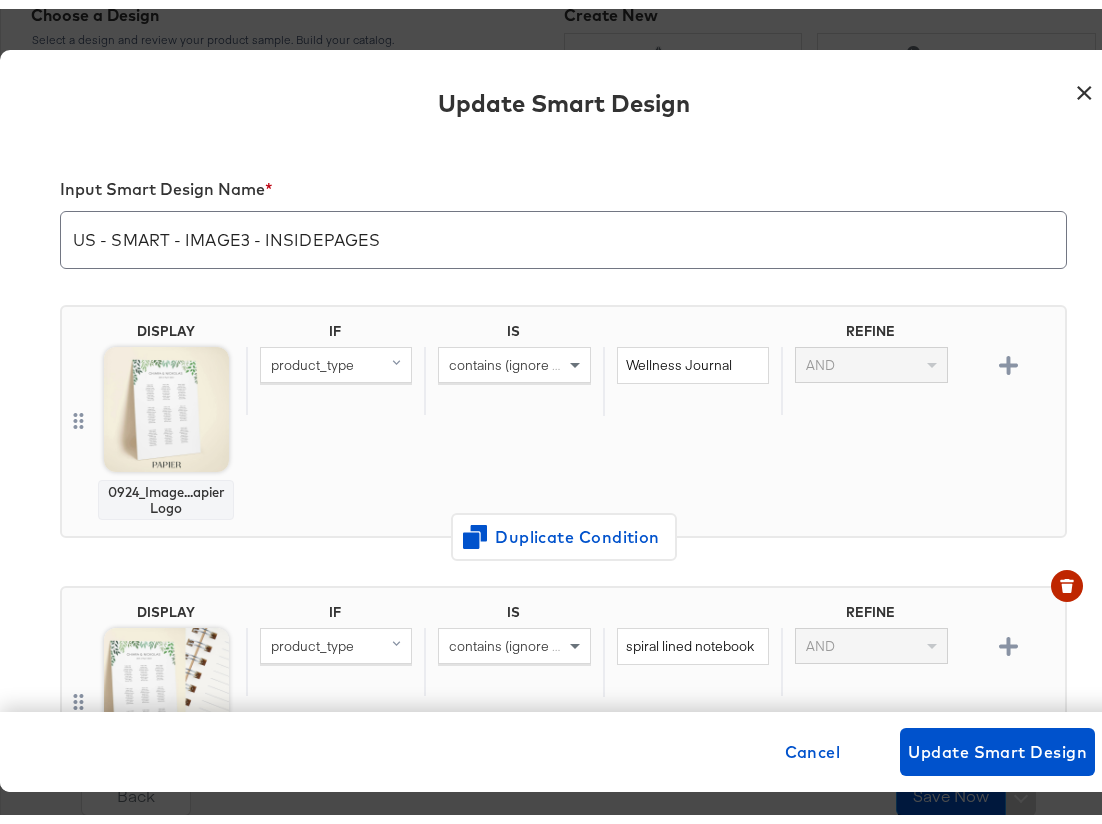 scroll, scrollTop: 1694, scrollLeft: 0, axis: vertical 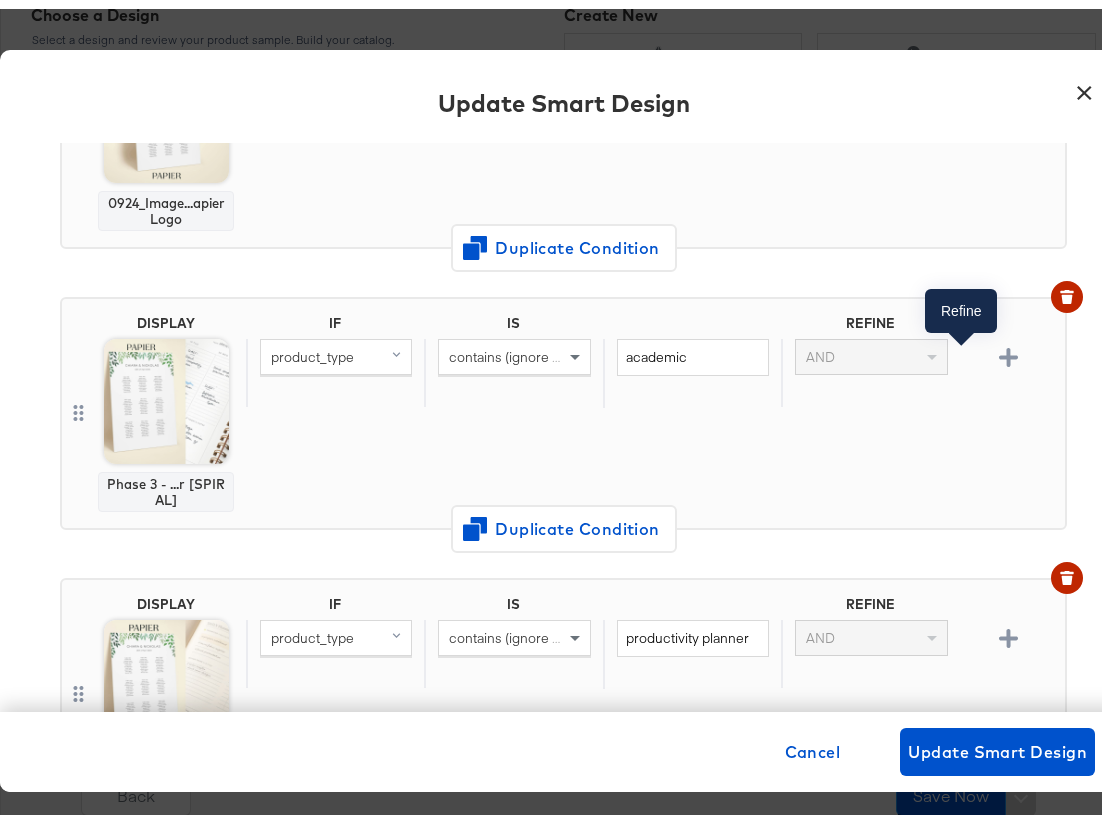 click 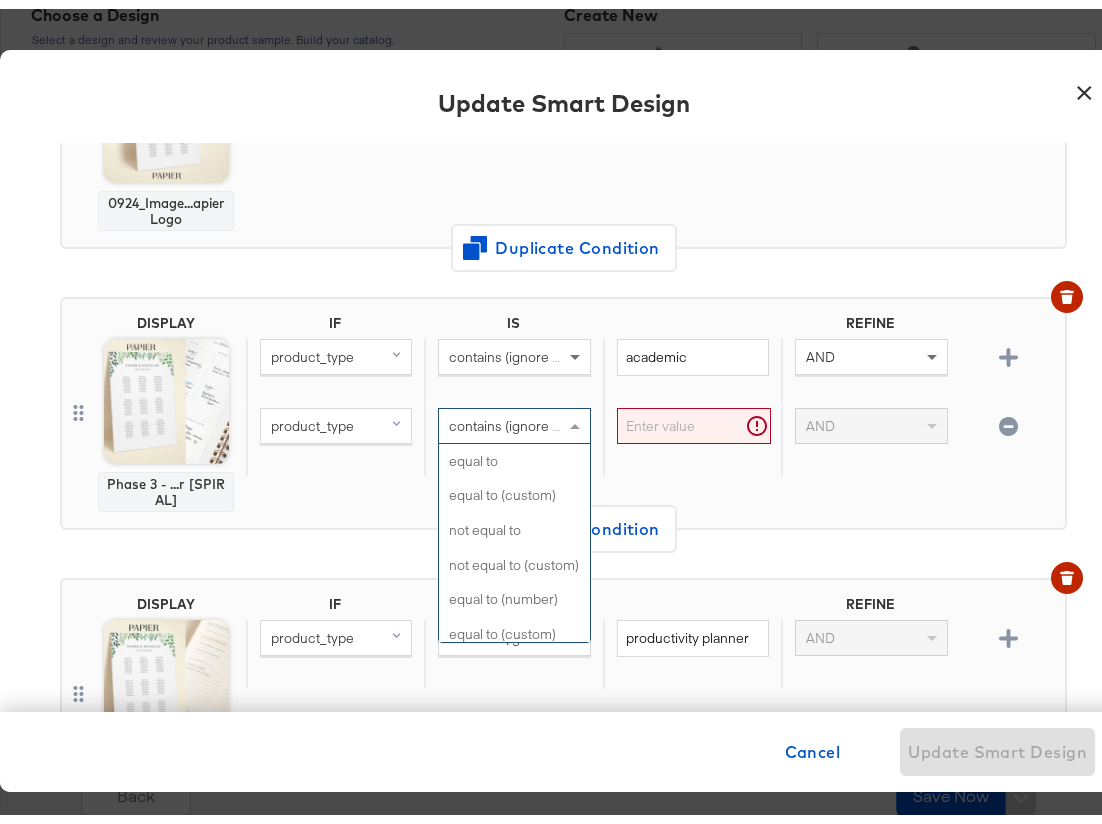 click on "contains (ignore case)" at bounding box center (517, 417) 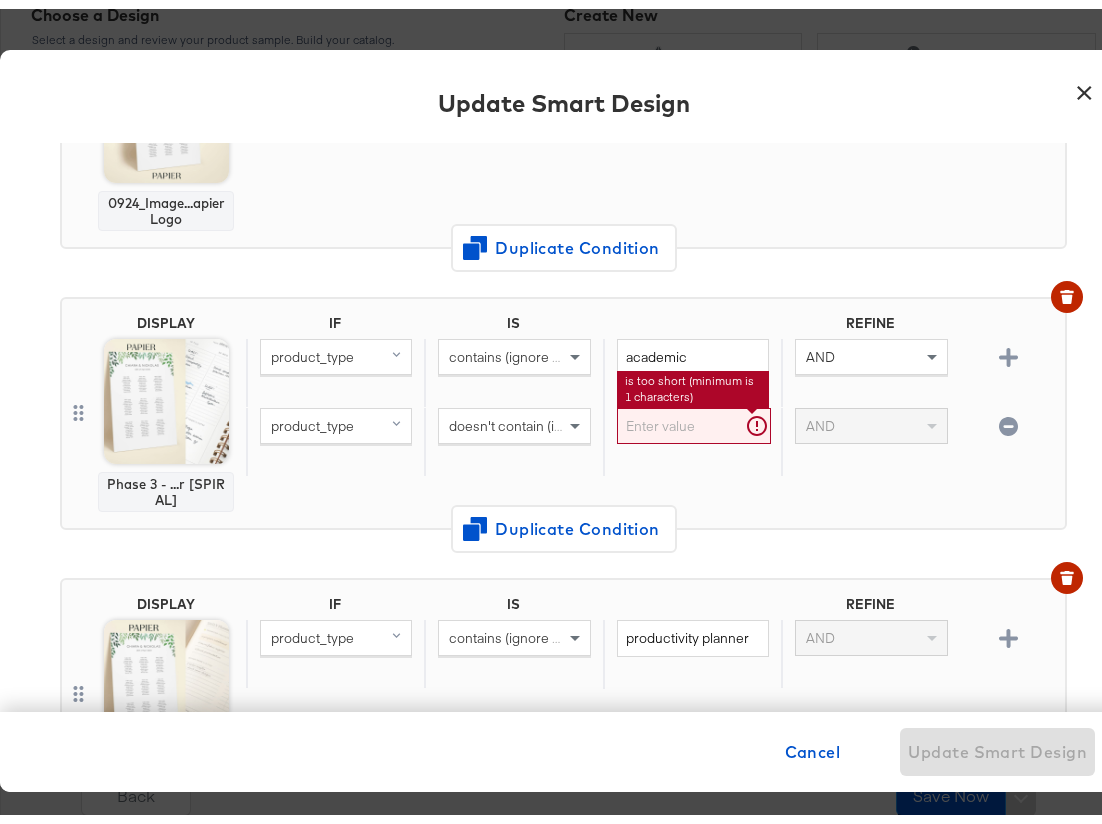 click at bounding box center (694, 417) 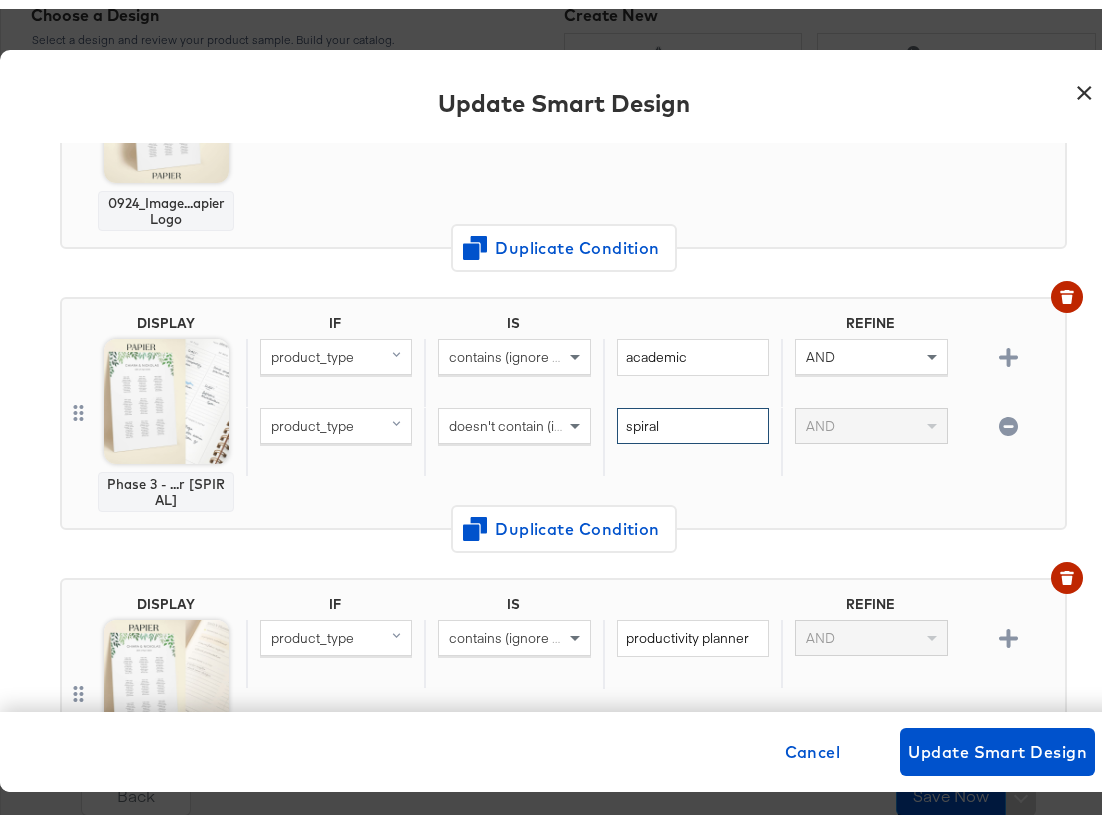 type on "spiral" 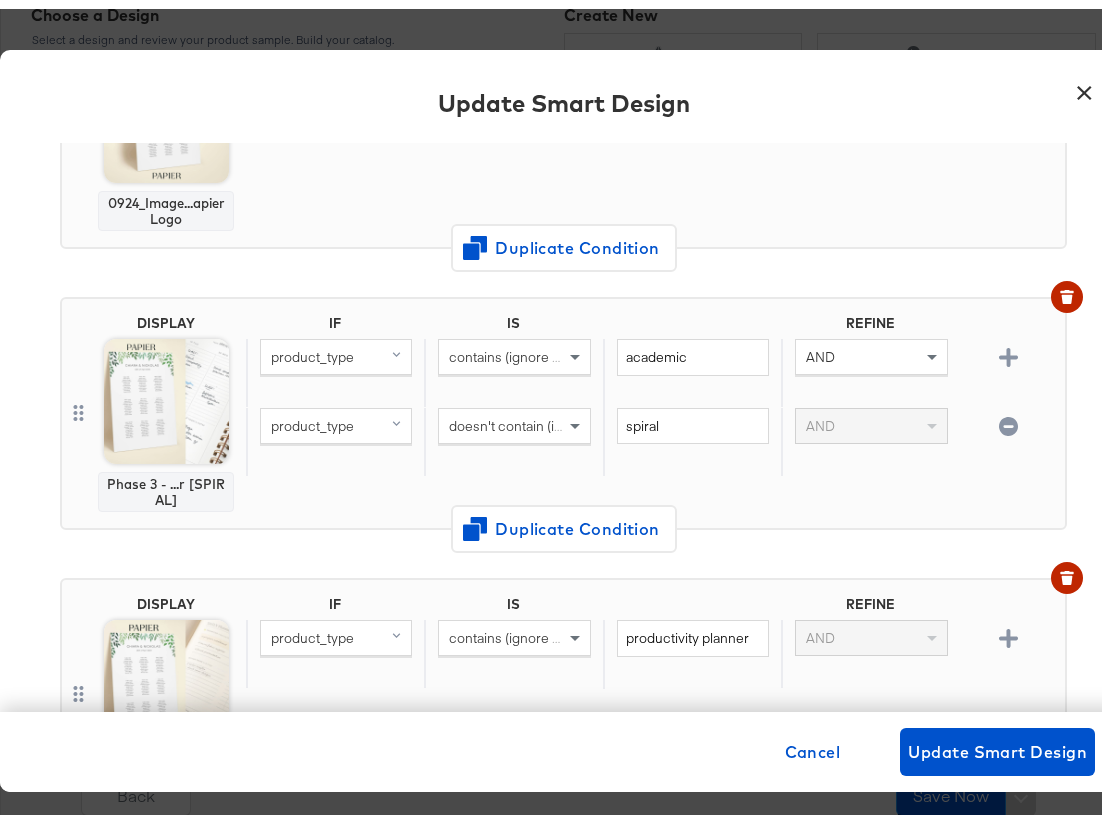 click on "IF IS   REFINE   product_type contains (ignore case) academic AND product_type doesn't contain (ignore case) spiral AND" at bounding box center [651, 404] 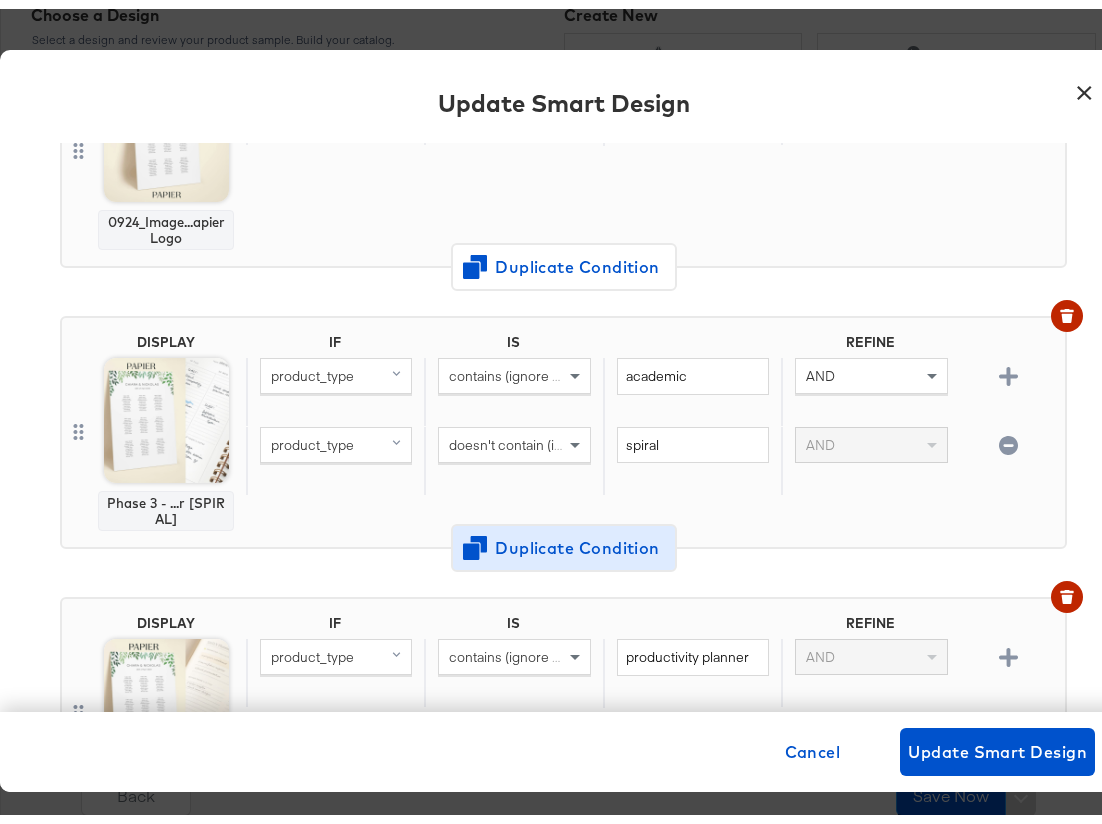scroll, scrollTop: 1672, scrollLeft: 0, axis: vertical 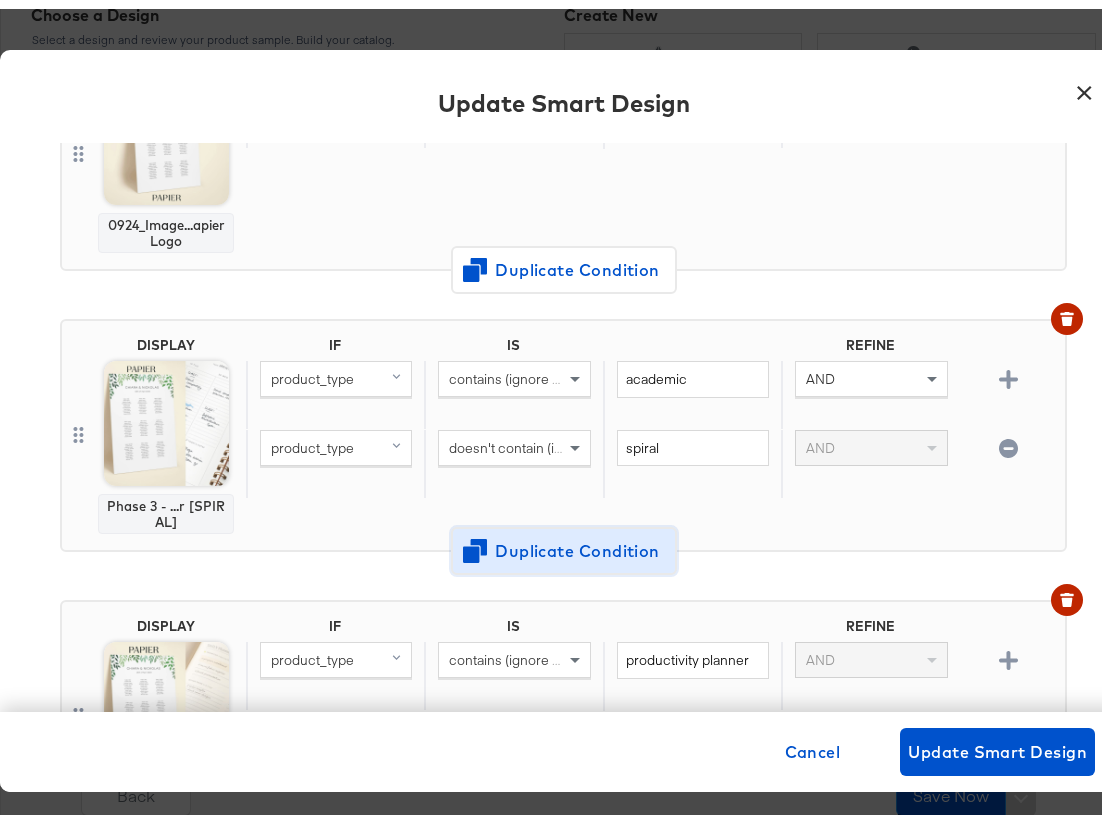 click on "Duplicate Condition" at bounding box center (564, 542) 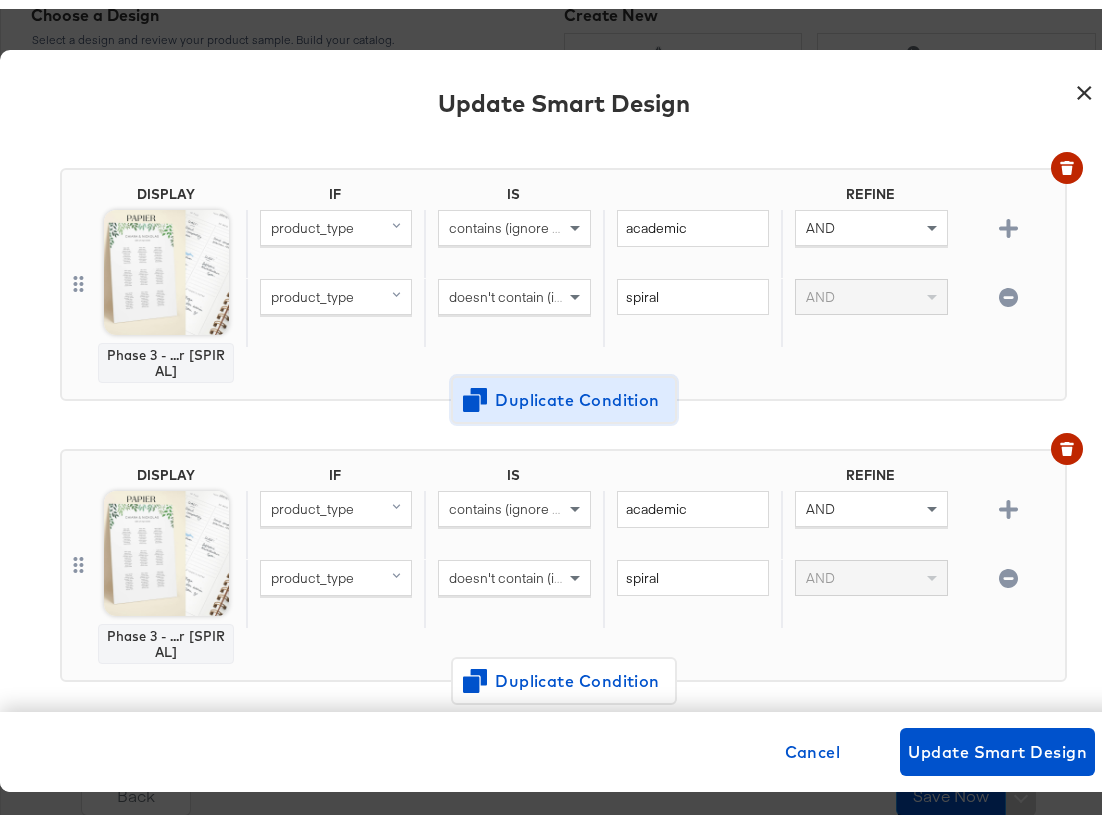 scroll, scrollTop: 1825, scrollLeft: 0, axis: vertical 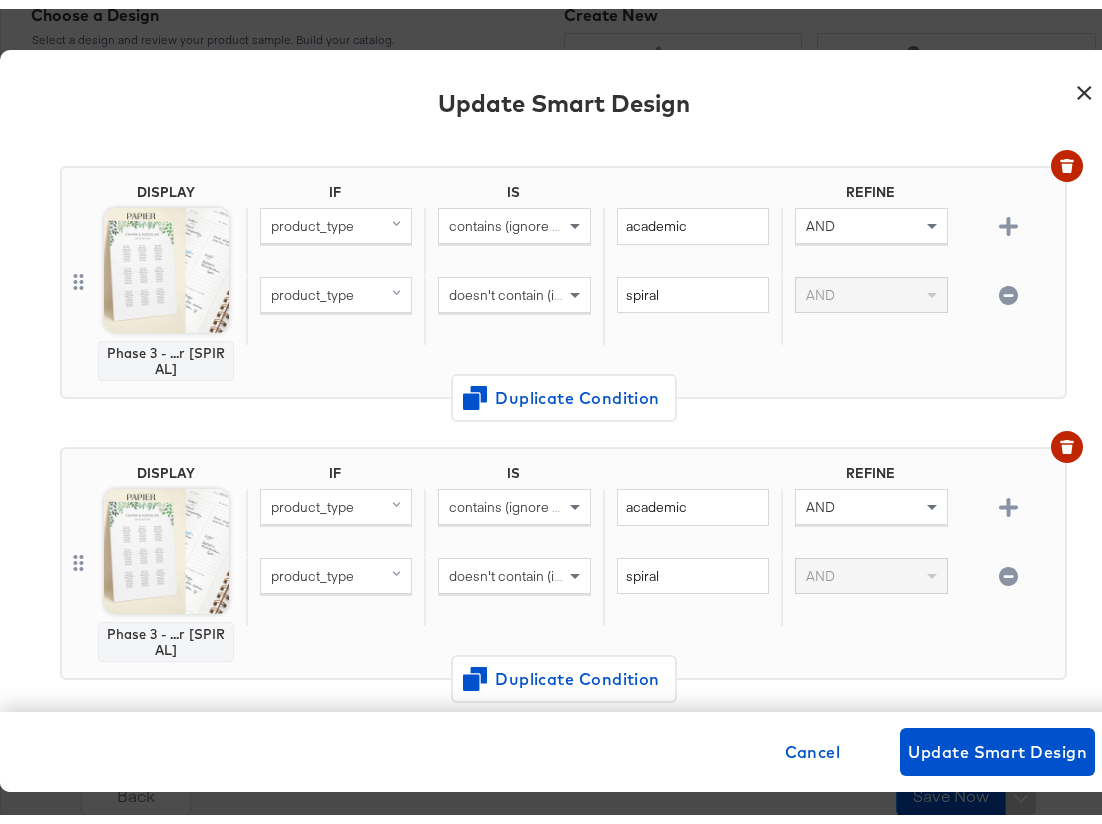 click on "doesn't contain (ignore case)" at bounding box center (538, 567) 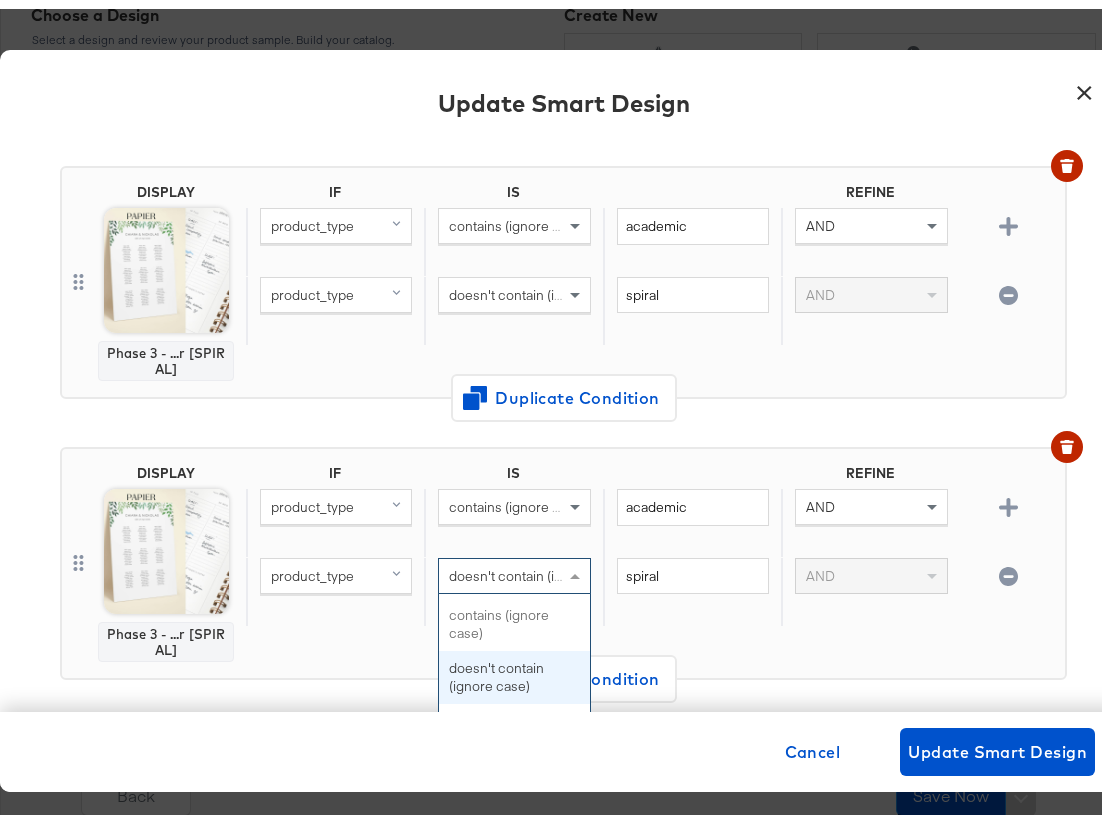 scroll, scrollTop: 1082, scrollLeft: 0, axis: vertical 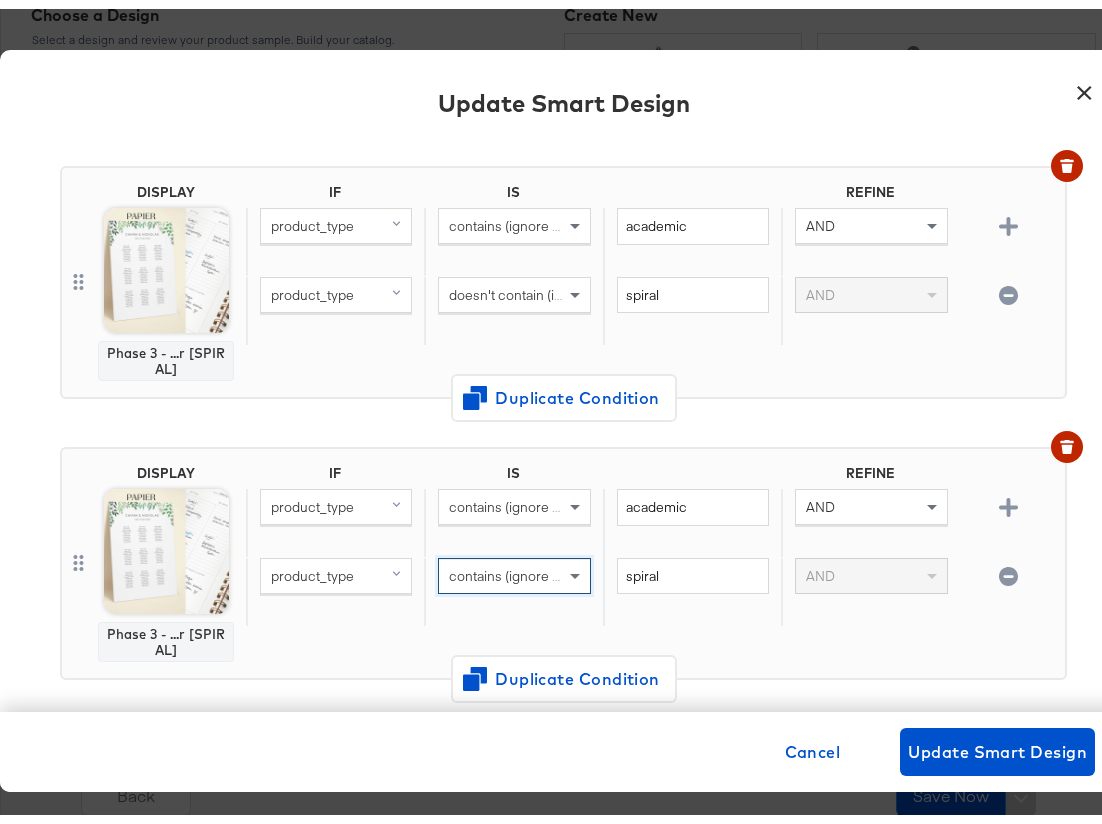 click on "Phase 3 - ...r [SPIRAL]" at bounding box center [166, 633] 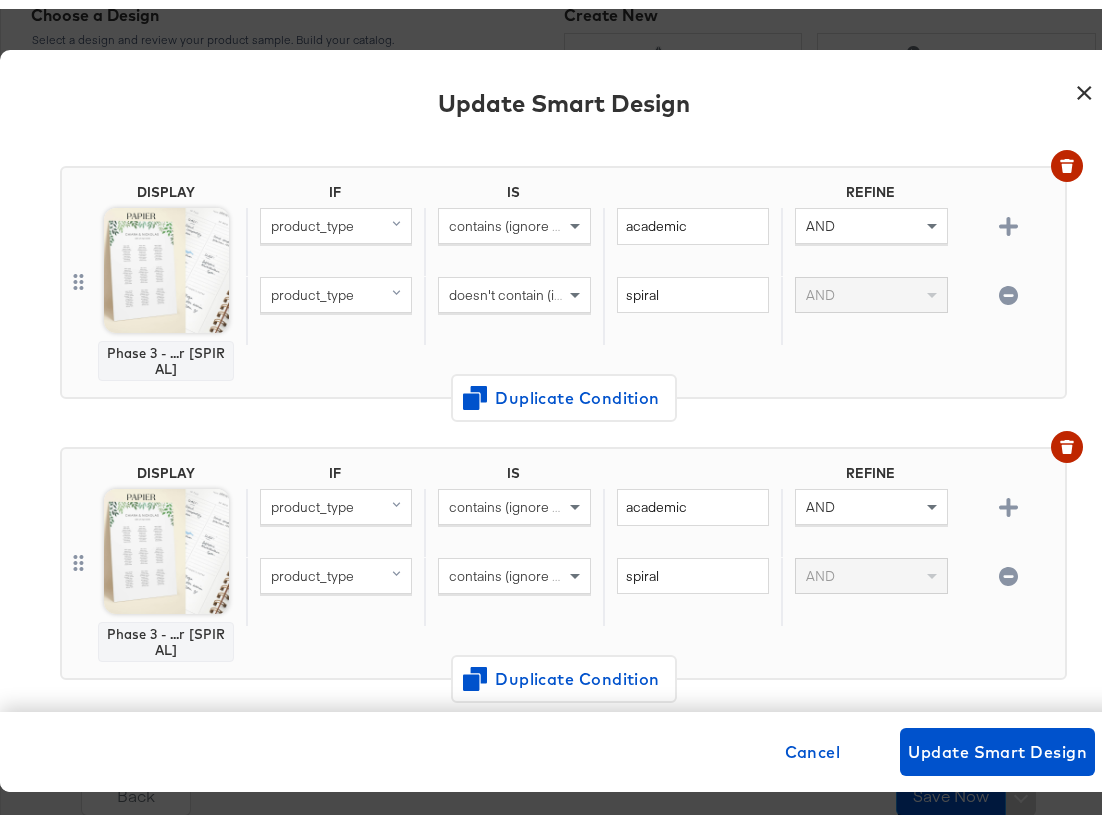 click at bounding box center (166, 542) 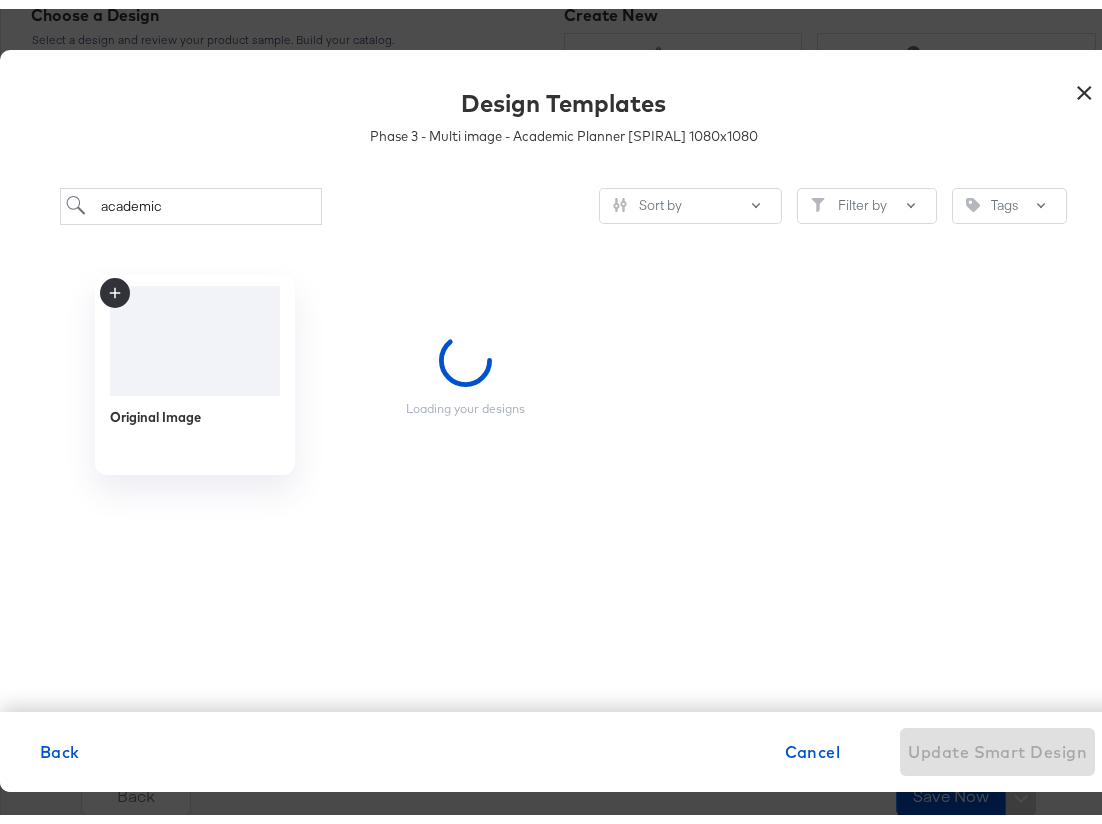 scroll, scrollTop: 0, scrollLeft: 0, axis: both 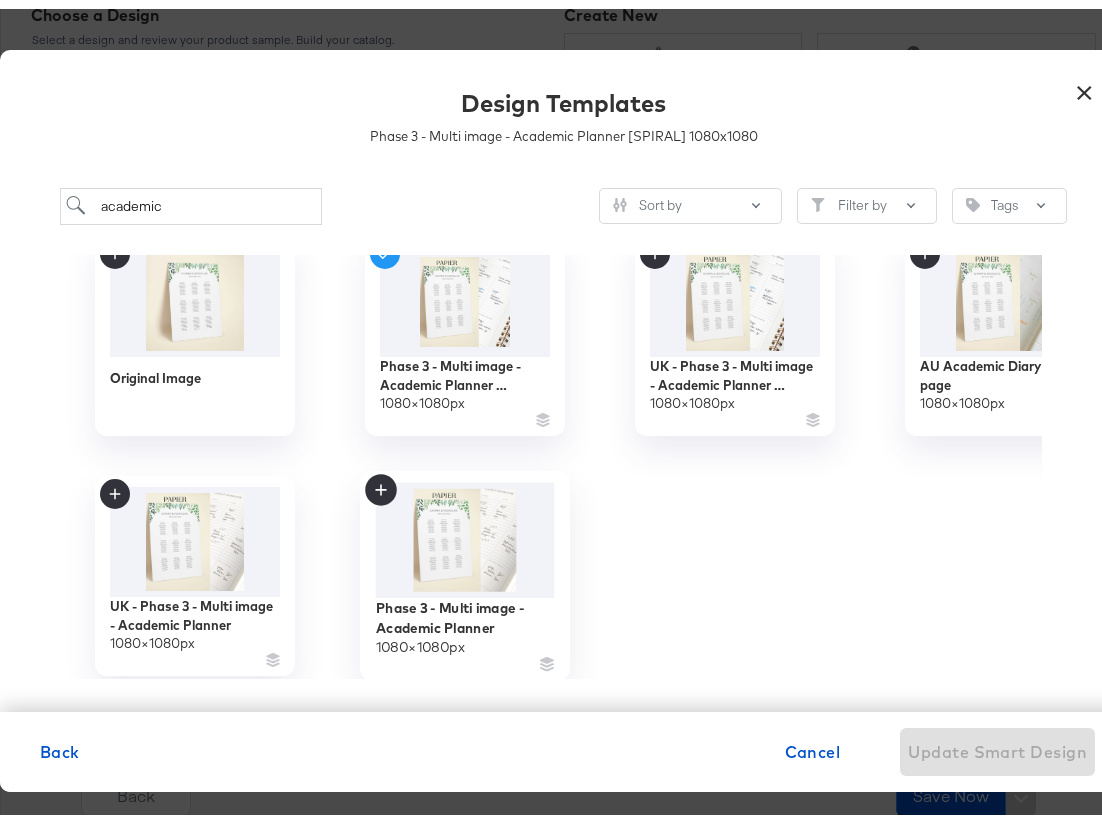 click 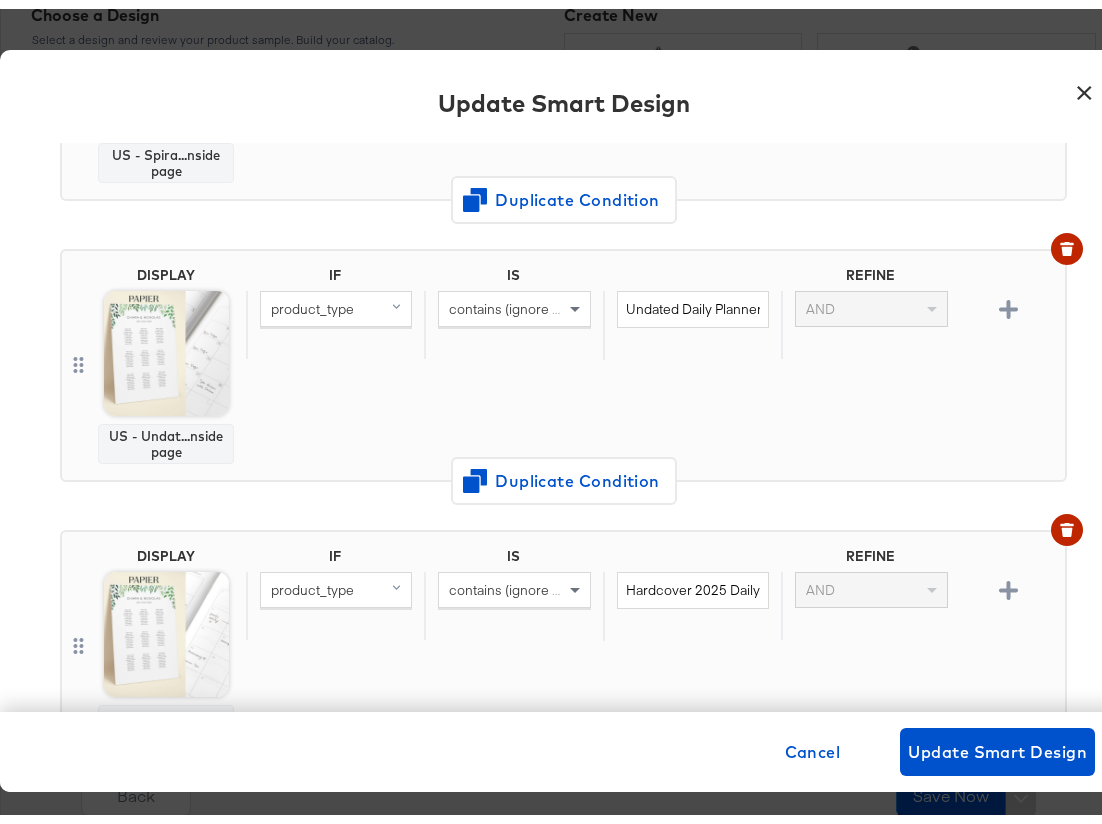 scroll, scrollTop: 4572, scrollLeft: 0, axis: vertical 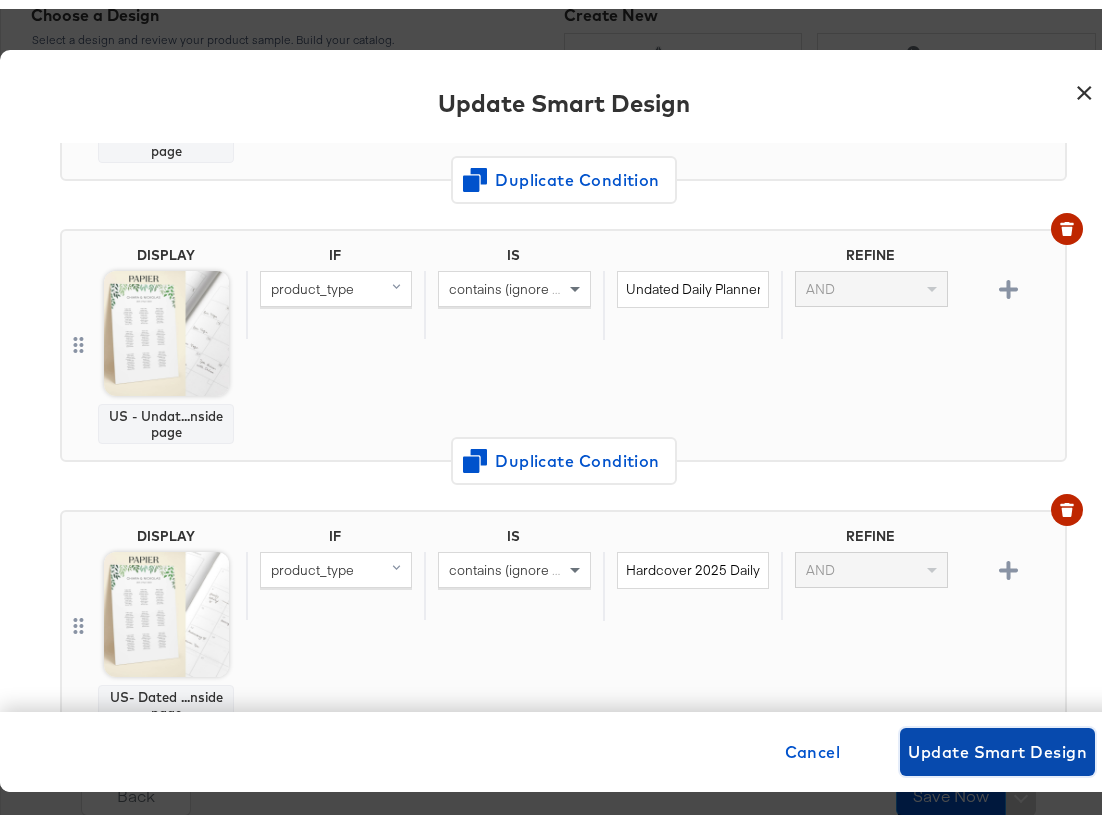 click on "Update Smart Design" at bounding box center [997, 743] 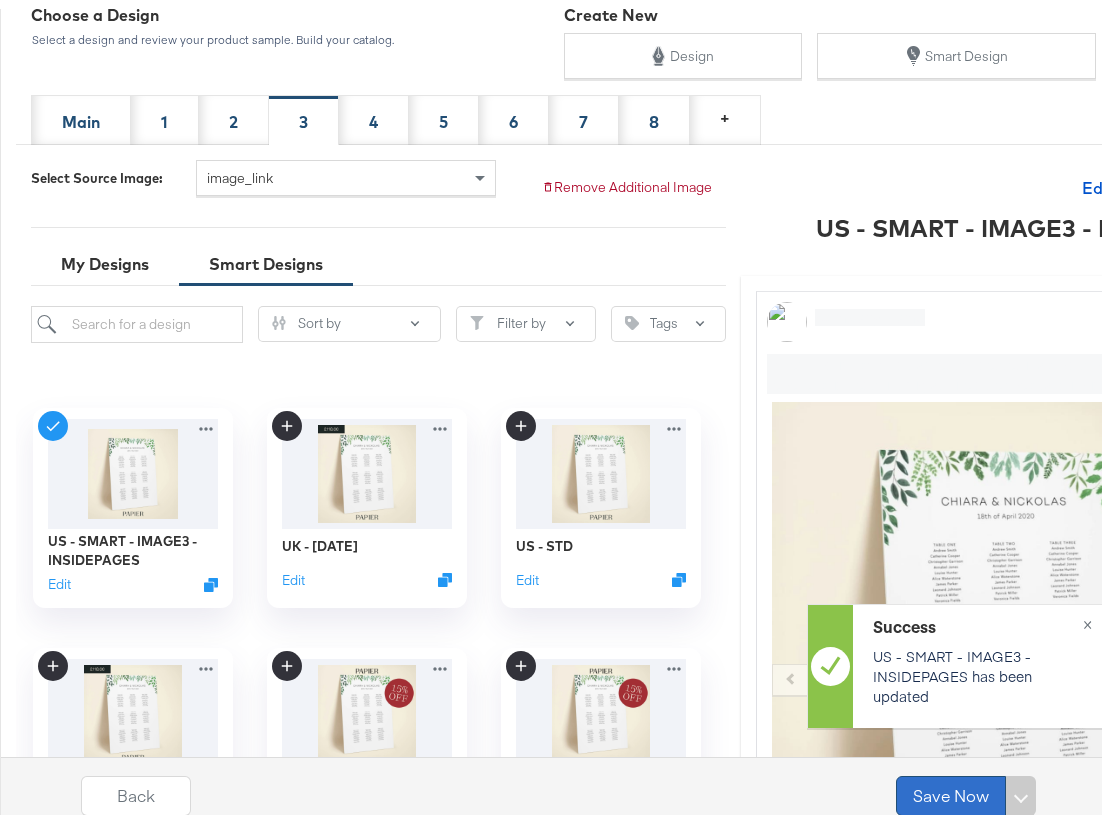 click on "Save Now" at bounding box center [951, 787] 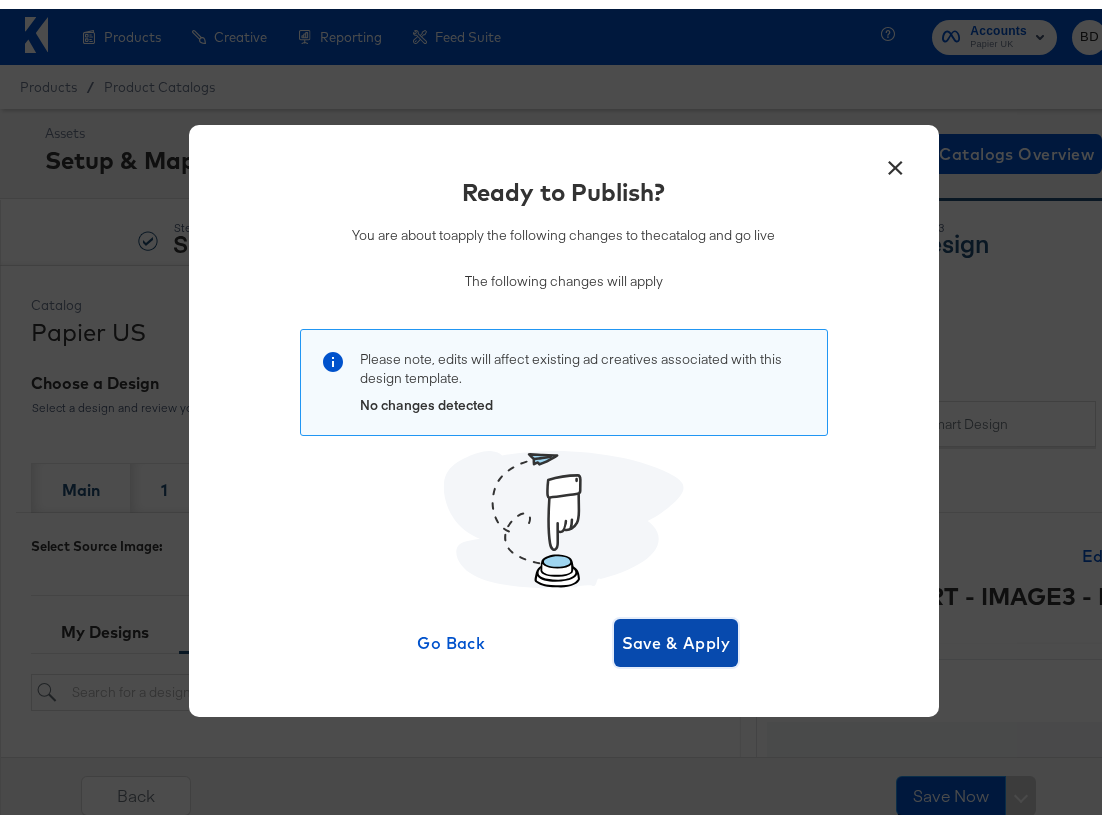 click on "Save & Apply" at bounding box center (676, 634) 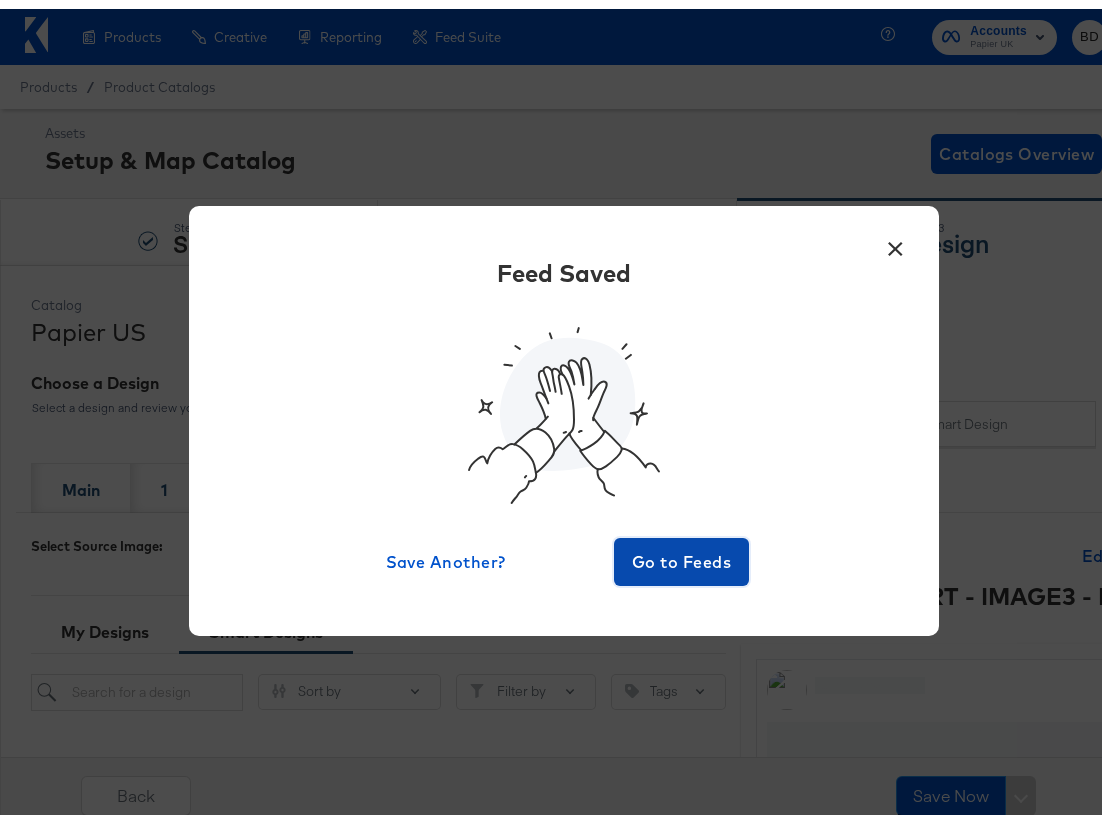 click on "Go to Feeds" at bounding box center (682, 553) 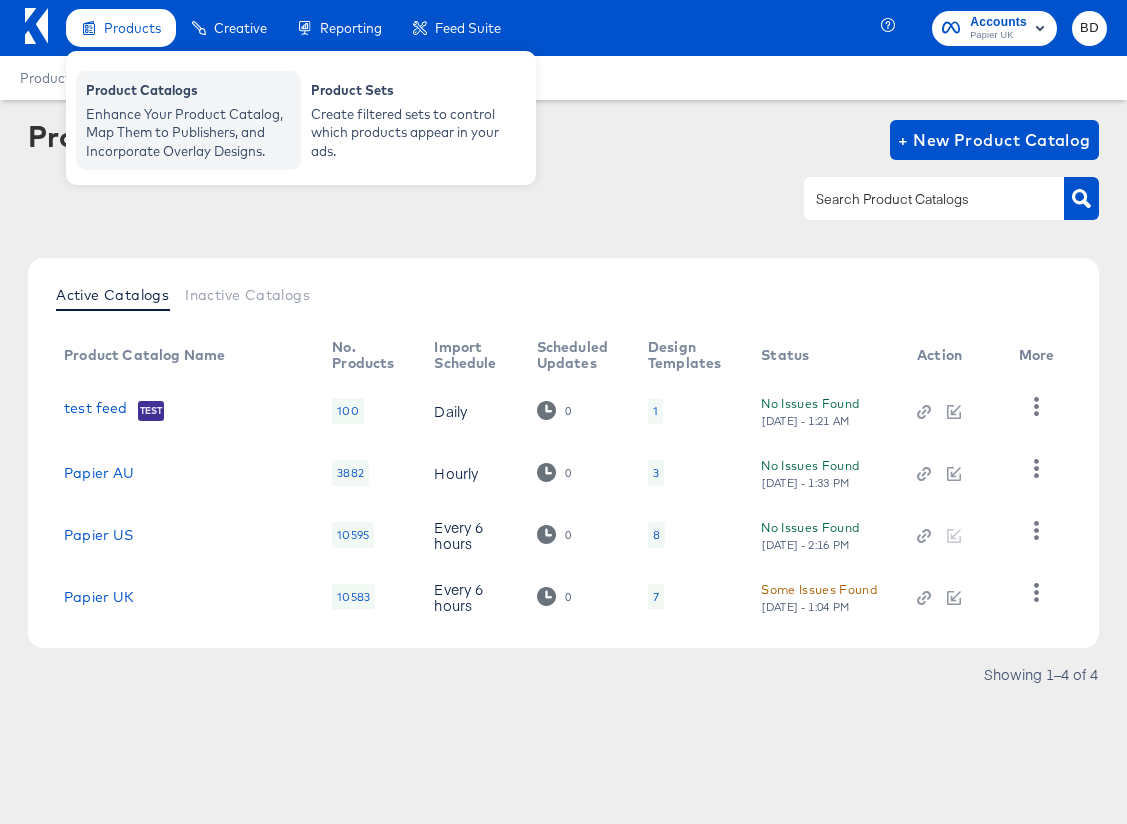 click on "Enhance Your Product Catalog, Map Them to Publishers, and Incorporate Overlay Designs." at bounding box center [188, 133] 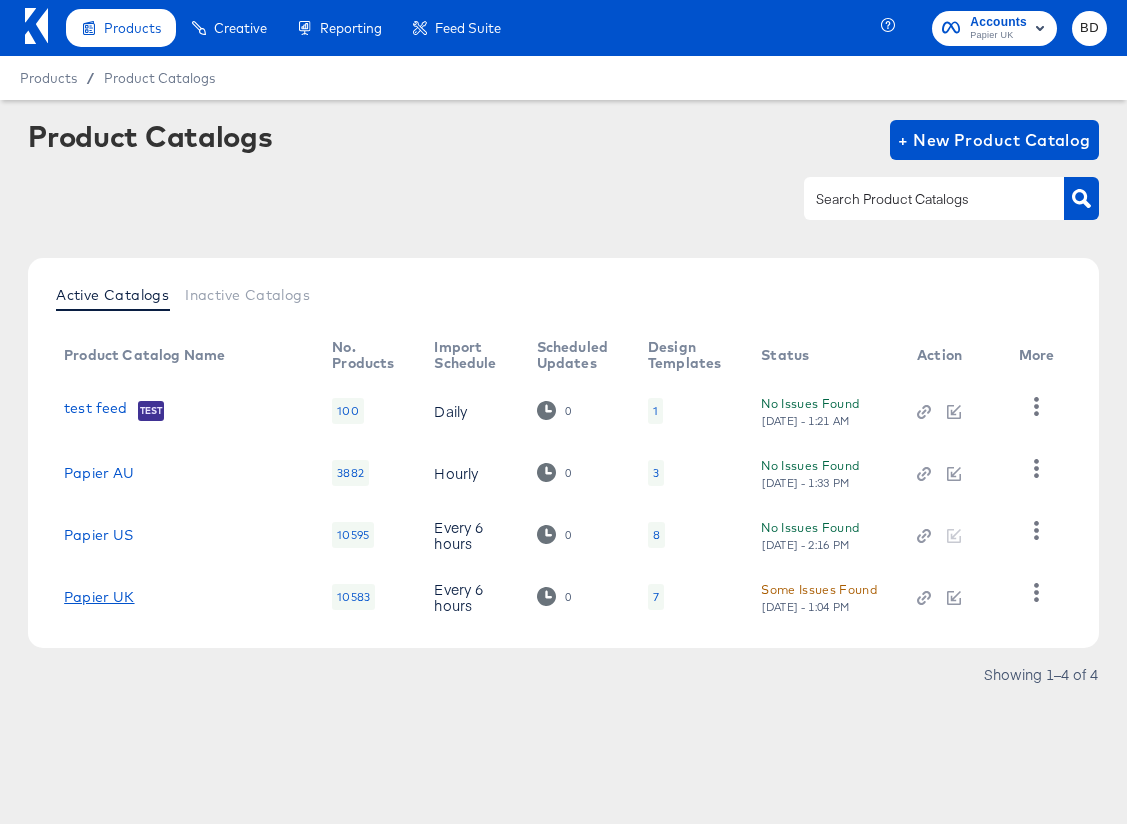 click on "Papier UK" at bounding box center [99, 597] 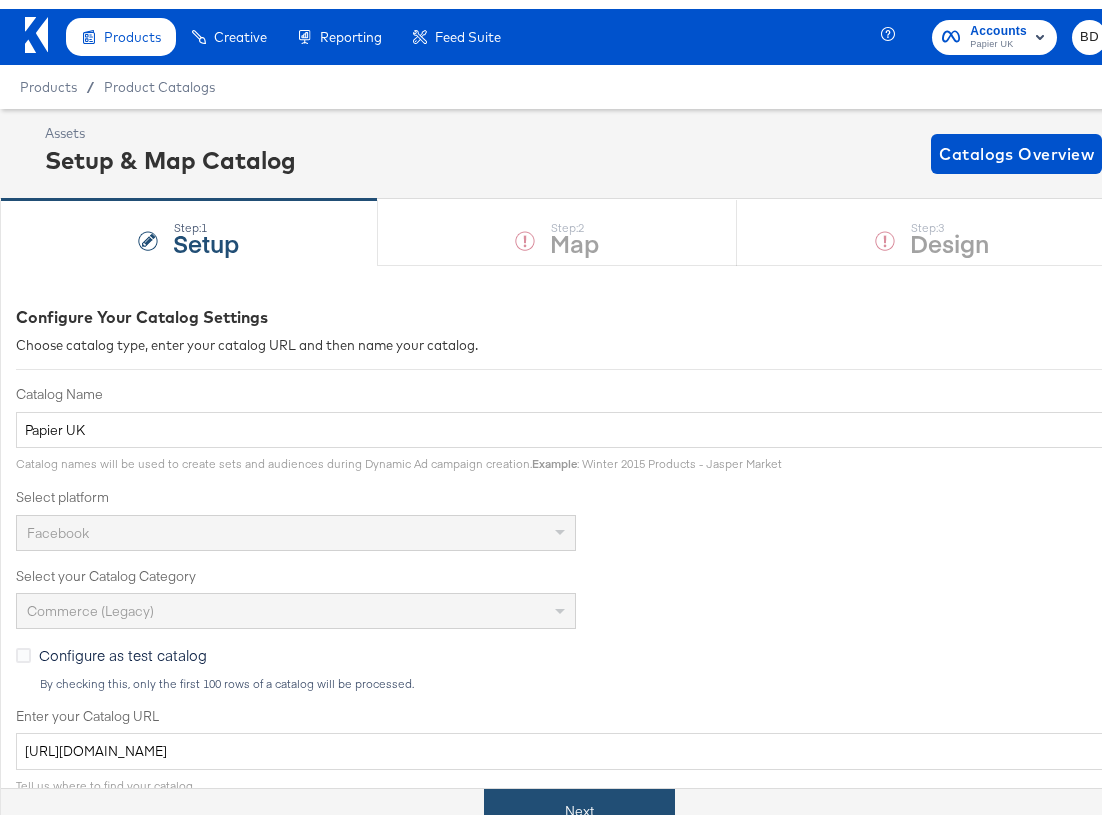 click on "Next" at bounding box center [579, 802] 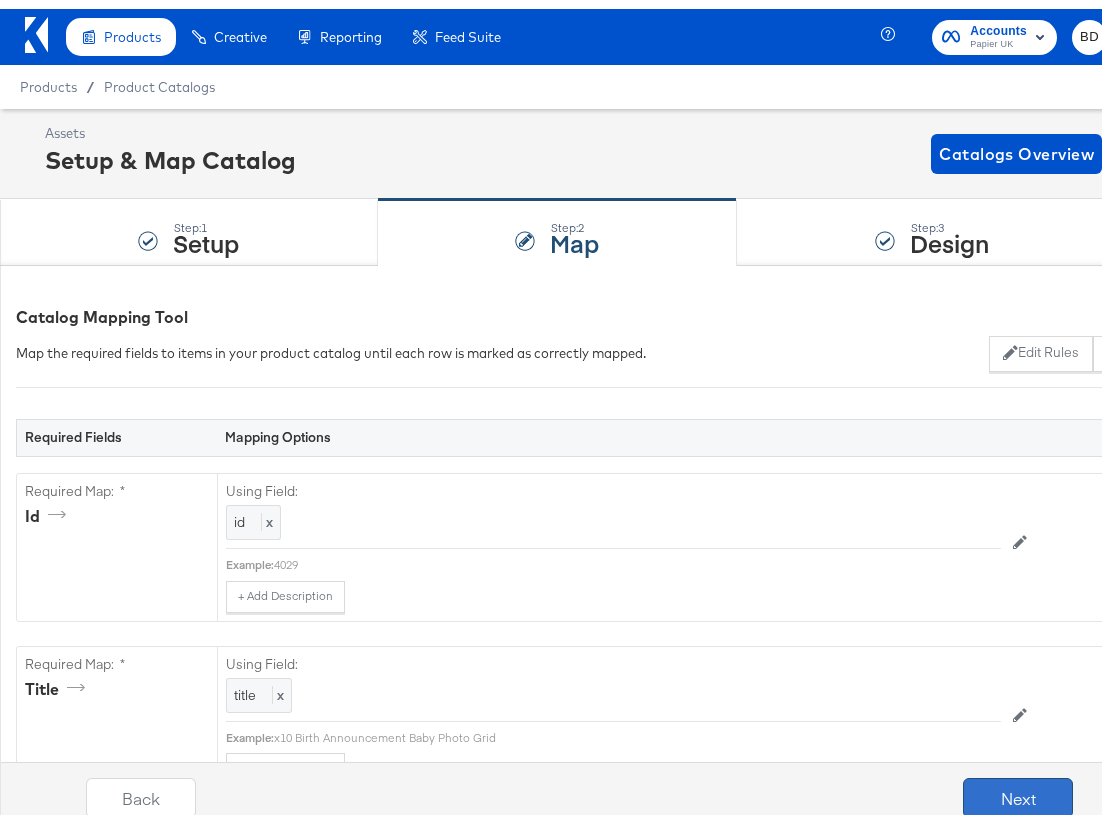 click on "Next" at bounding box center (1018, 789) 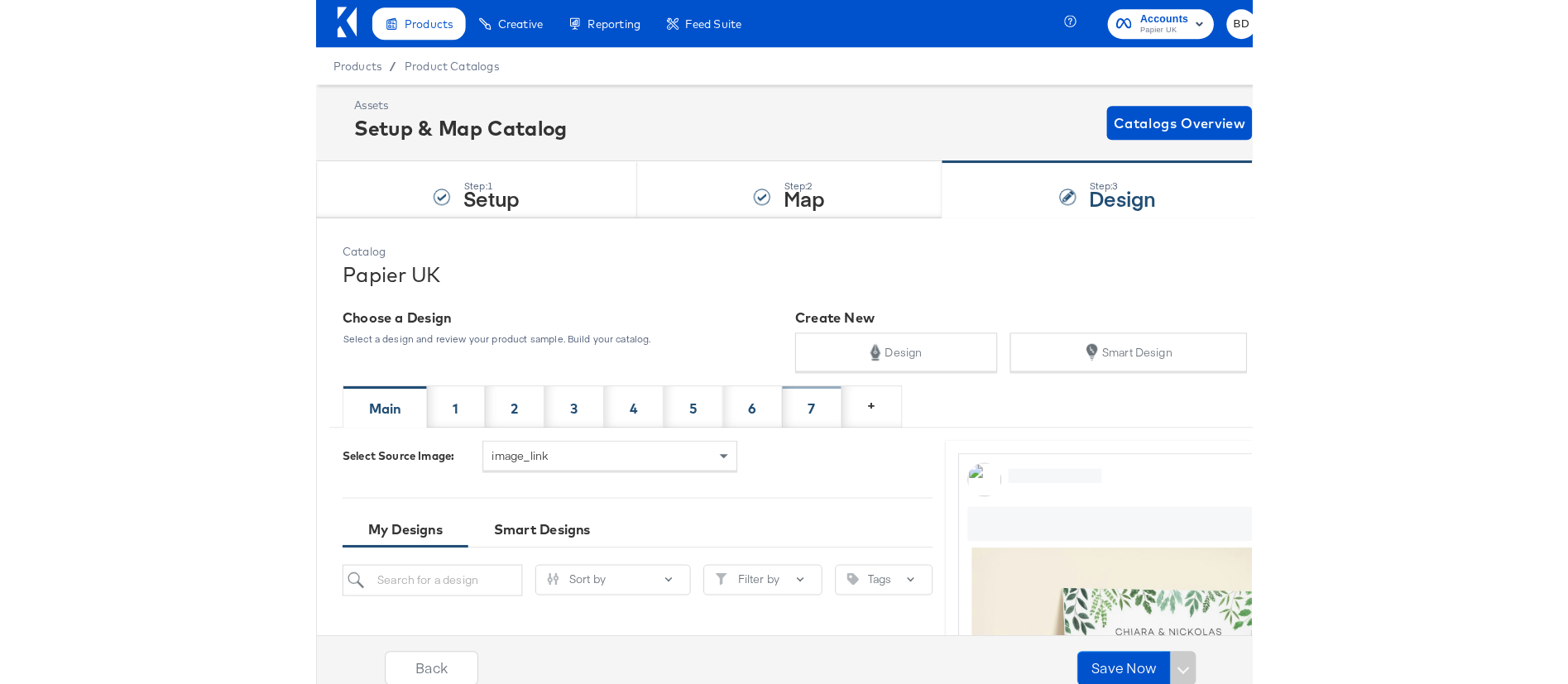 scroll, scrollTop: 113, scrollLeft: 0, axis: vertical 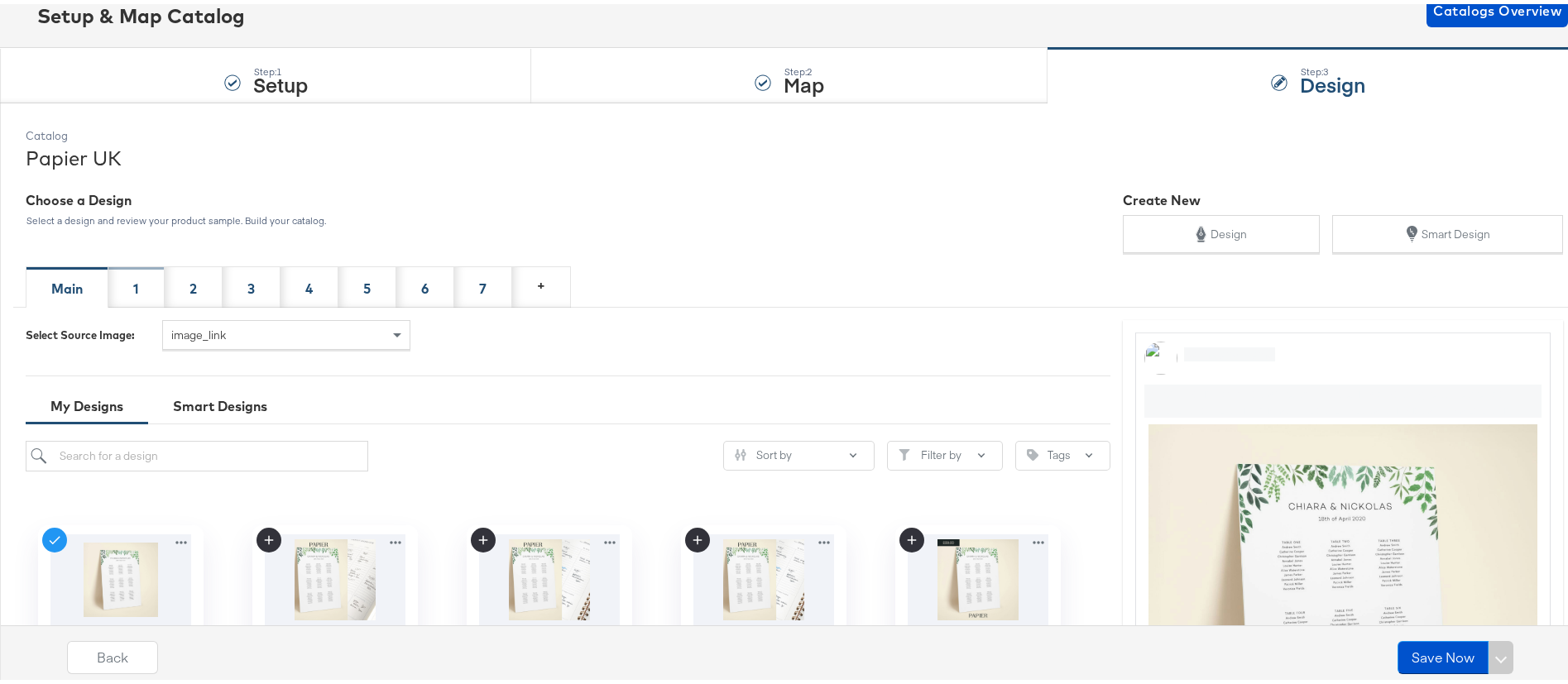 click on "1" at bounding box center (136, 285) 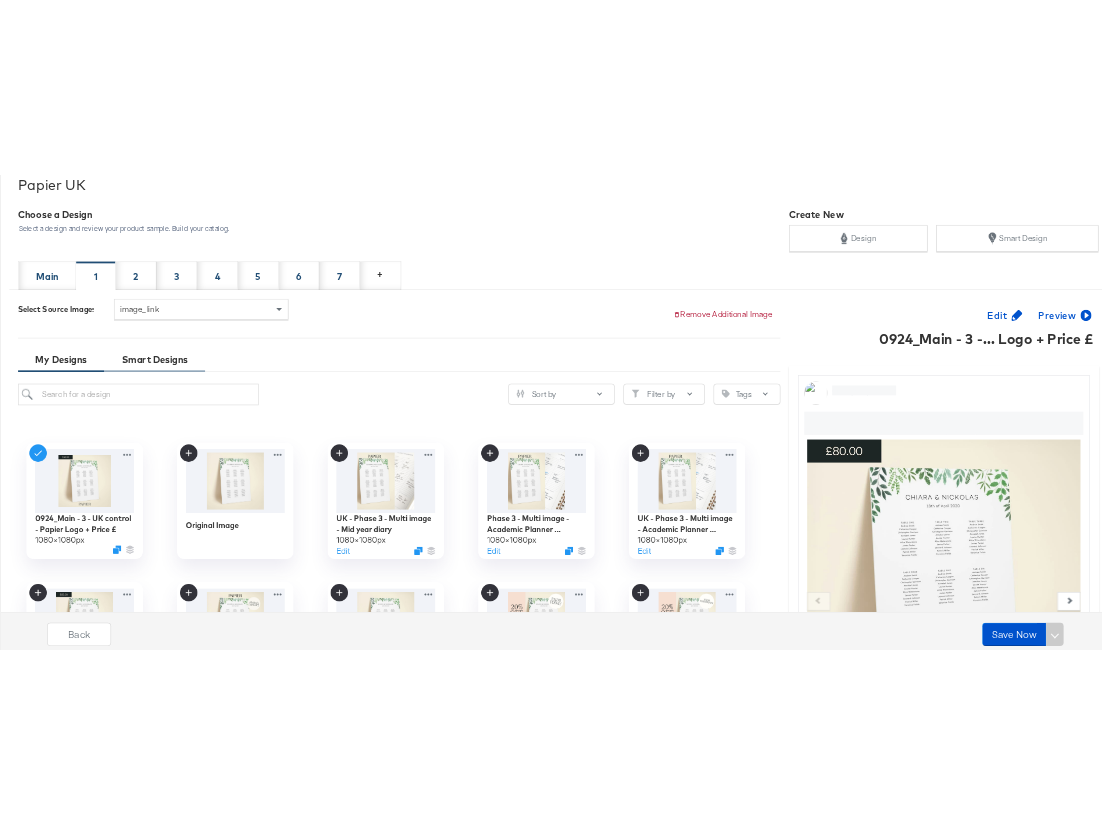 scroll, scrollTop: 308, scrollLeft: 0, axis: vertical 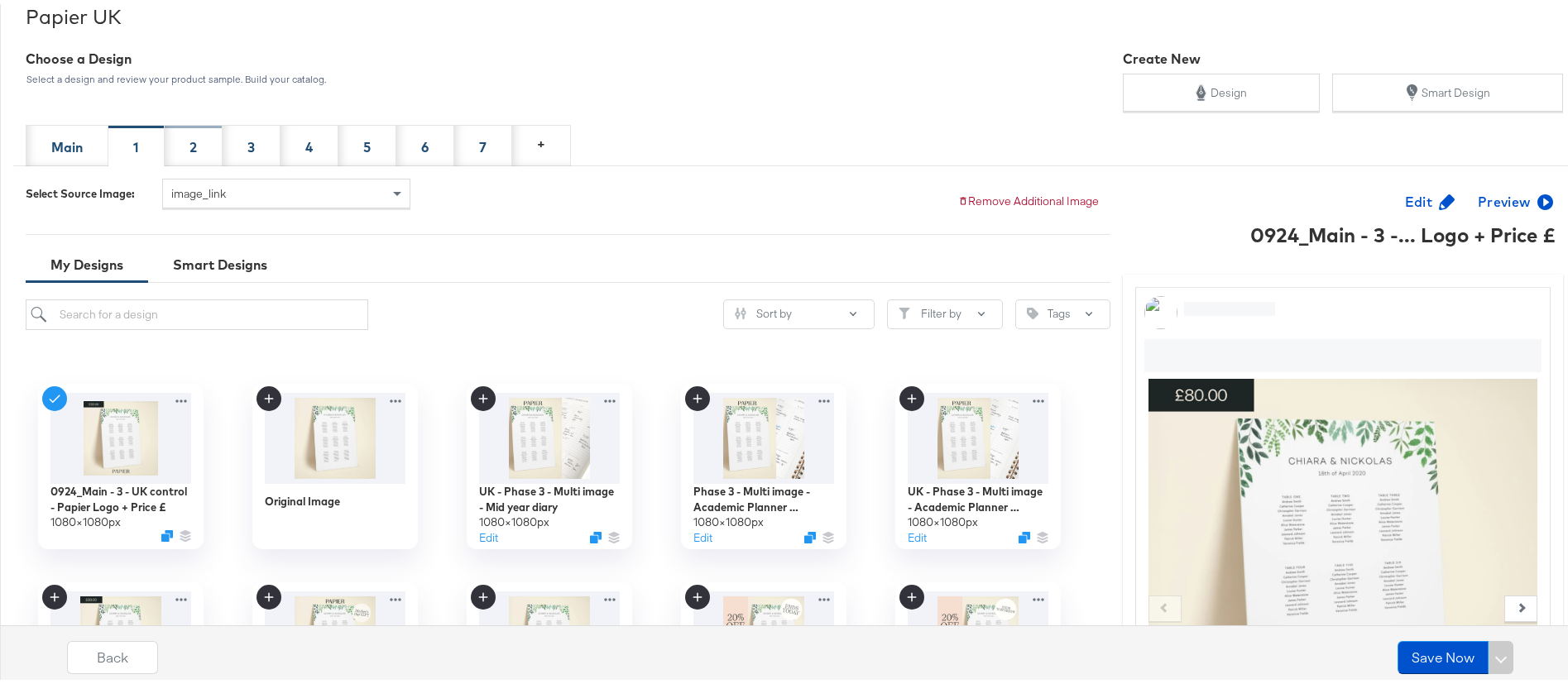 click on "2" at bounding box center [194, 141] 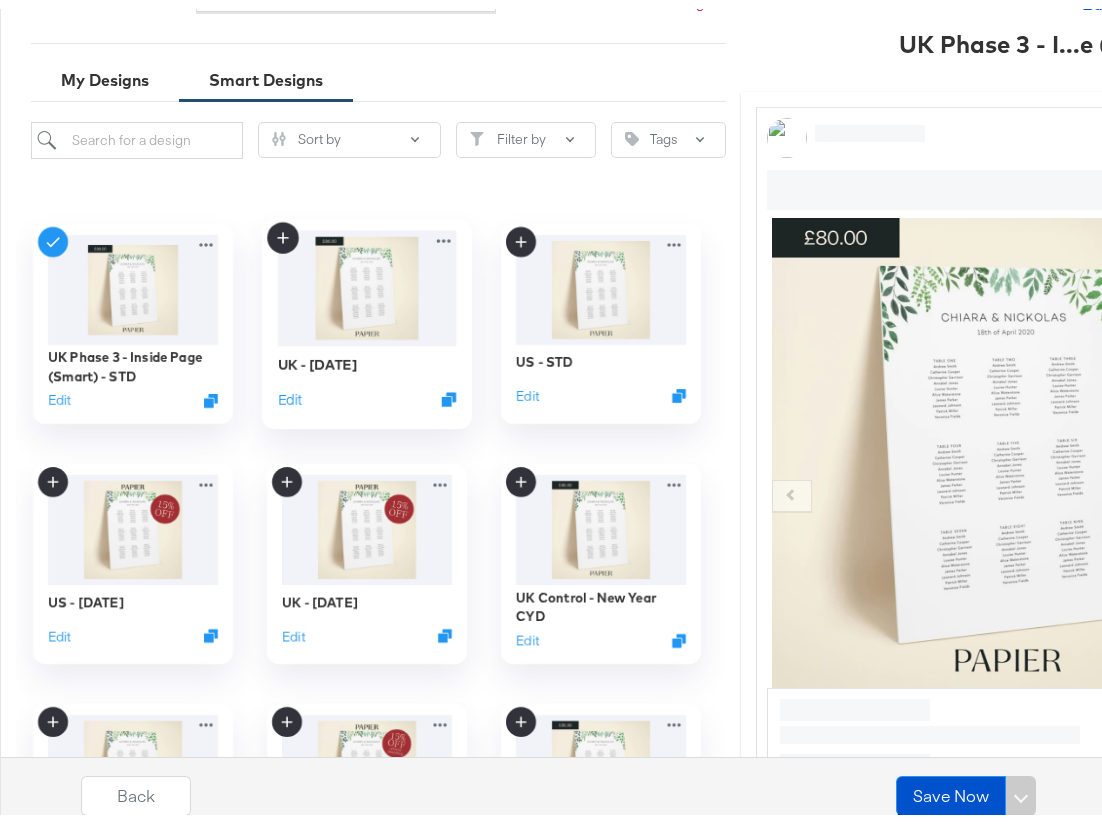scroll, scrollTop: 554, scrollLeft: 0, axis: vertical 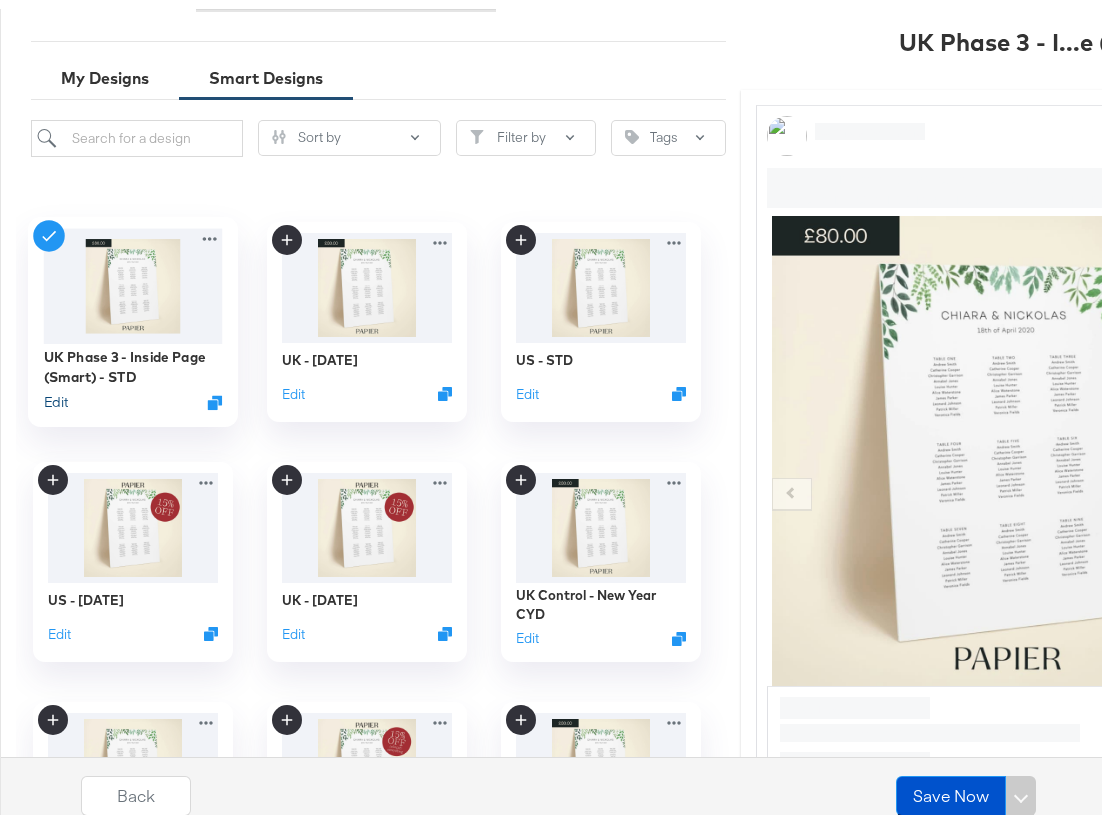click on "Edit" at bounding box center (56, 393) 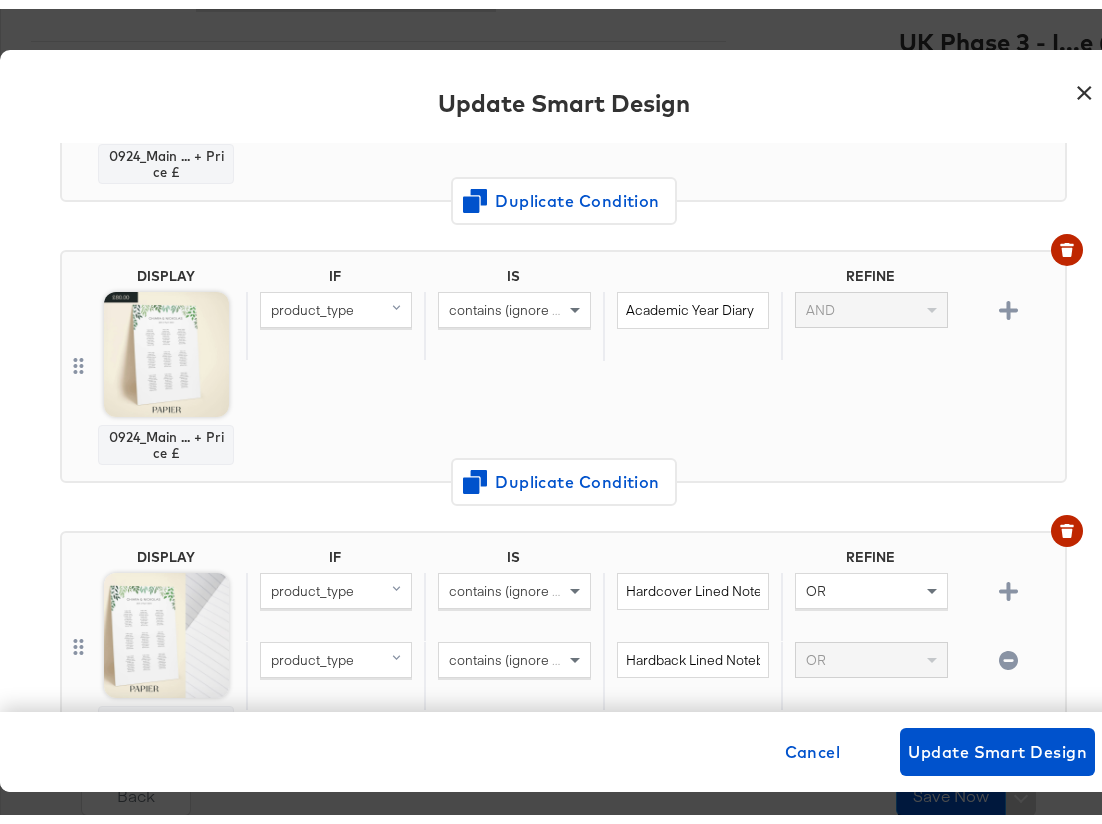 scroll, scrollTop: 335, scrollLeft: 0, axis: vertical 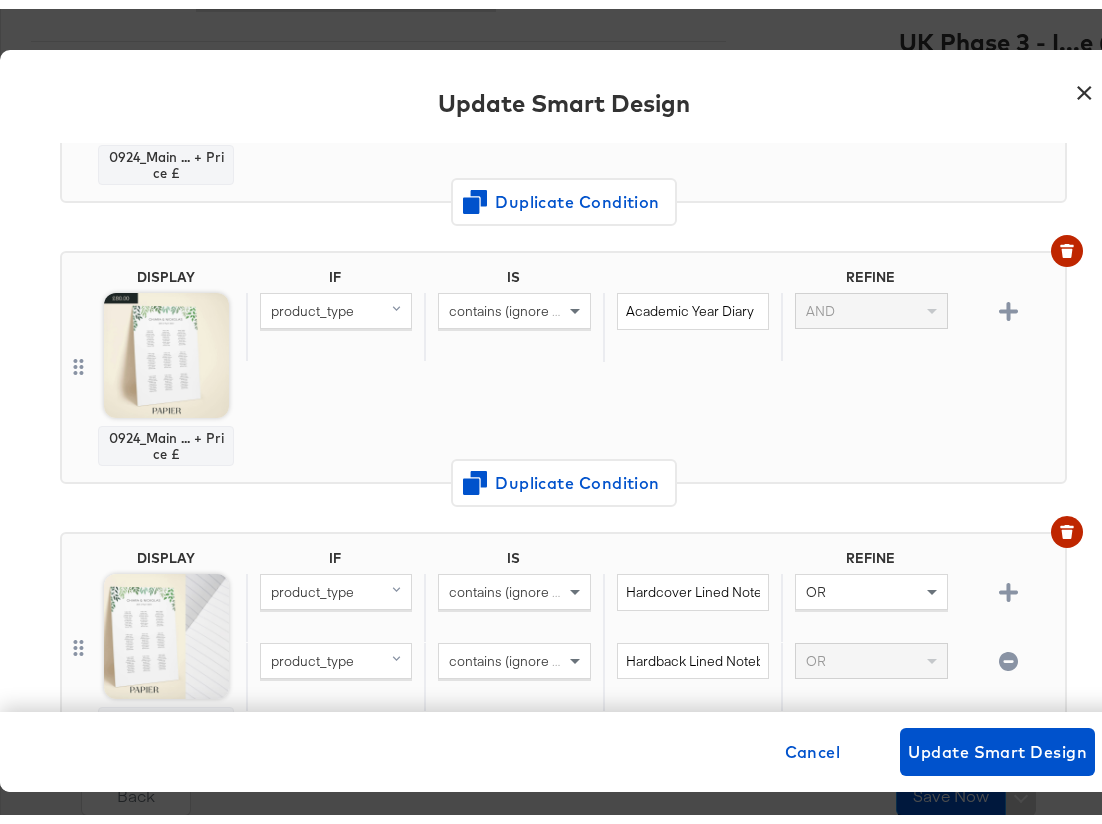 click on "0924_Main ... + Price £" at bounding box center (166, 437) 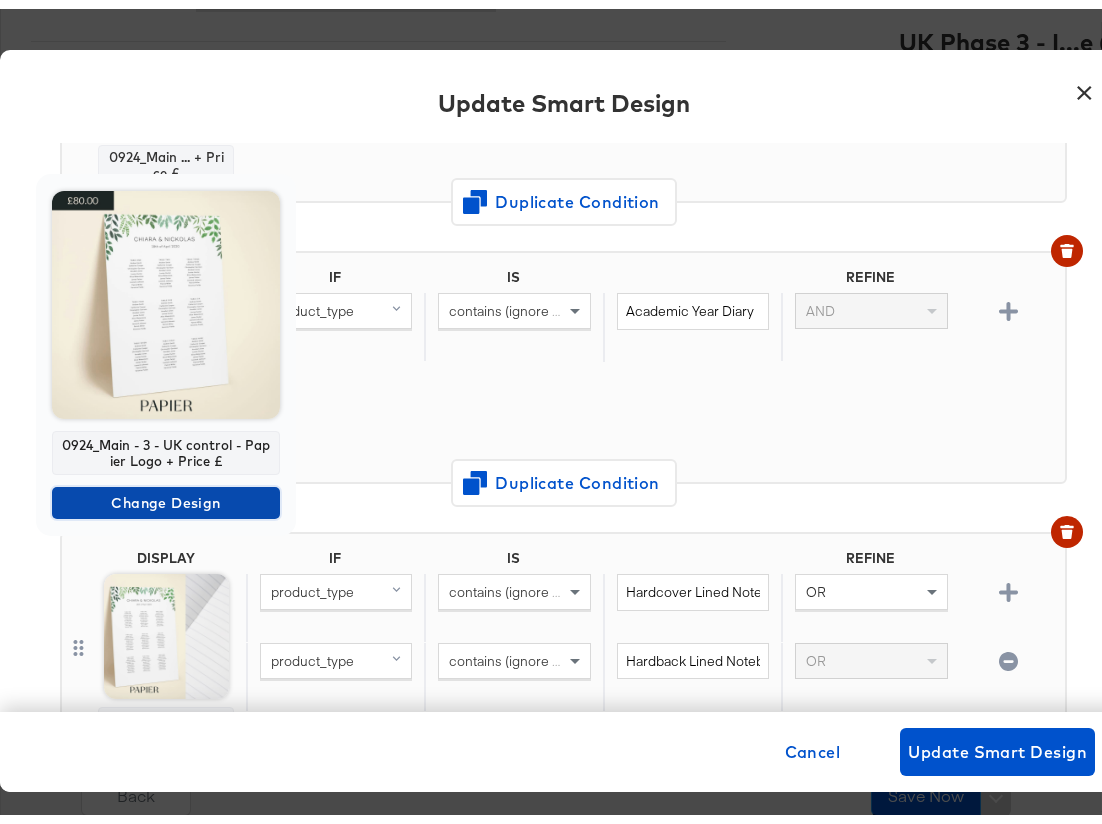 click on "Change Design" at bounding box center [166, 494] 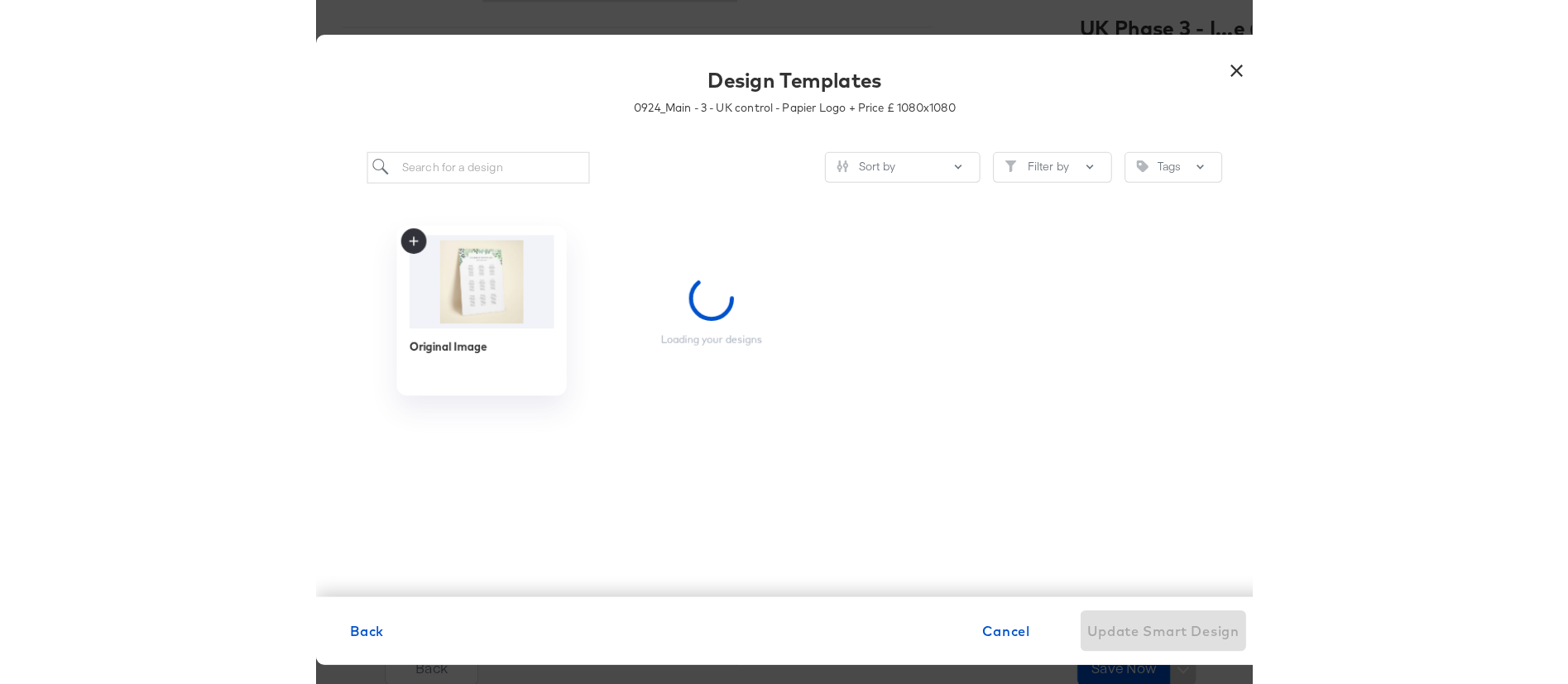 scroll, scrollTop: 0, scrollLeft: 0, axis: both 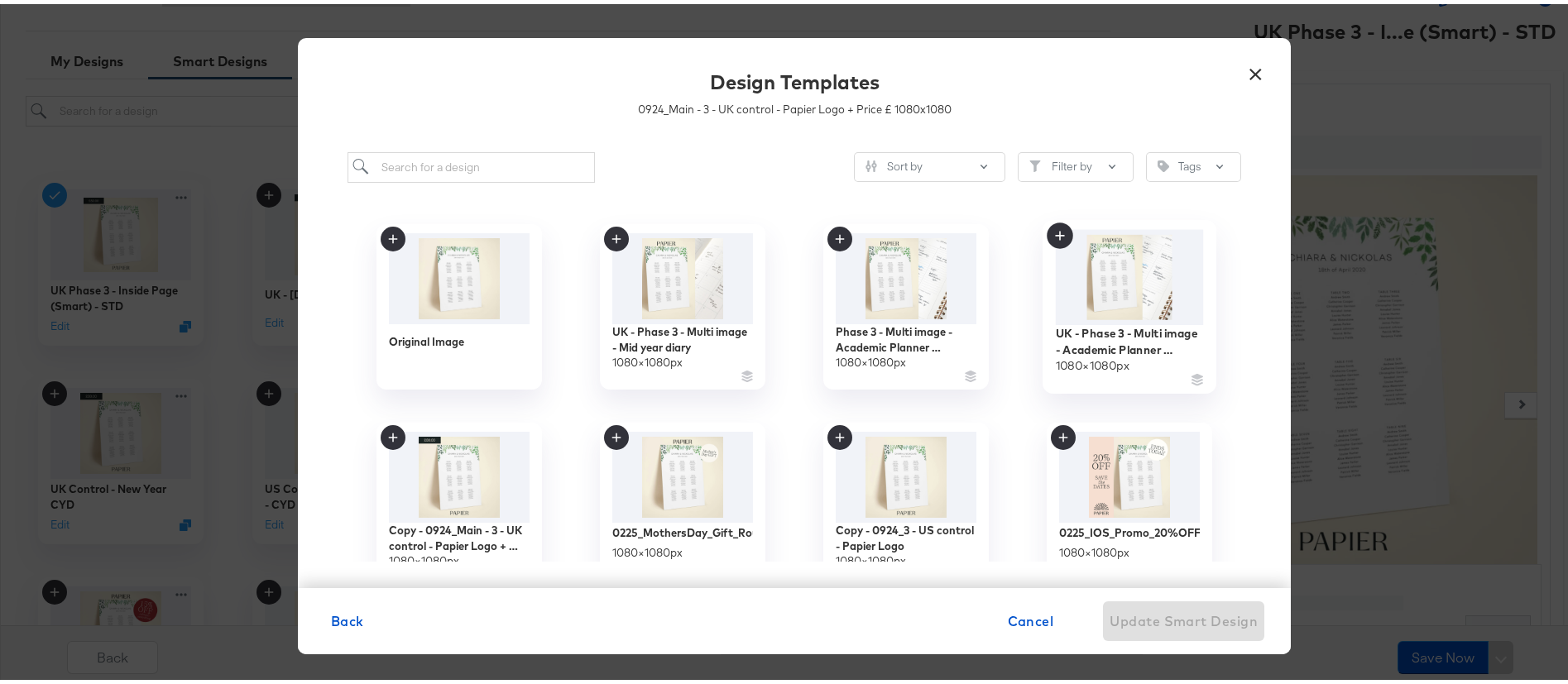click 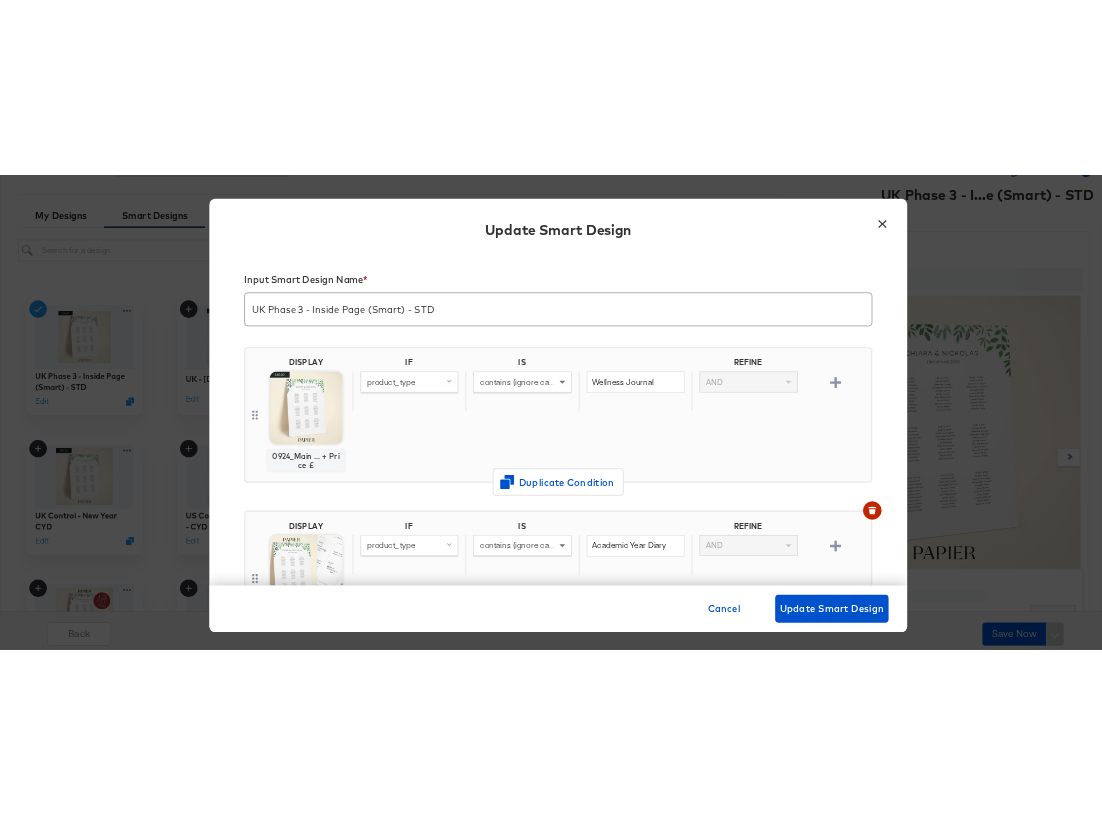 scroll, scrollTop: 335, scrollLeft: 0, axis: vertical 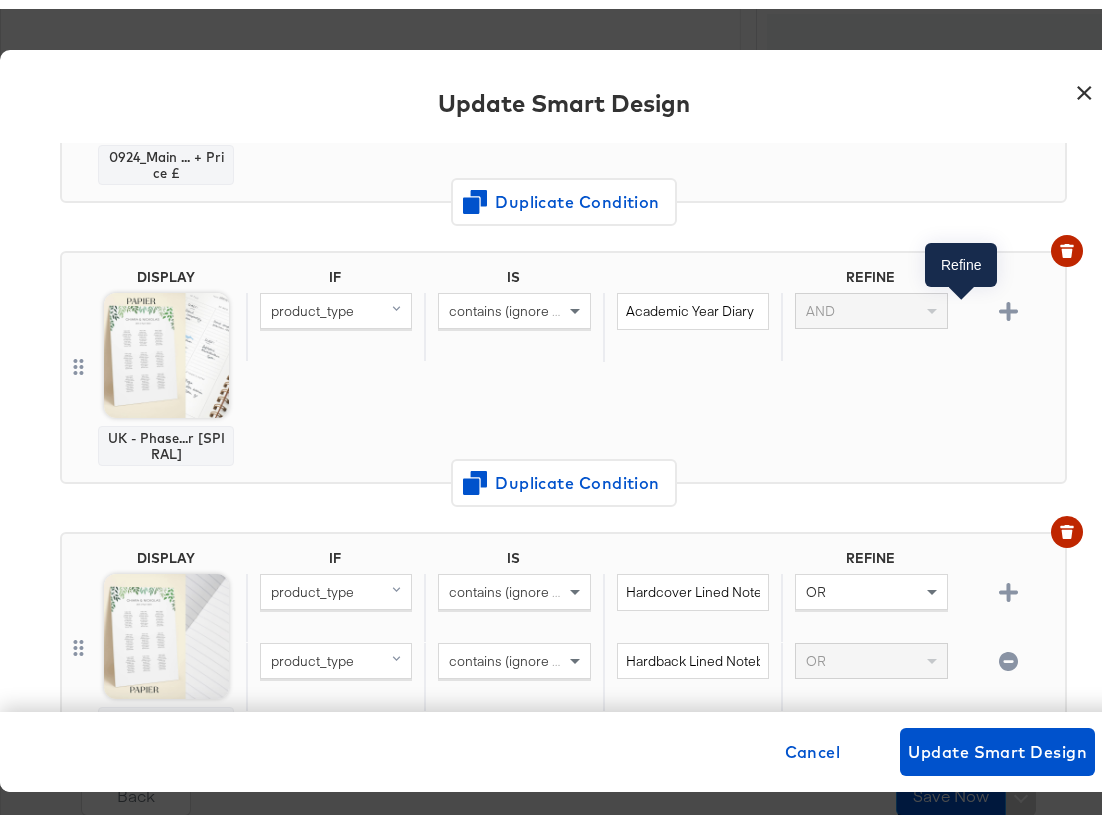 click 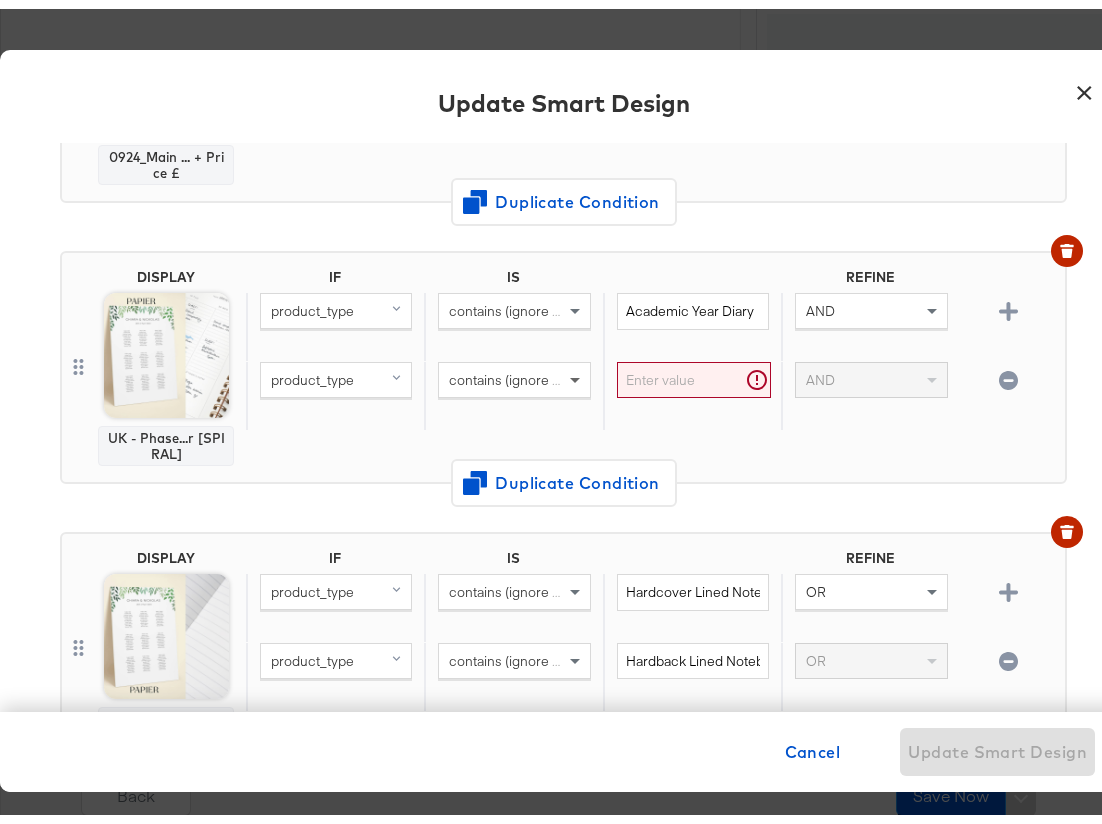 click at bounding box center [577, 371] 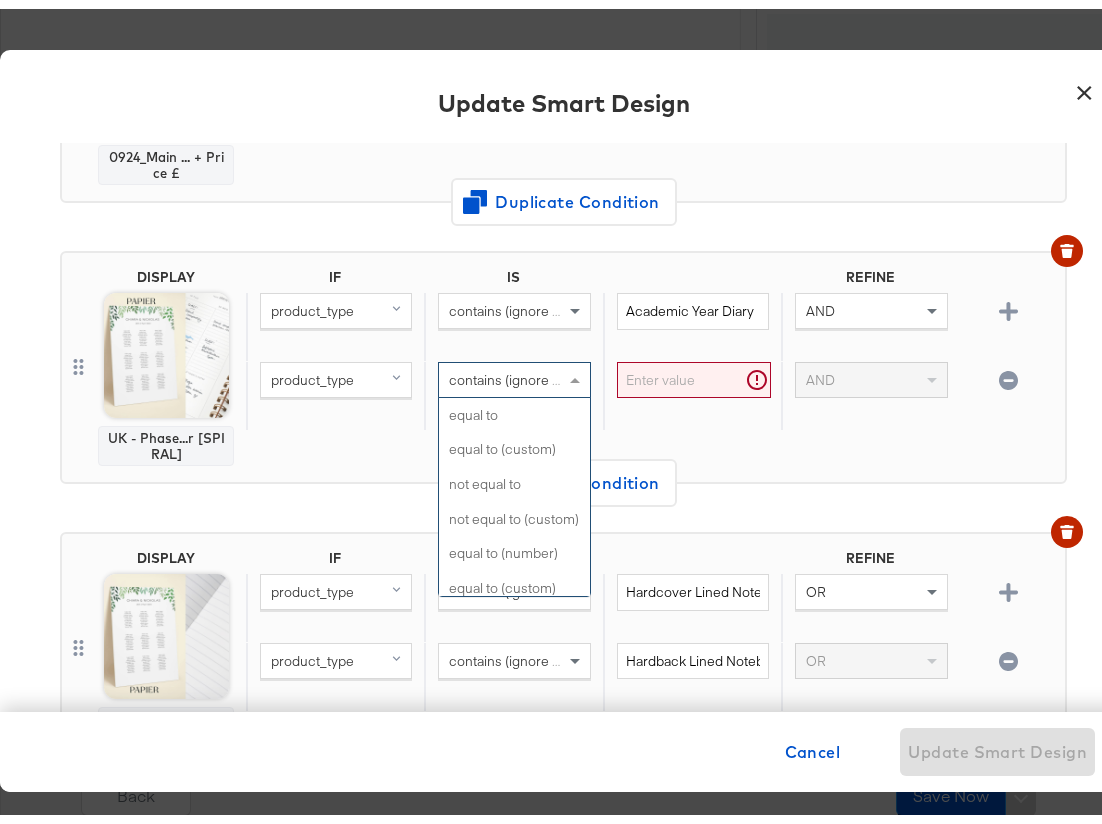 scroll, scrollTop: 1137, scrollLeft: 0, axis: vertical 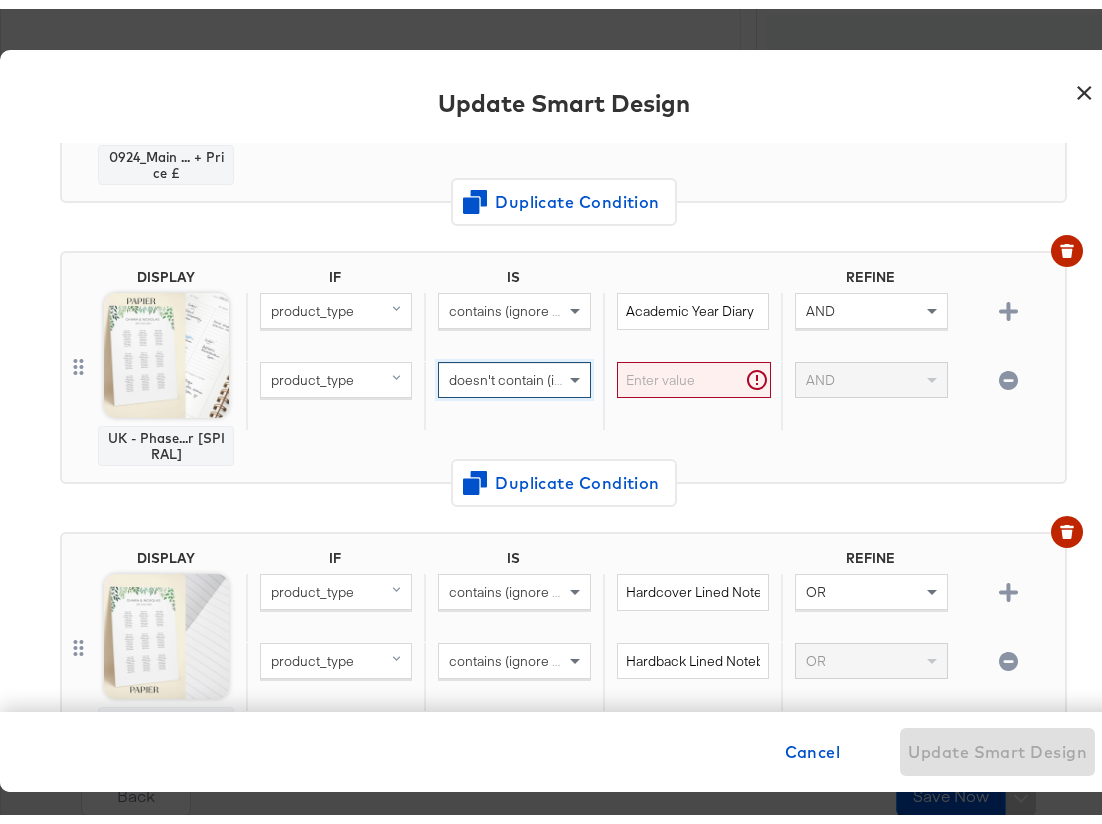 click on "doesn't contain (ignore case)" at bounding box center (514, 371) 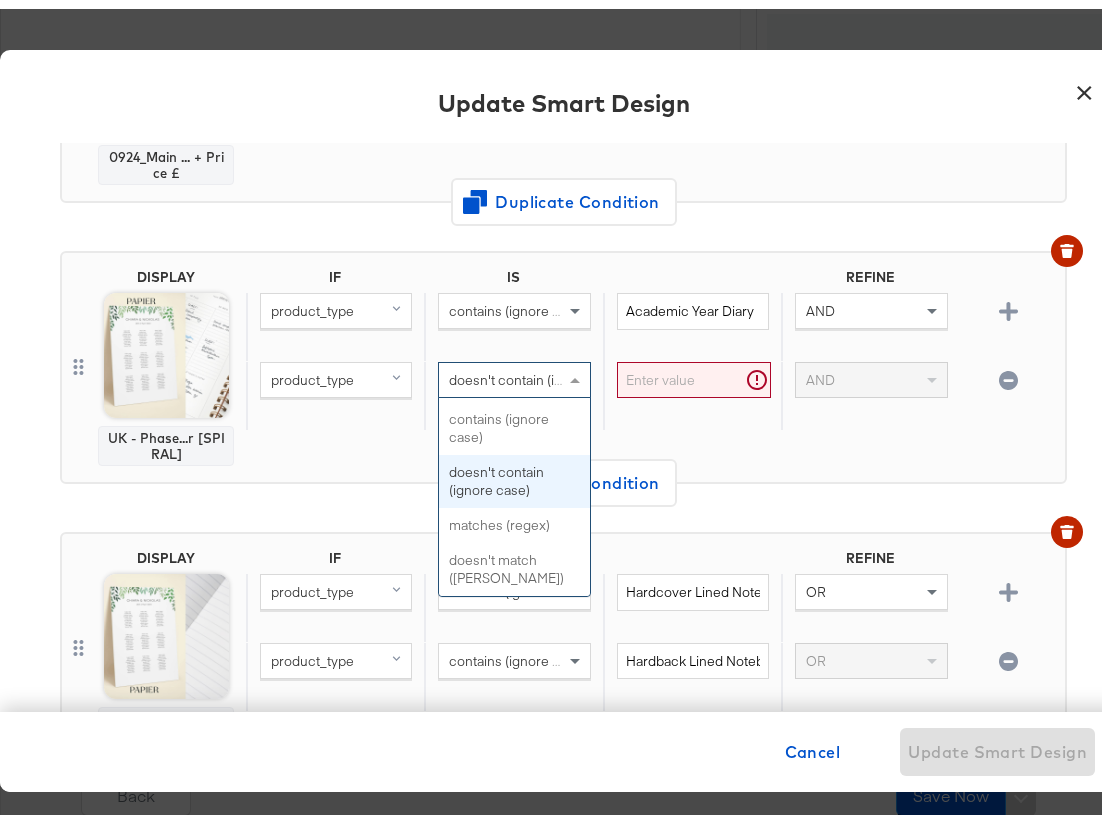 scroll, scrollTop: 1097, scrollLeft: 0, axis: vertical 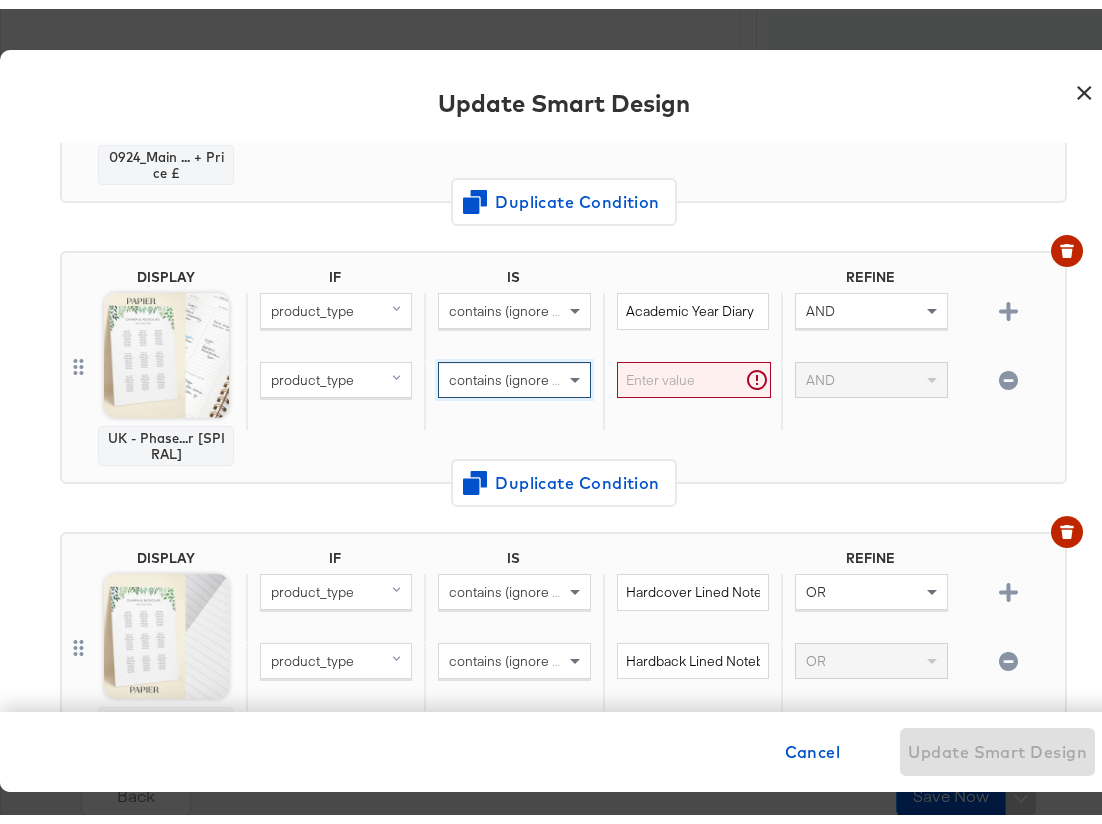 click at bounding box center [694, 371] 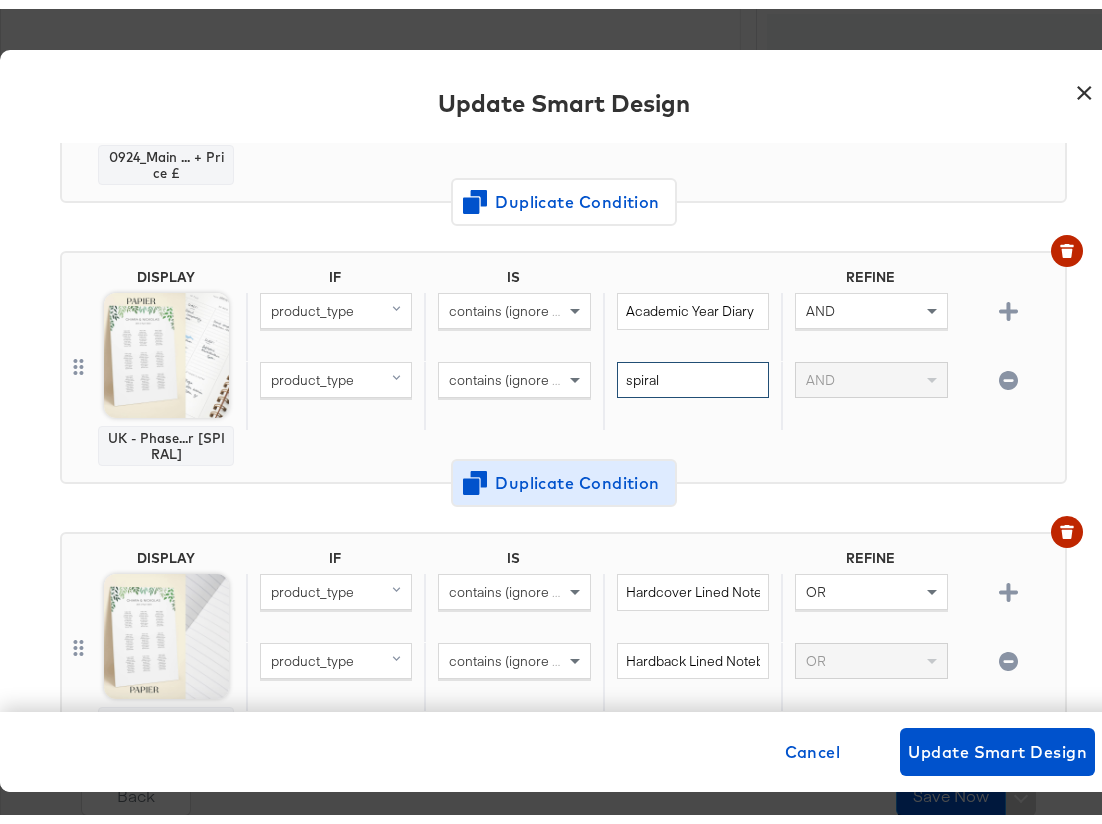 type on "spiral" 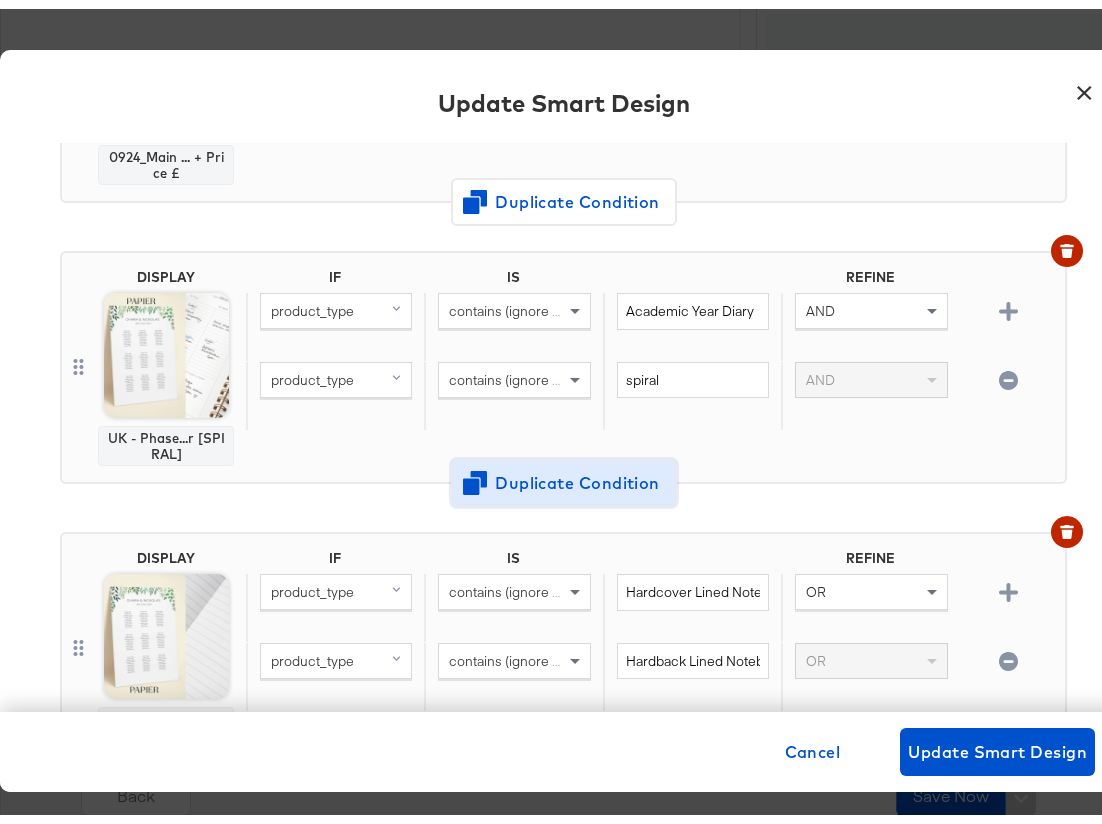 click on "Duplicate Condition" at bounding box center (564, 474) 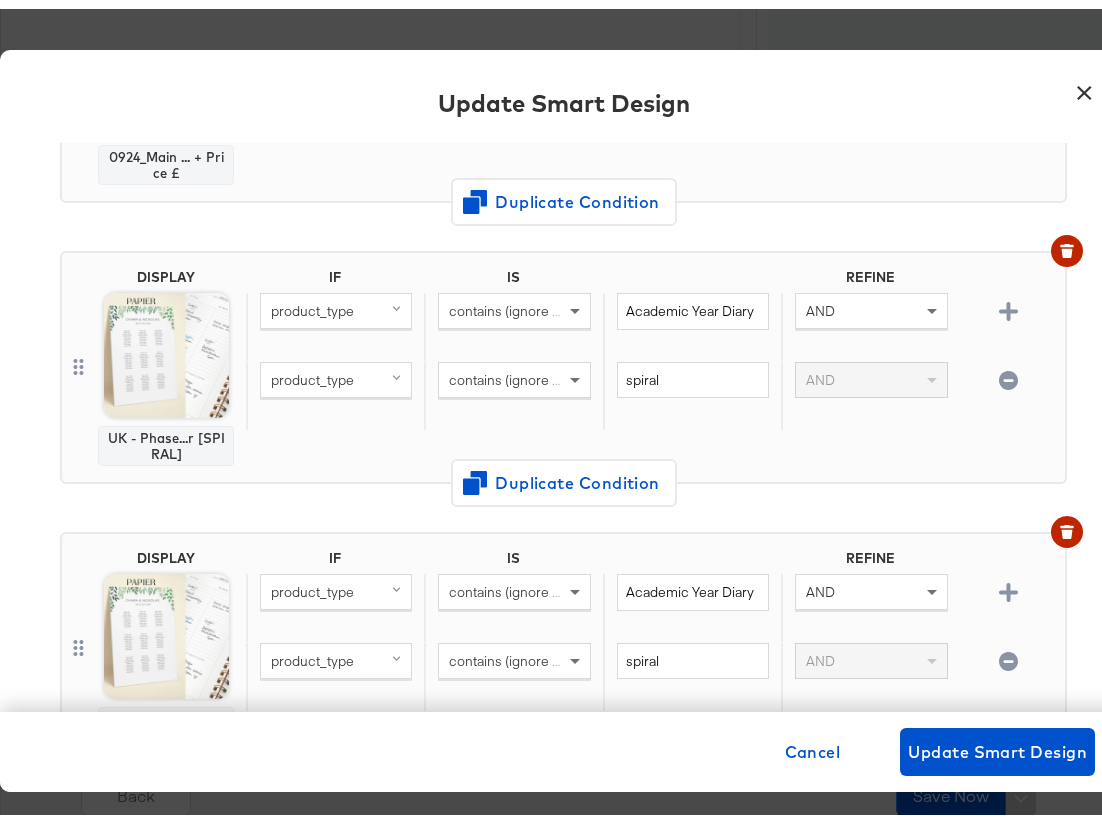 scroll, scrollTop: 752, scrollLeft: 0, axis: vertical 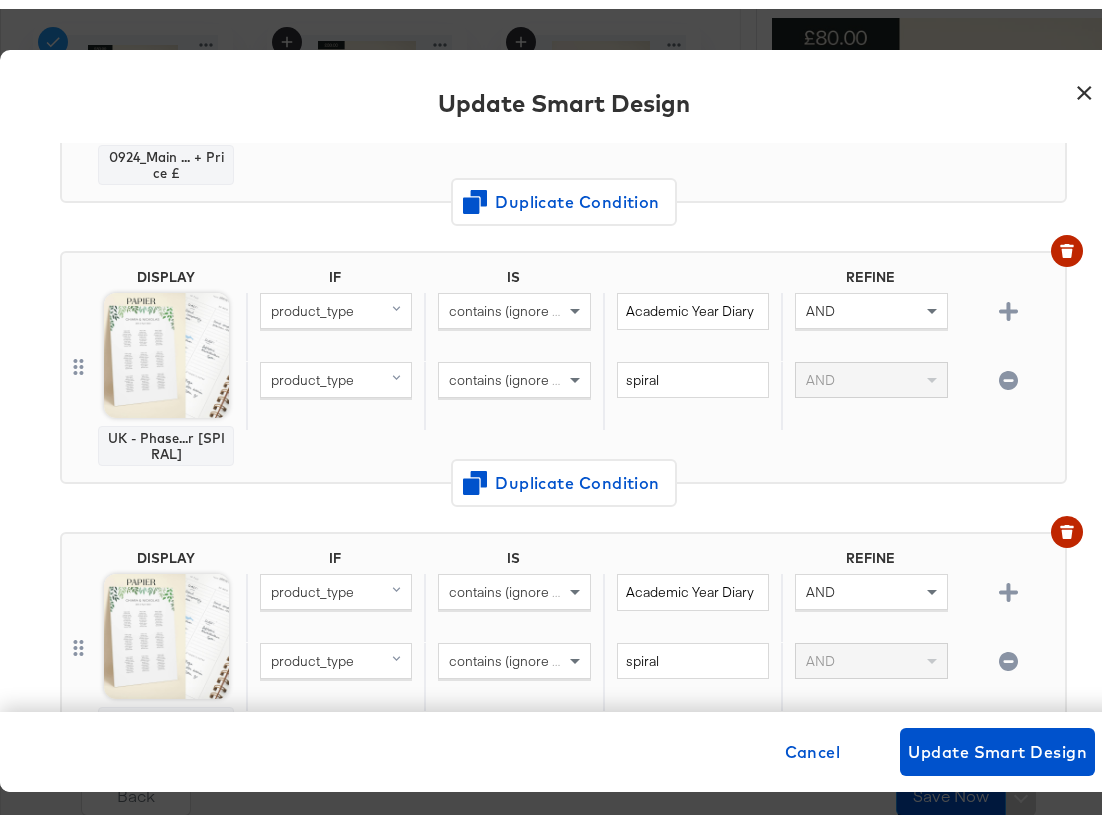 click on "contains (ignore case)" at bounding box center (514, 652) 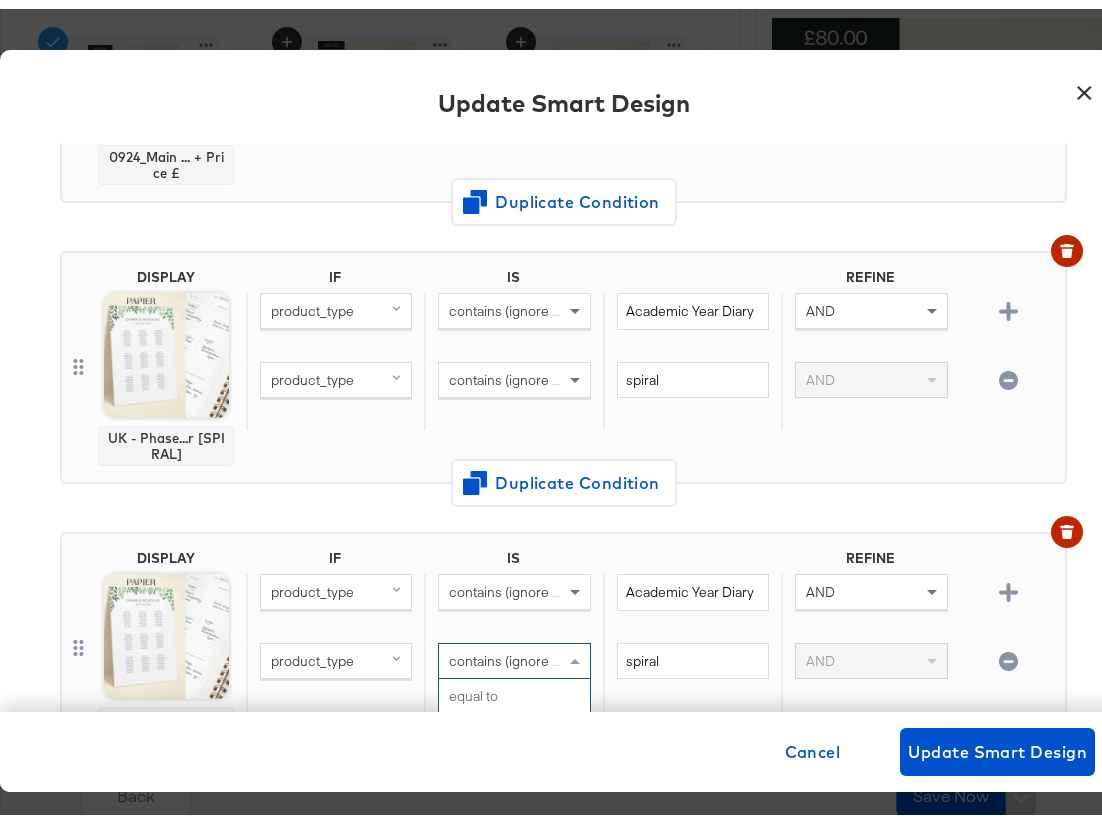 scroll, scrollTop: 1137, scrollLeft: 0, axis: vertical 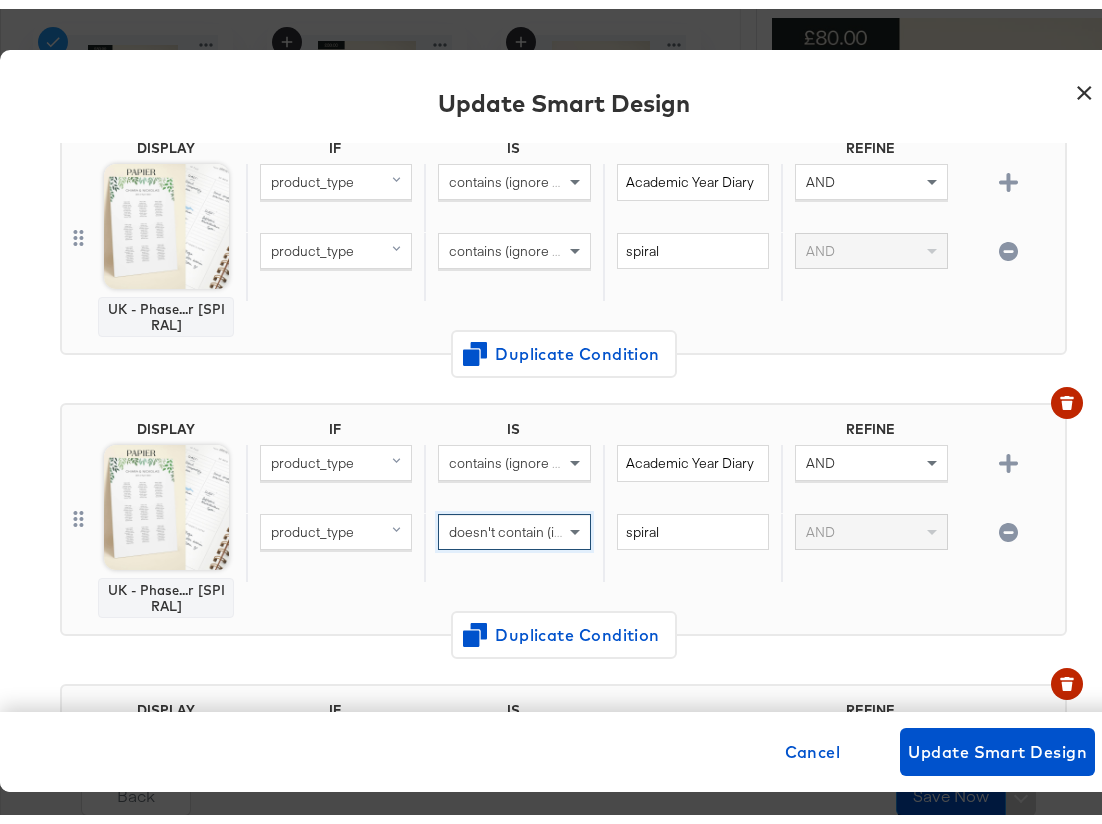 click at bounding box center [166, 498] 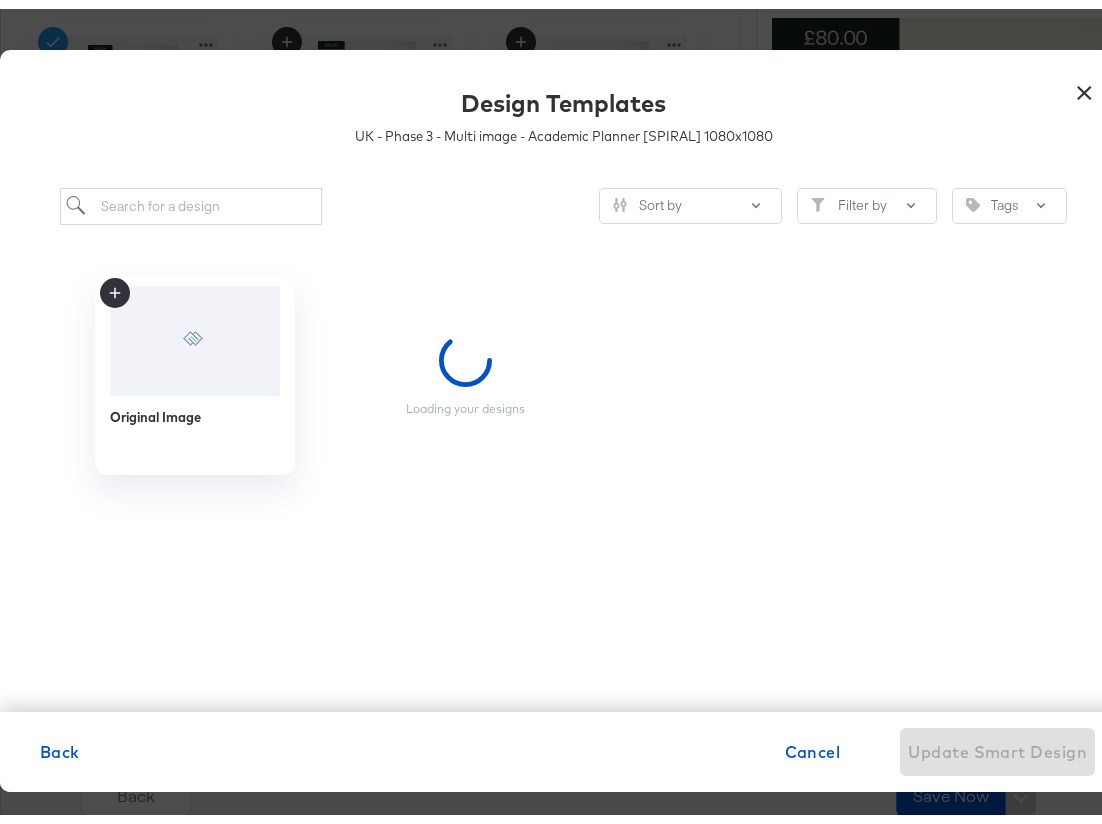 scroll, scrollTop: 0, scrollLeft: 0, axis: both 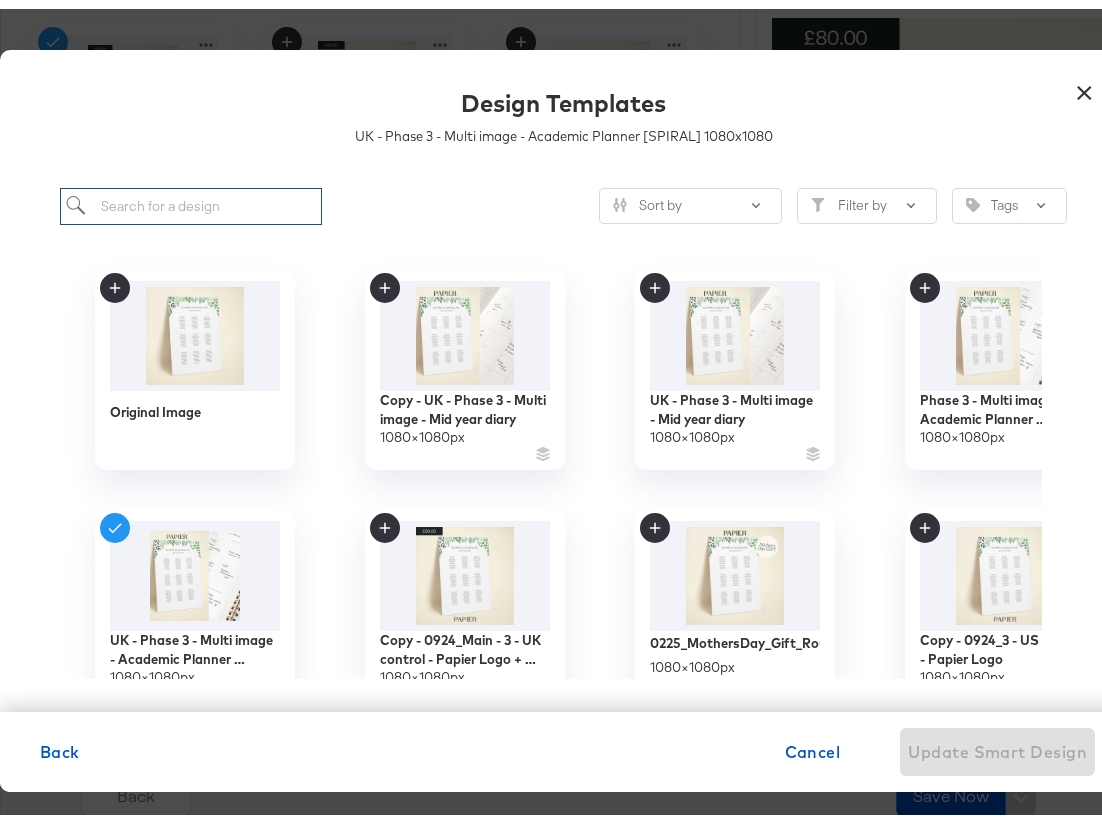 click at bounding box center (191, 197) 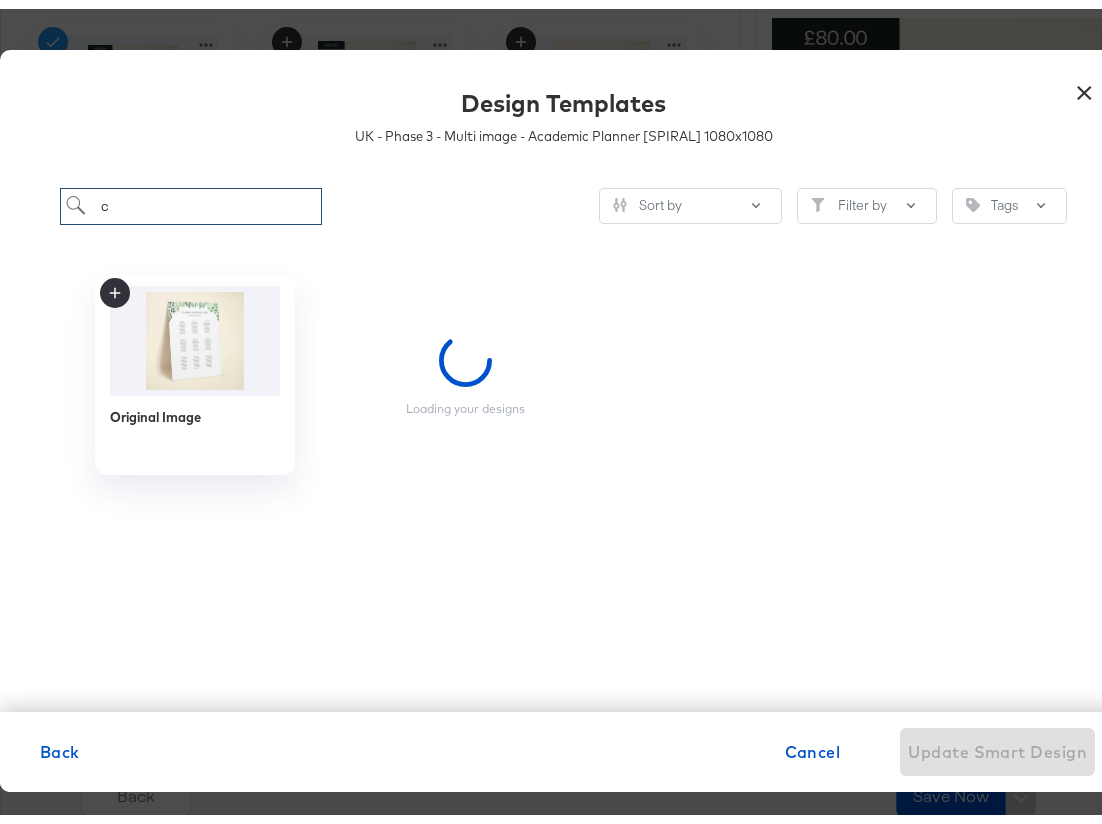 scroll, scrollTop: 0, scrollLeft: 0, axis: both 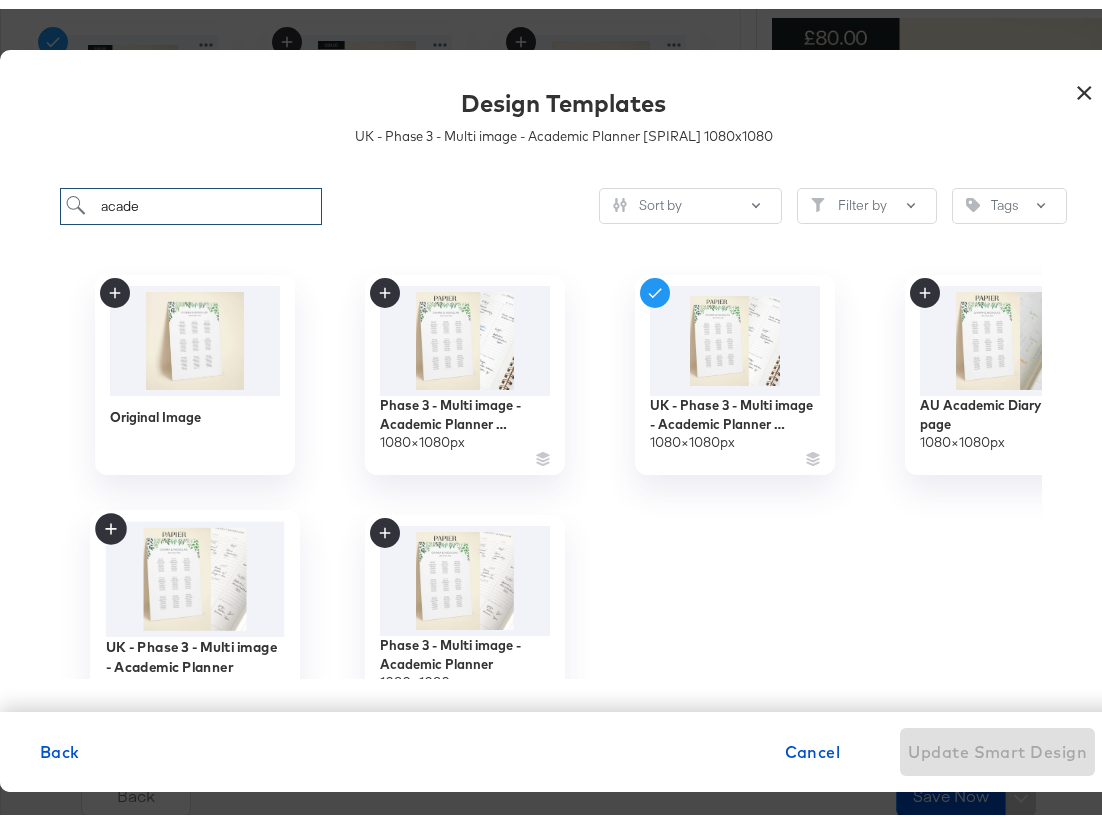 type on "acade" 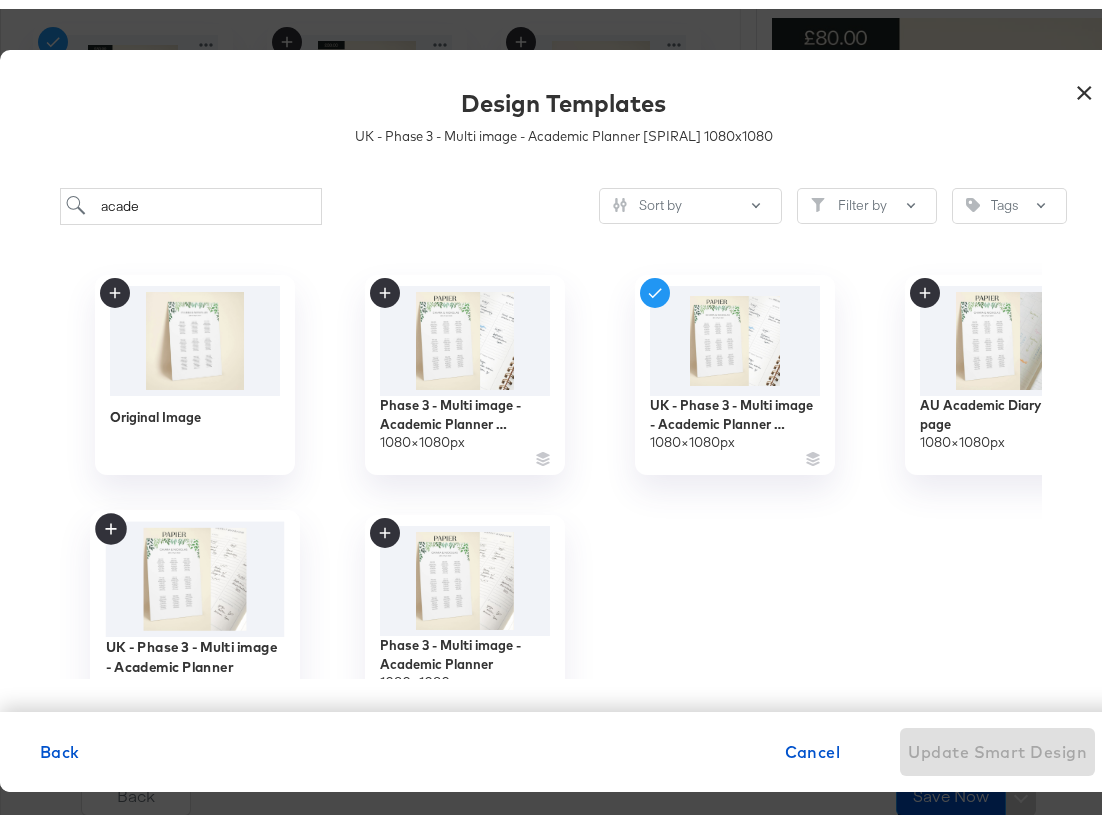 click 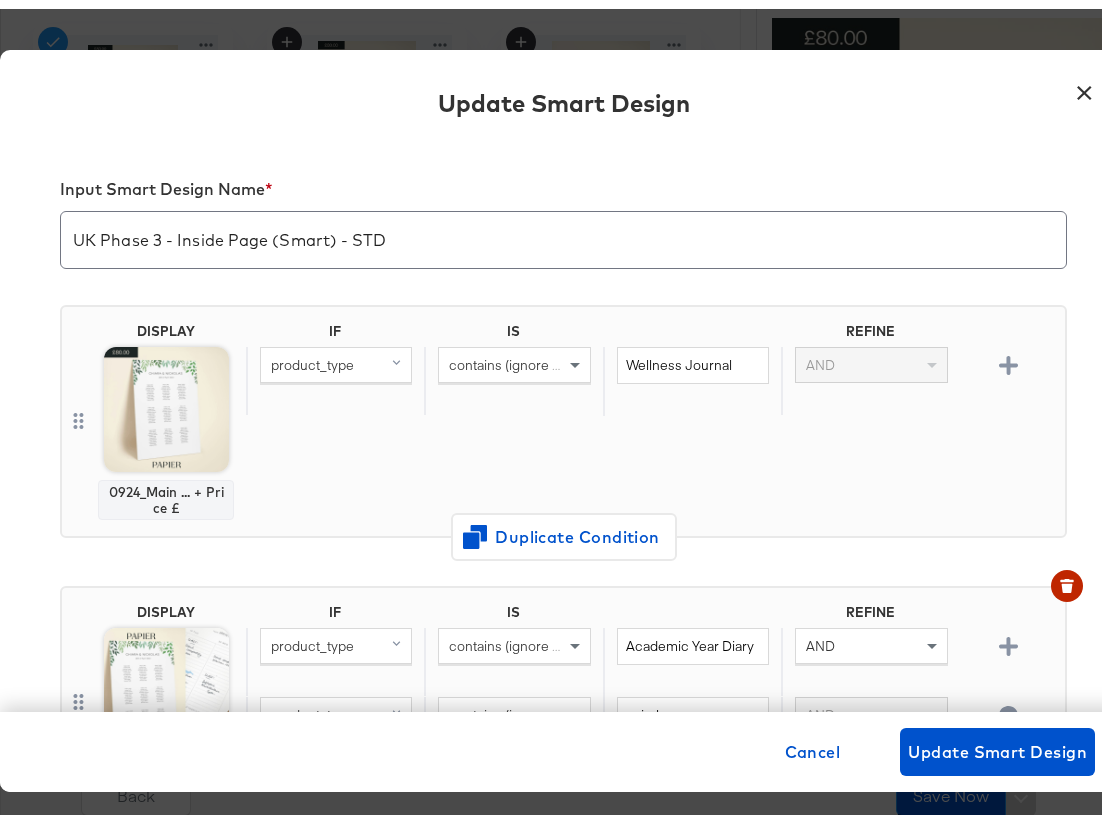 scroll, scrollTop: 464, scrollLeft: 0, axis: vertical 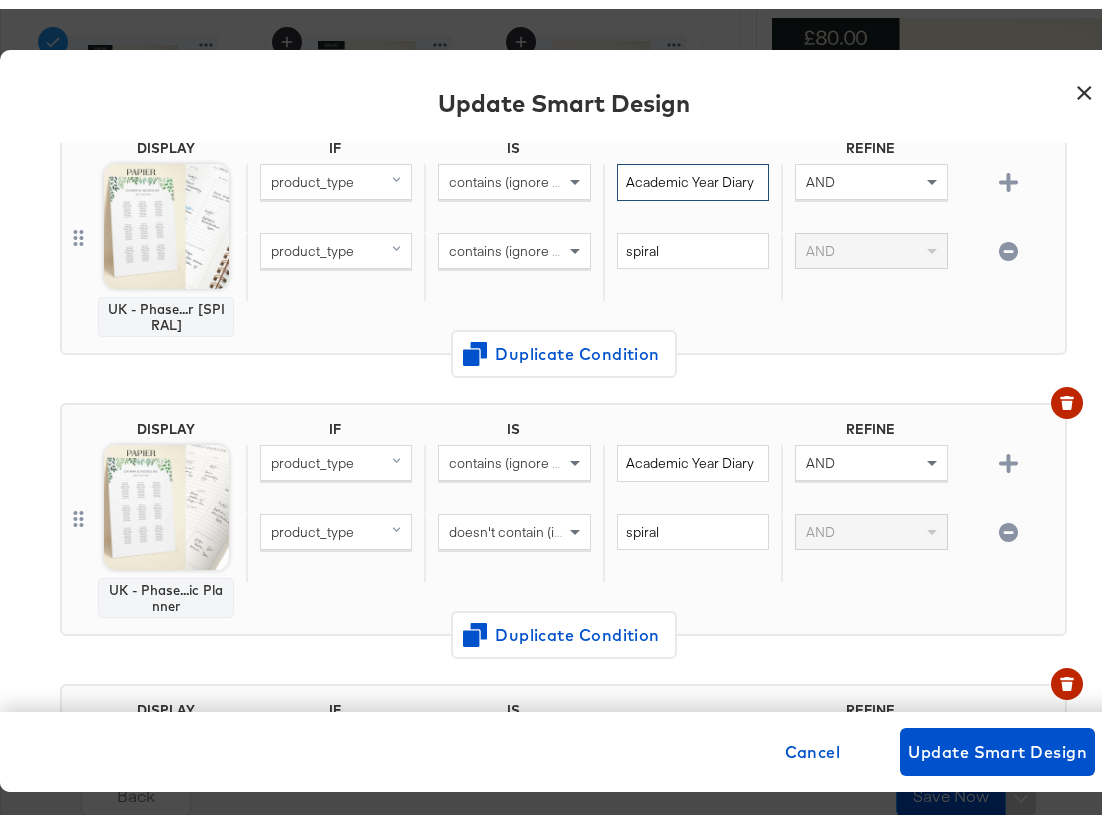drag, startPoint x: 693, startPoint y: 175, endPoint x: 739, endPoint y: 174, distance: 46.010868 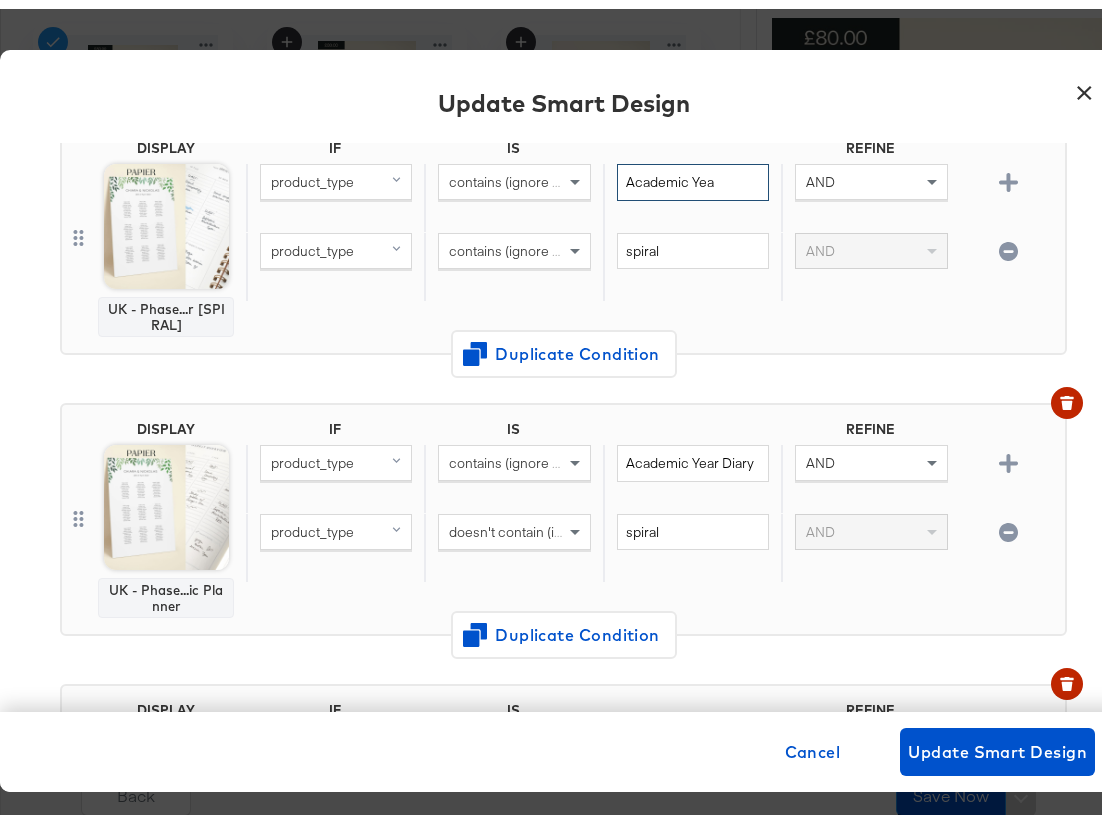 scroll, scrollTop: 0, scrollLeft: 0, axis: both 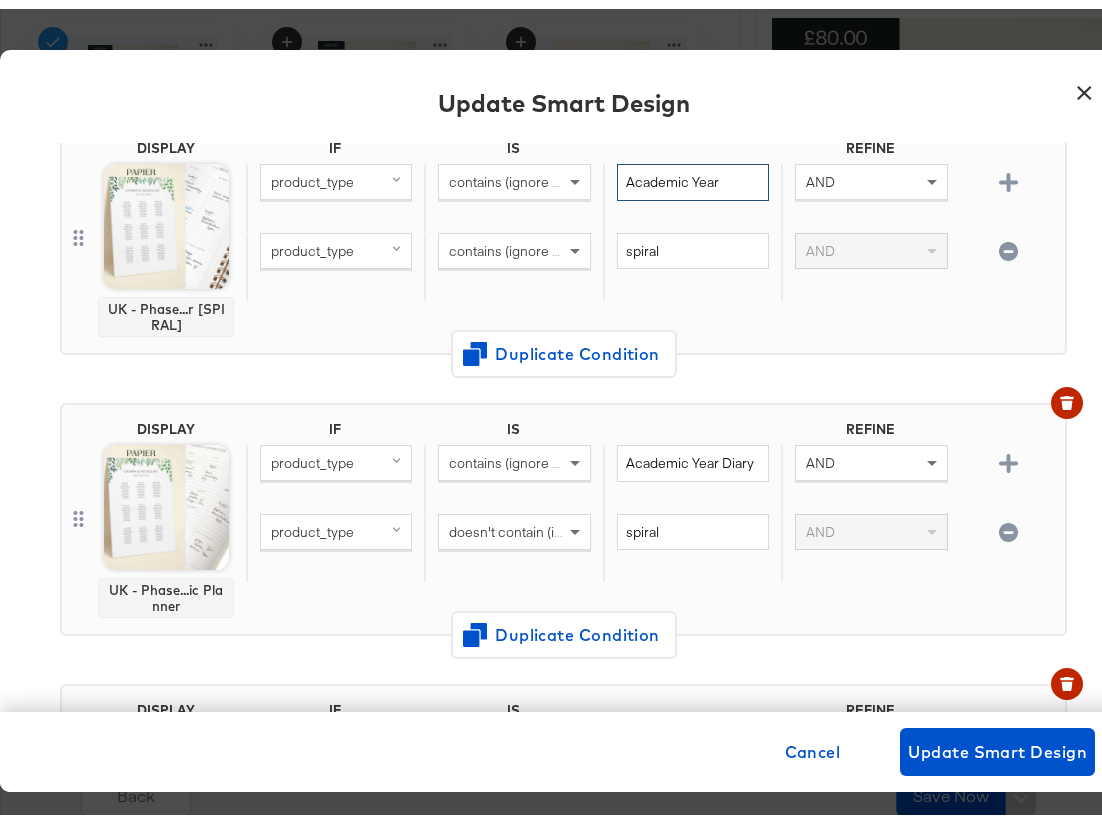 type on "Academic Year" 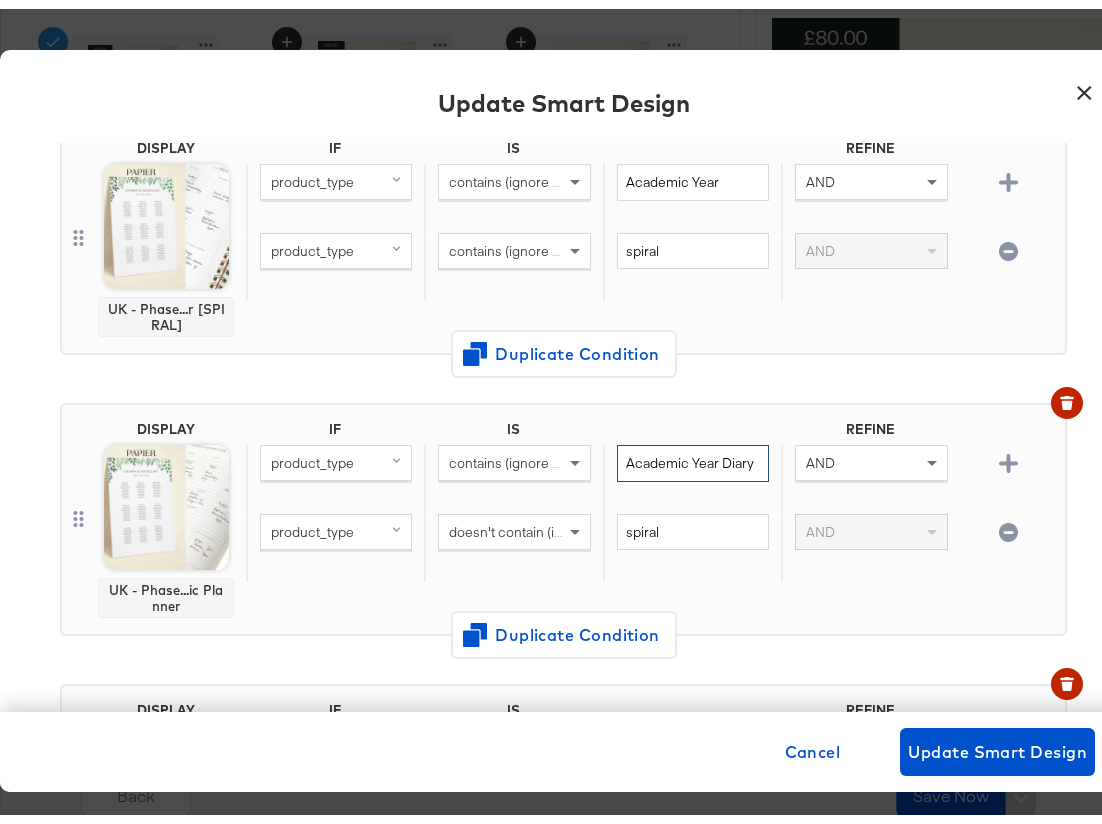 scroll, scrollTop: 0, scrollLeft: 5, axis: horizontal 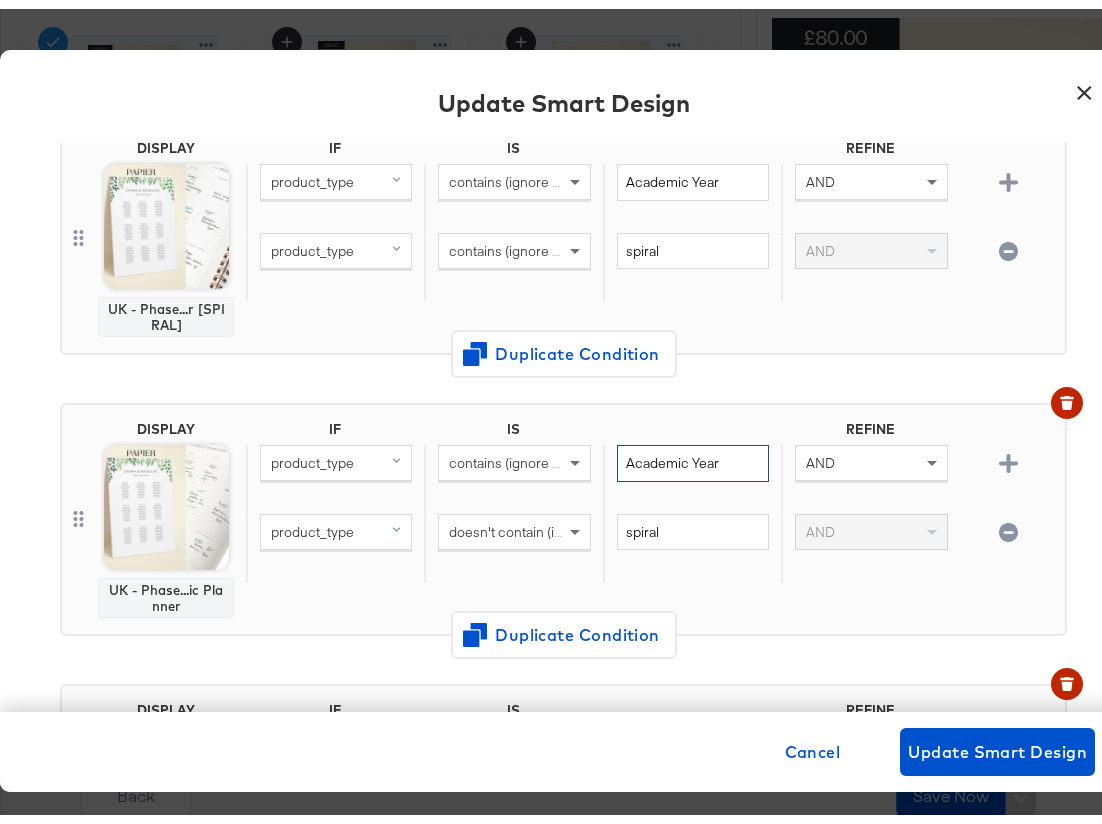 type on "Academic Year" 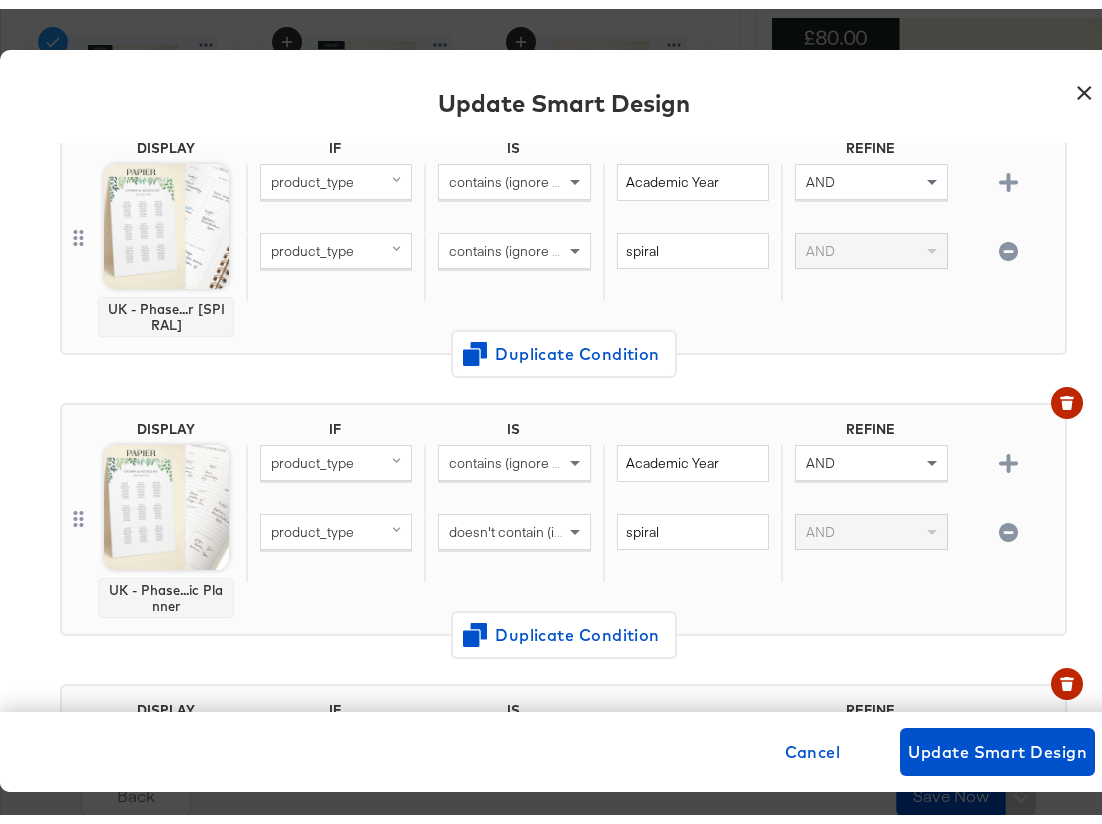 click on "Input Smart Design Name  * UK Phase 3 - Inside Page (Smart) - STD DISPLAY 0924_Main ... + Price £ IF IS   REFINE   product_type contains (ignore case) Wellness Journal AND Duplicate Condition DISPLAY UK - Phase...r [SPIRAL] IF IS   REFINE   product_type contains (ignore case) Academic Year AND product_type contains (ignore case) spiral AND Duplicate Condition DISPLAY UK - Phase...ic Planner IF IS   REFINE   product_type contains (ignore case) Academic Year AND product_type doesn't contain (ignore case) spiral AND Duplicate Condition DISPLAY 0924_Phase...- hardback IF IS   REFINE   product_type contains (ignore case) Hardcover Lined Notebook OR product_type contains (ignore case) Hardback Lined Notebook OR Duplicate Condition DISPLAY 0924_Phase...- HARDBACK IF IS   REFINE   title contains (ignore case) Dotted Notebook OR title contains (ignore case) Bullet OR Duplicate Condition DISPLAY 0924_Phase...- HARDBACK IF IS   REFINE   title contains (ignore case) Plain Notebook AND Duplicate Condition DISPLAY IF IS" at bounding box center (563, 418) 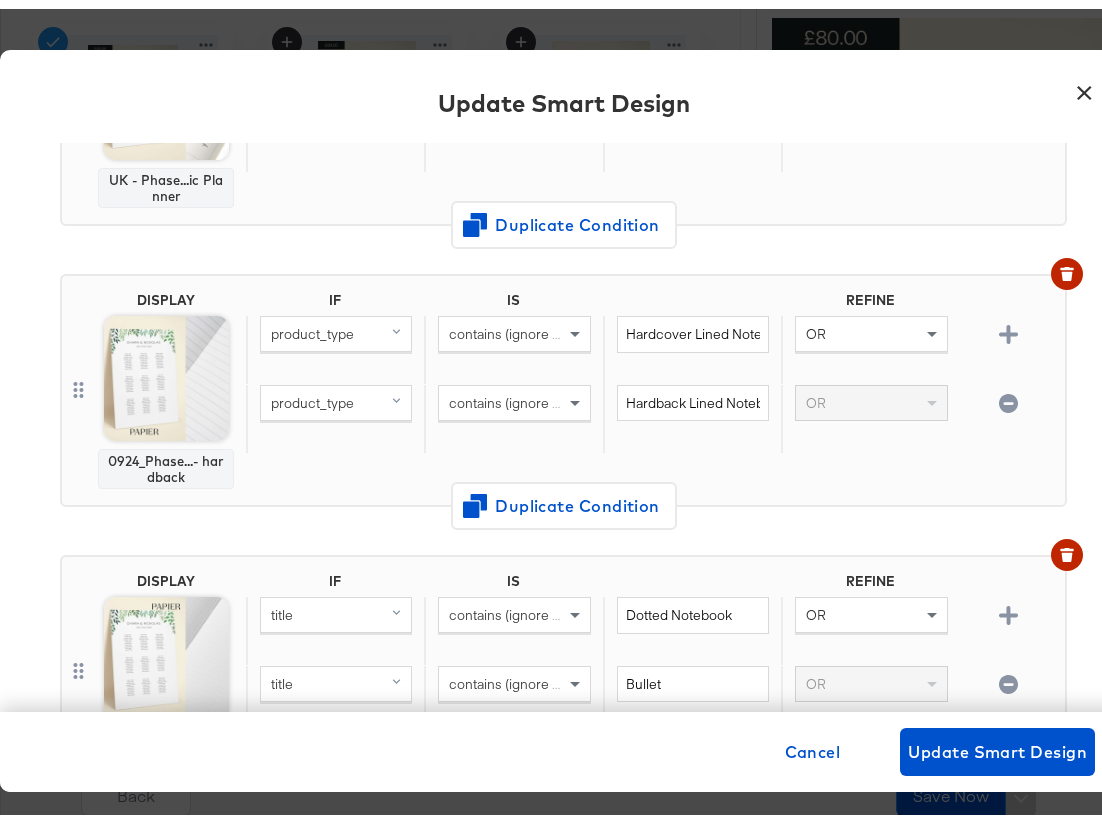 scroll, scrollTop: 878, scrollLeft: 0, axis: vertical 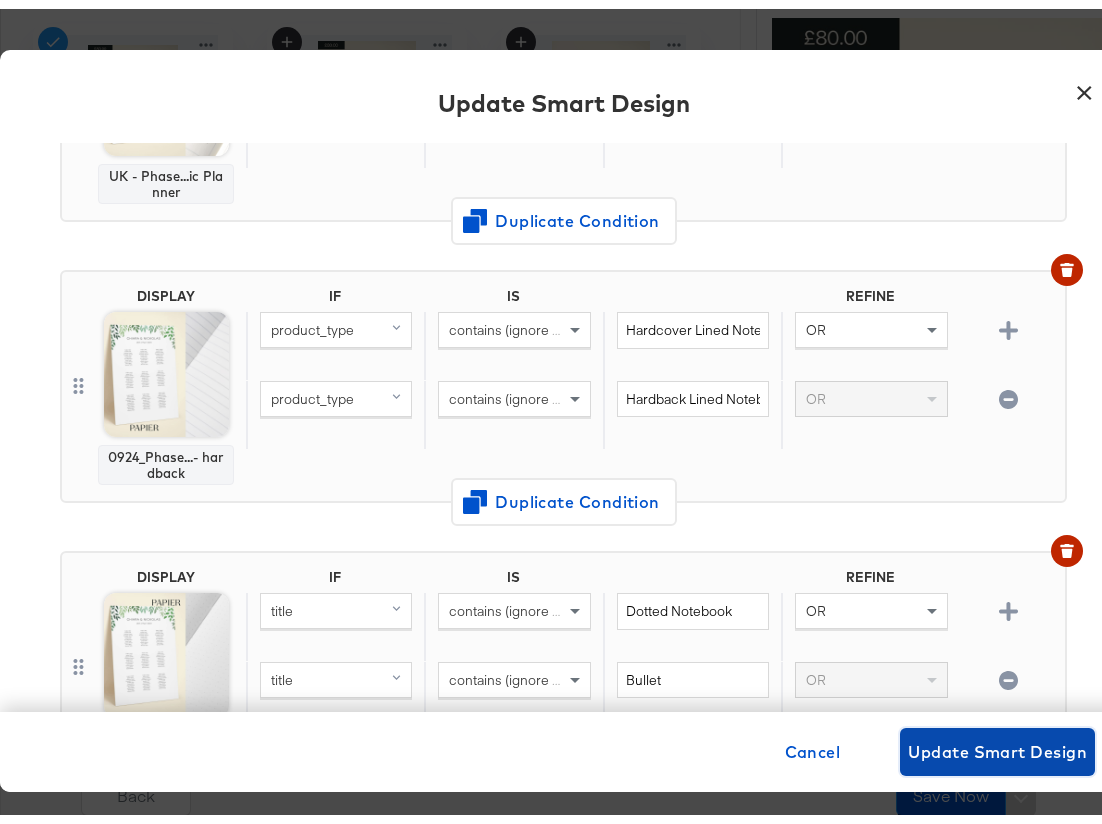 click on "Update Smart Design" at bounding box center (997, 743) 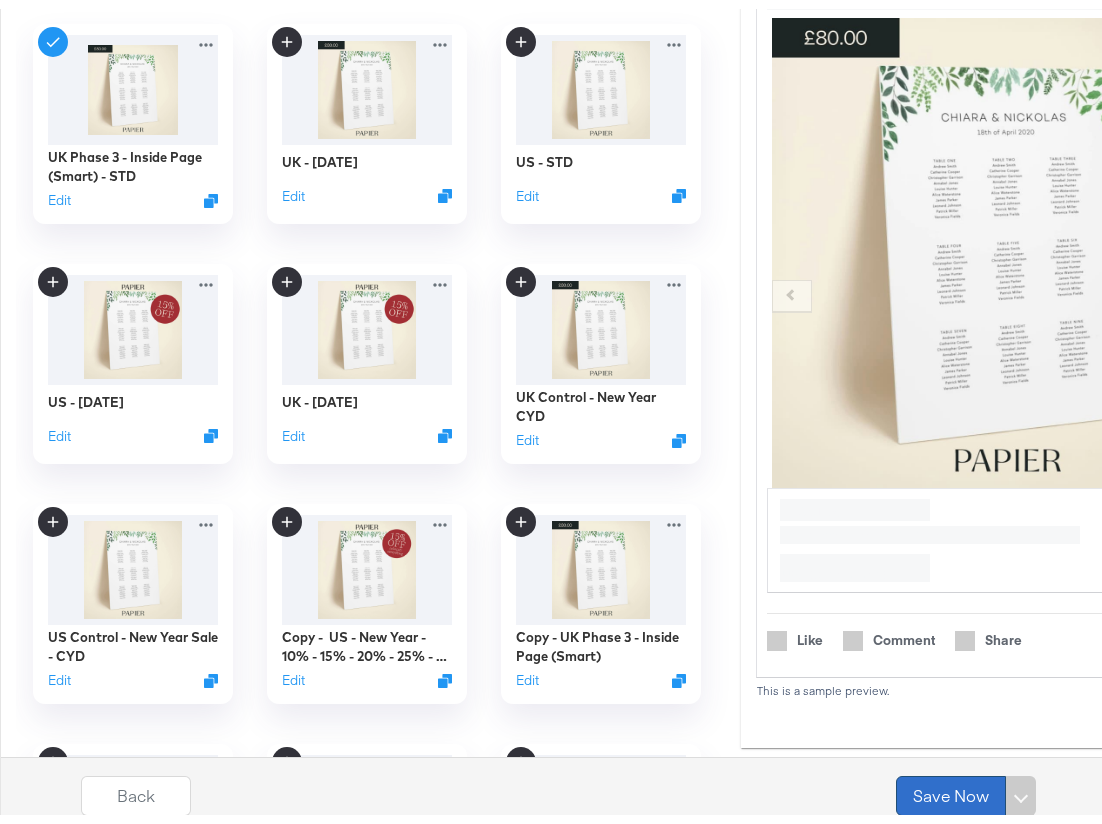 click on "Save Now" at bounding box center (951, 787) 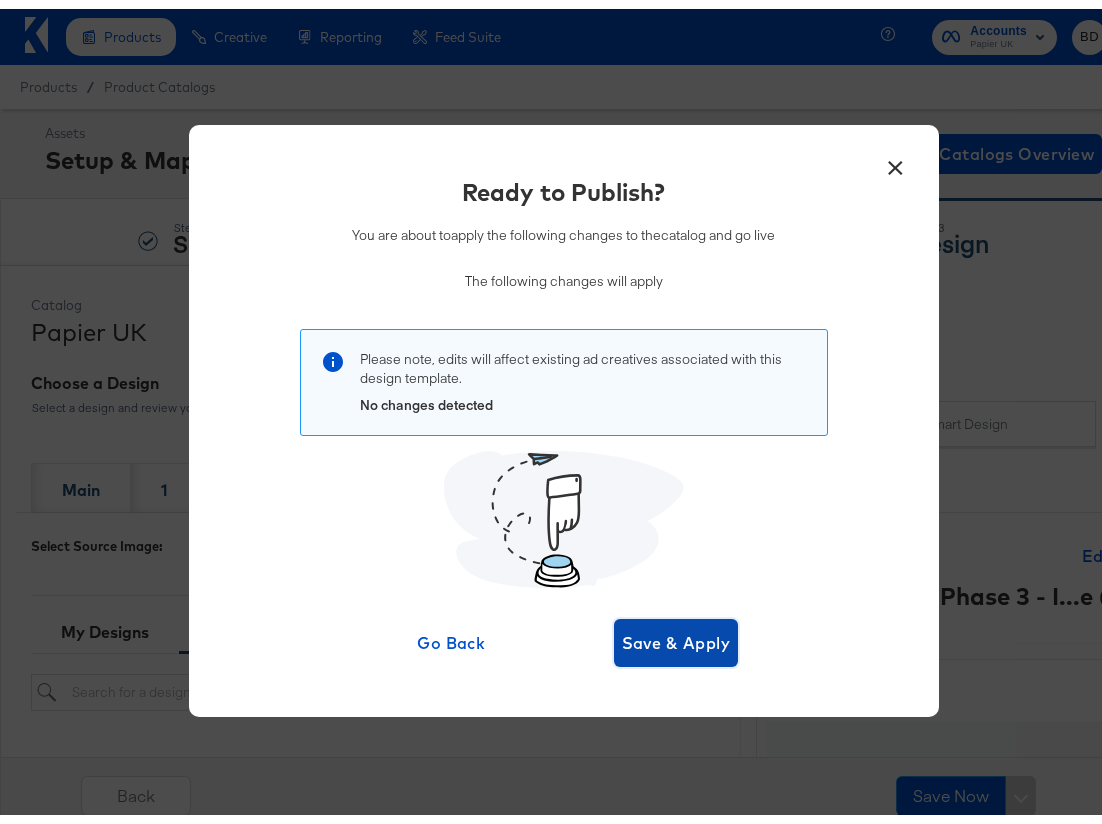 click on "Save & Apply" at bounding box center [676, 634] 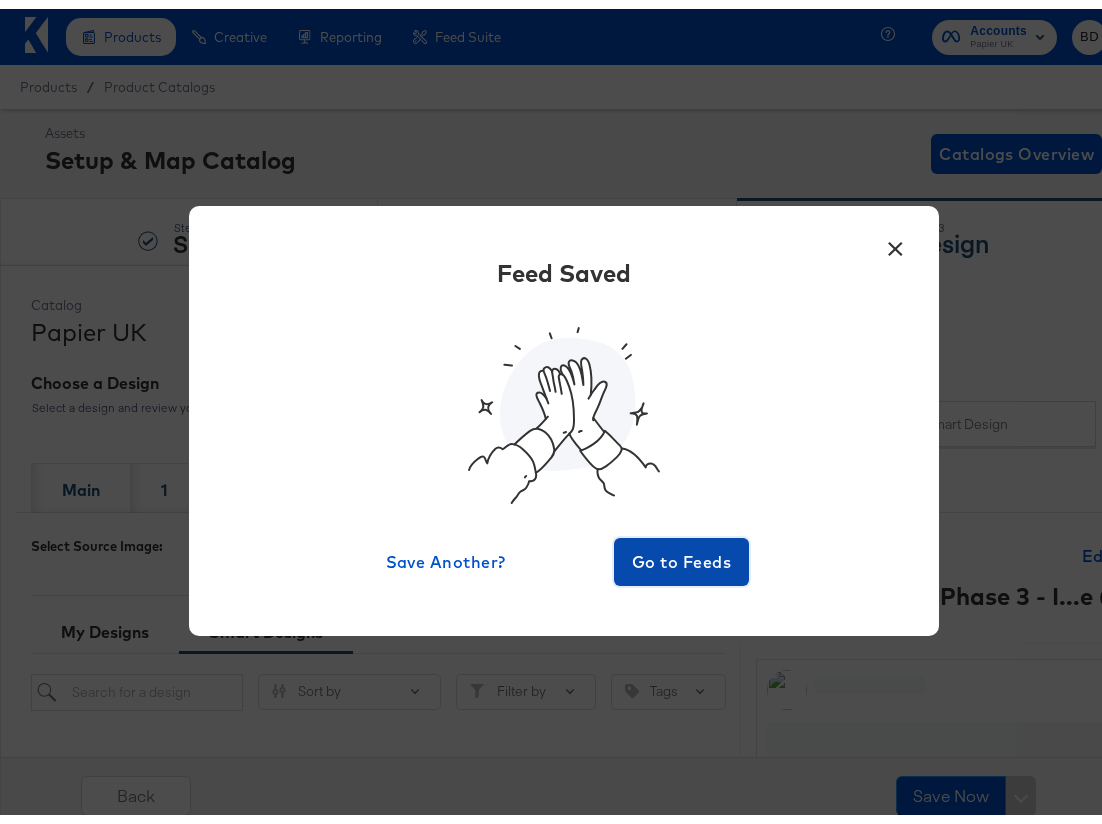 click on "Go to Feeds" at bounding box center (682, 553) 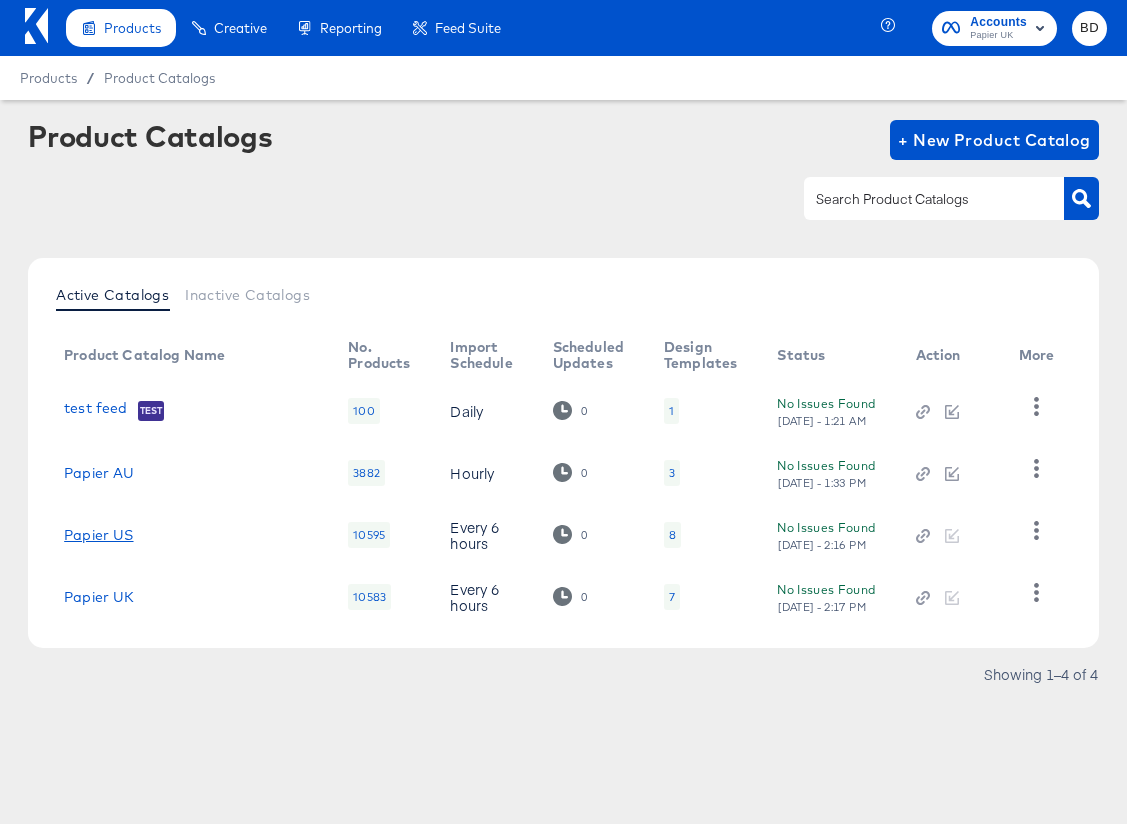 click on "Papier US" at bounding box center (98, 535) 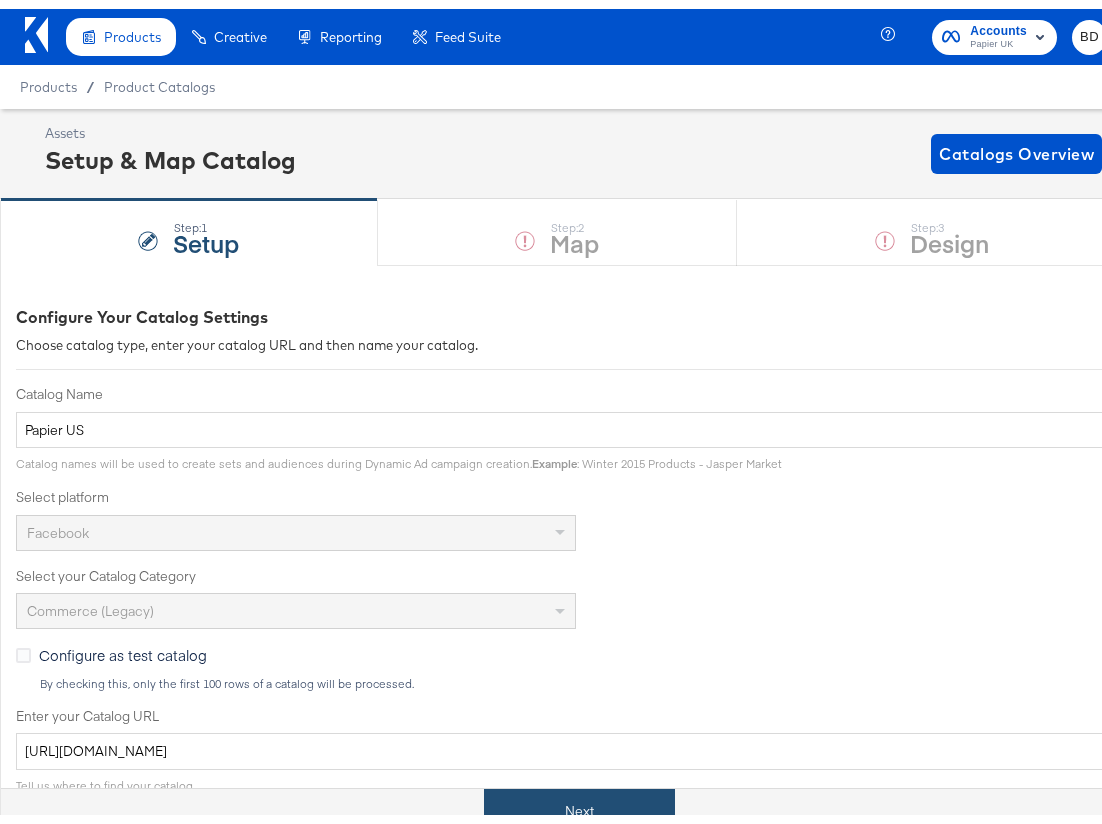 click on "Next" at bounding box center [579, 802] 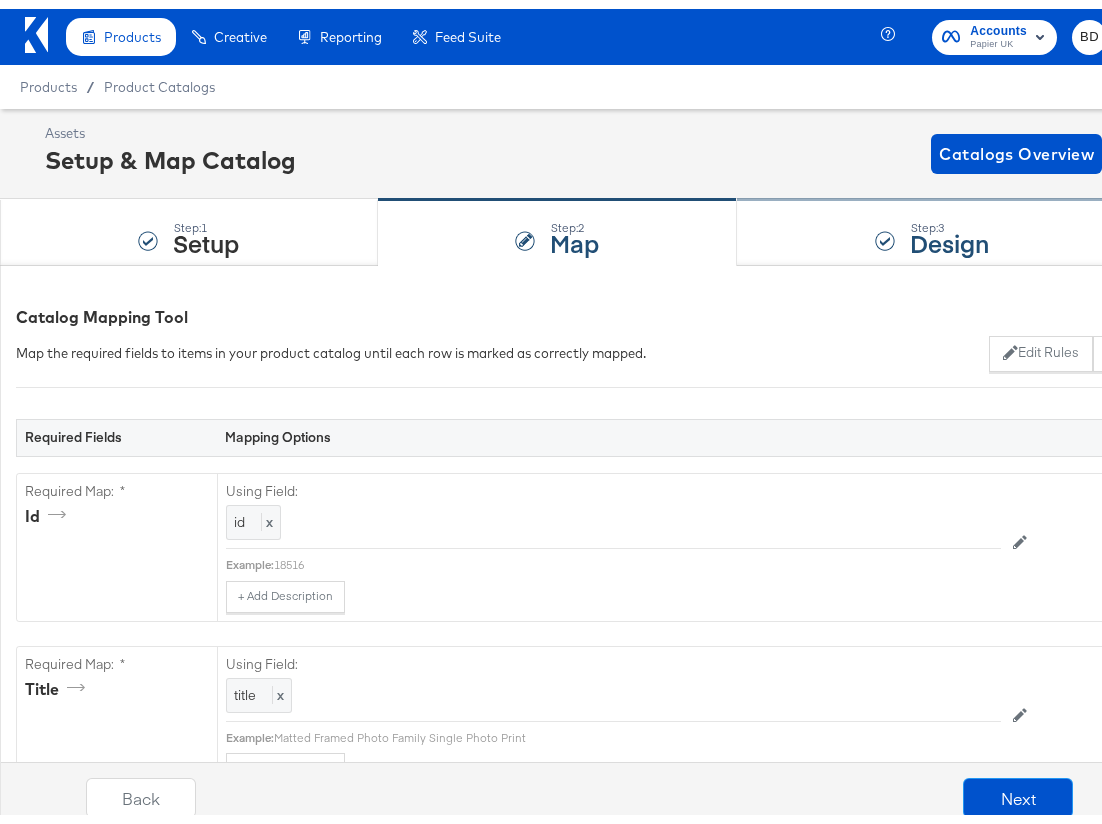 click at bounding box center [885, 232] 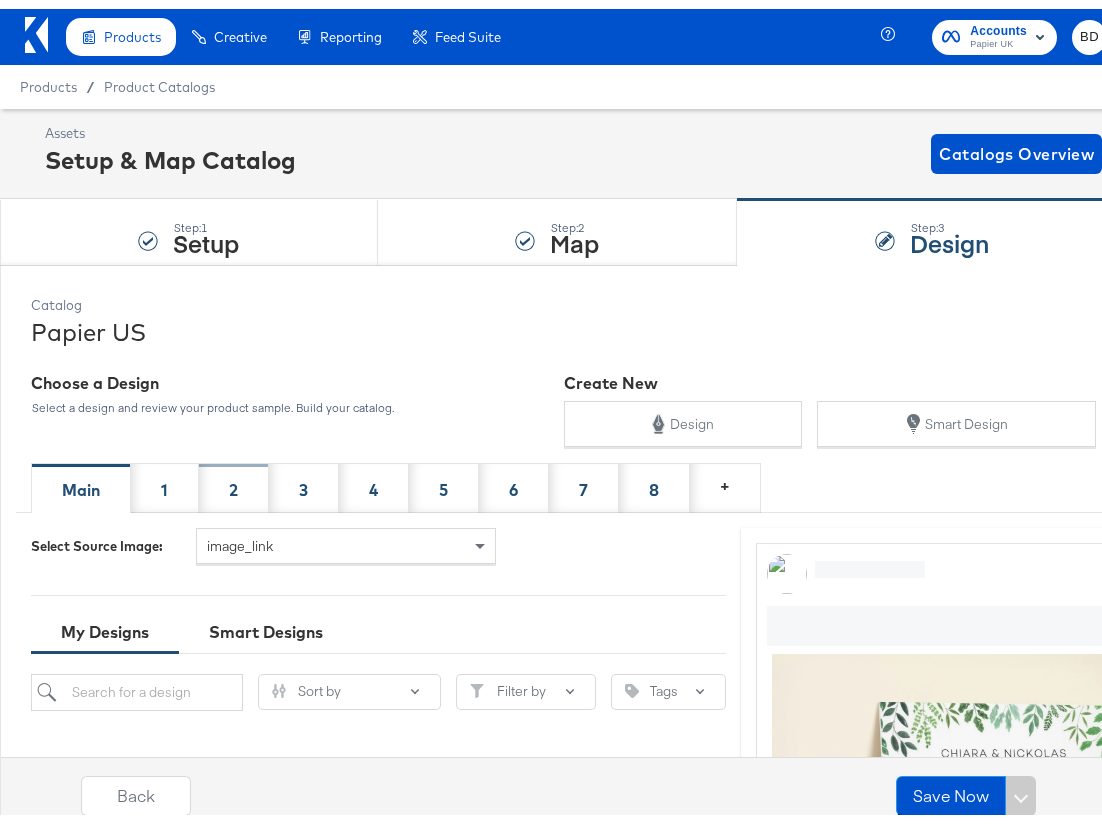 click on "2" at bounding box center [233, 481] 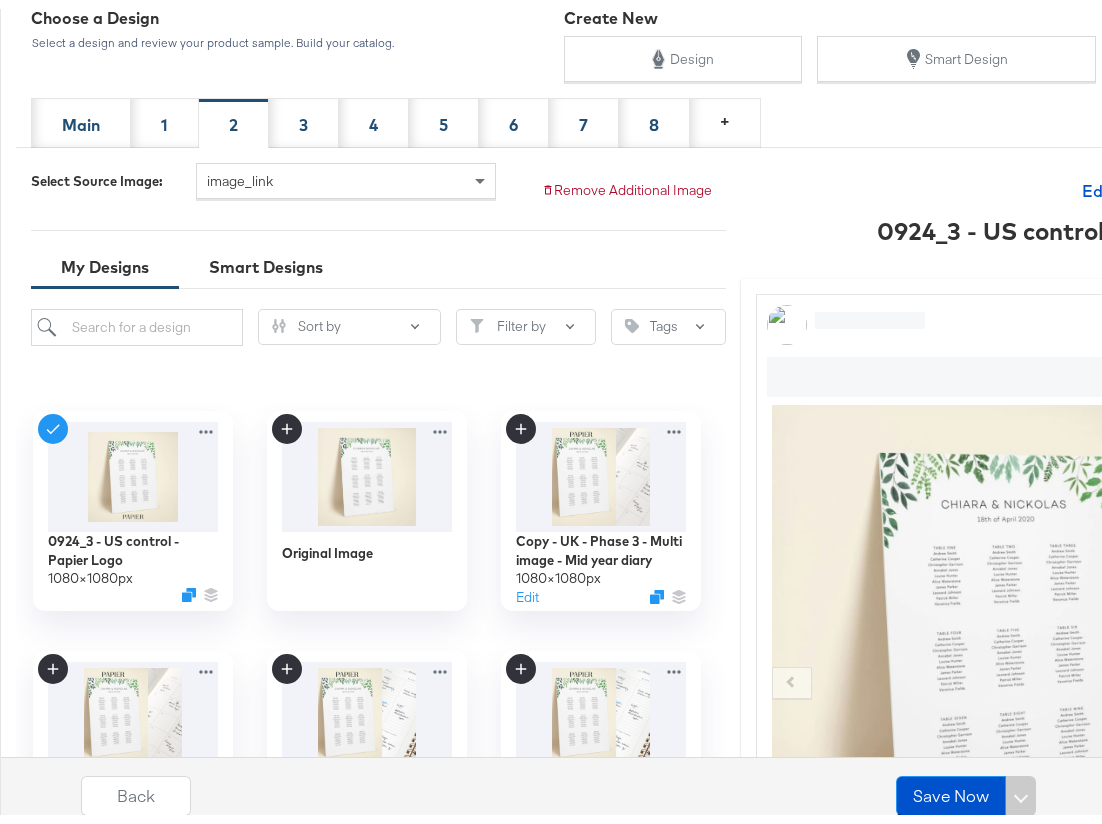 scroll, scrollTop: 369, scrollLeft: 0, axis: vertical 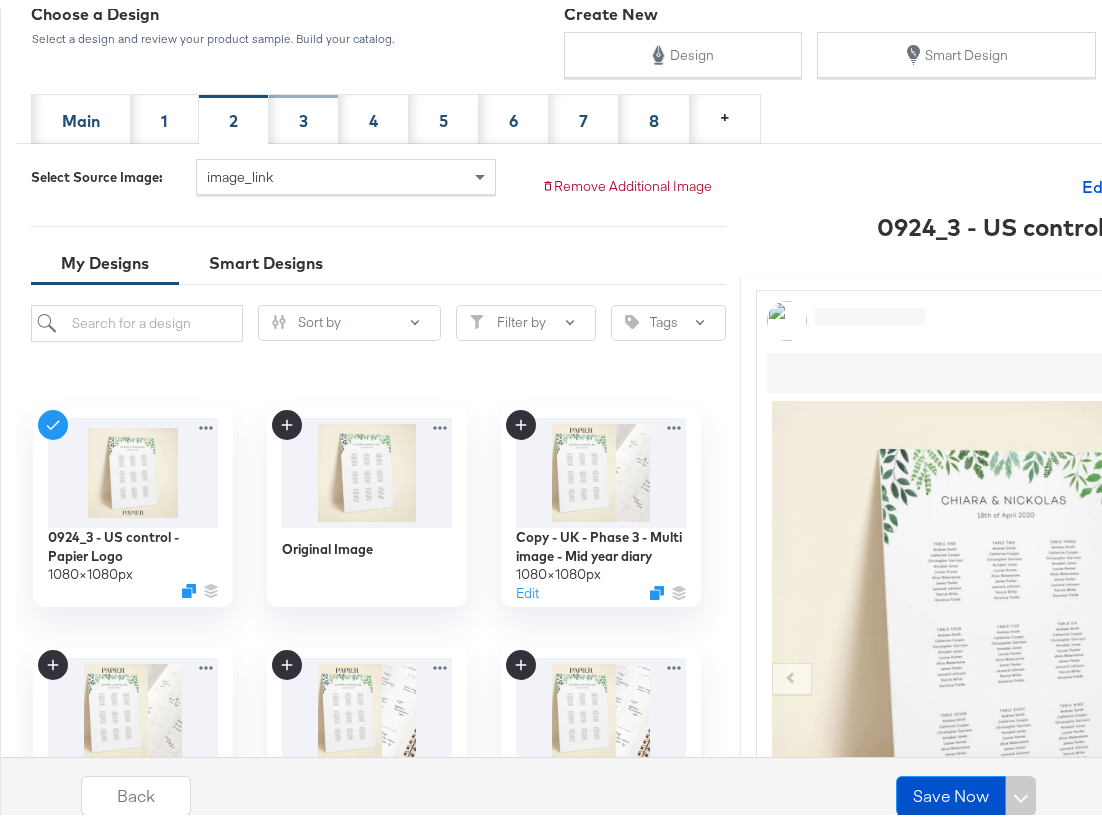 click on "3" at bounding box center [304, 110] 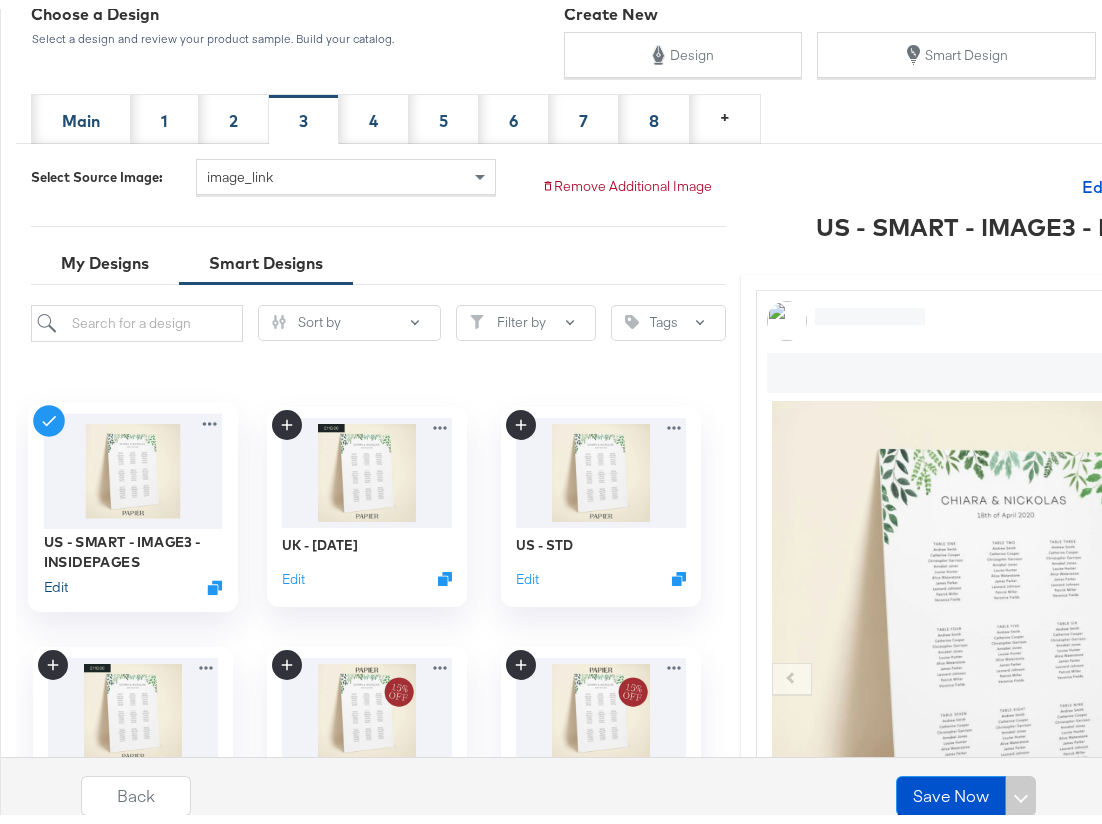 click on "Edit" at bounding box center [56, 578] 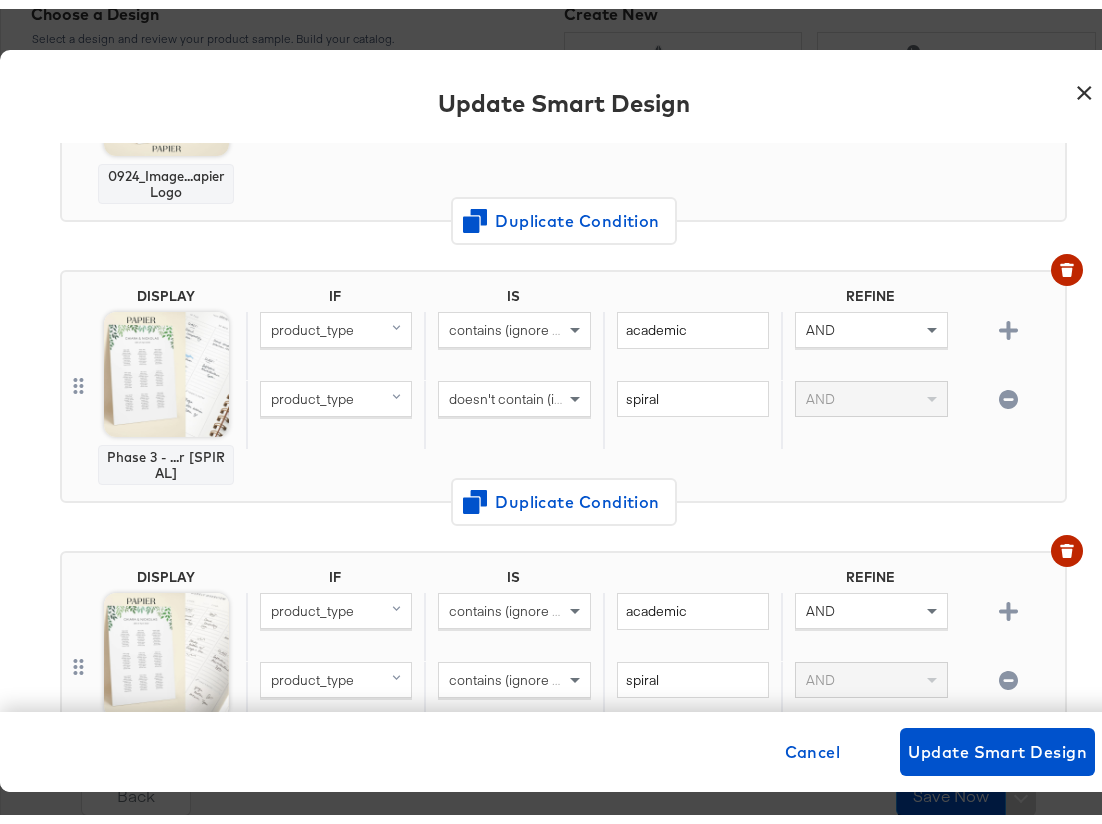 scroll, scrollTop: 1716, scrollLeft: 0, axis: vertical 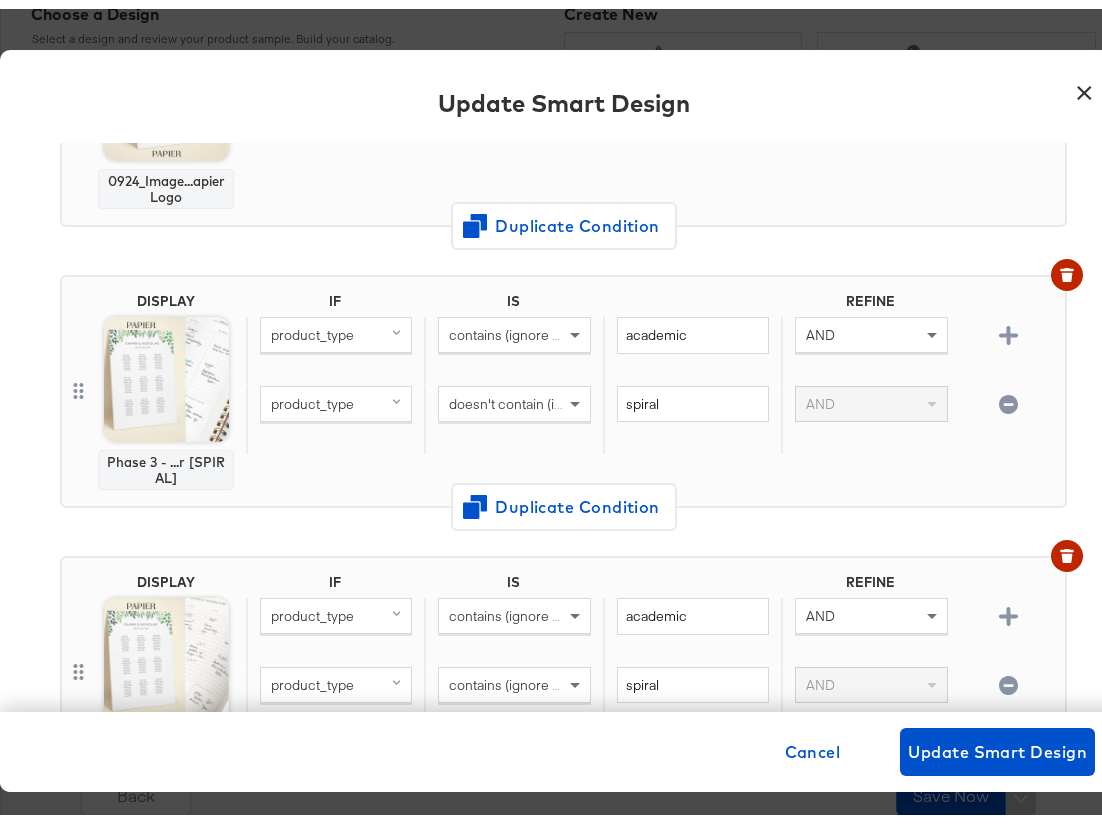 click on "doesn't contain (ignore case)" at bounding box center [538, 395] 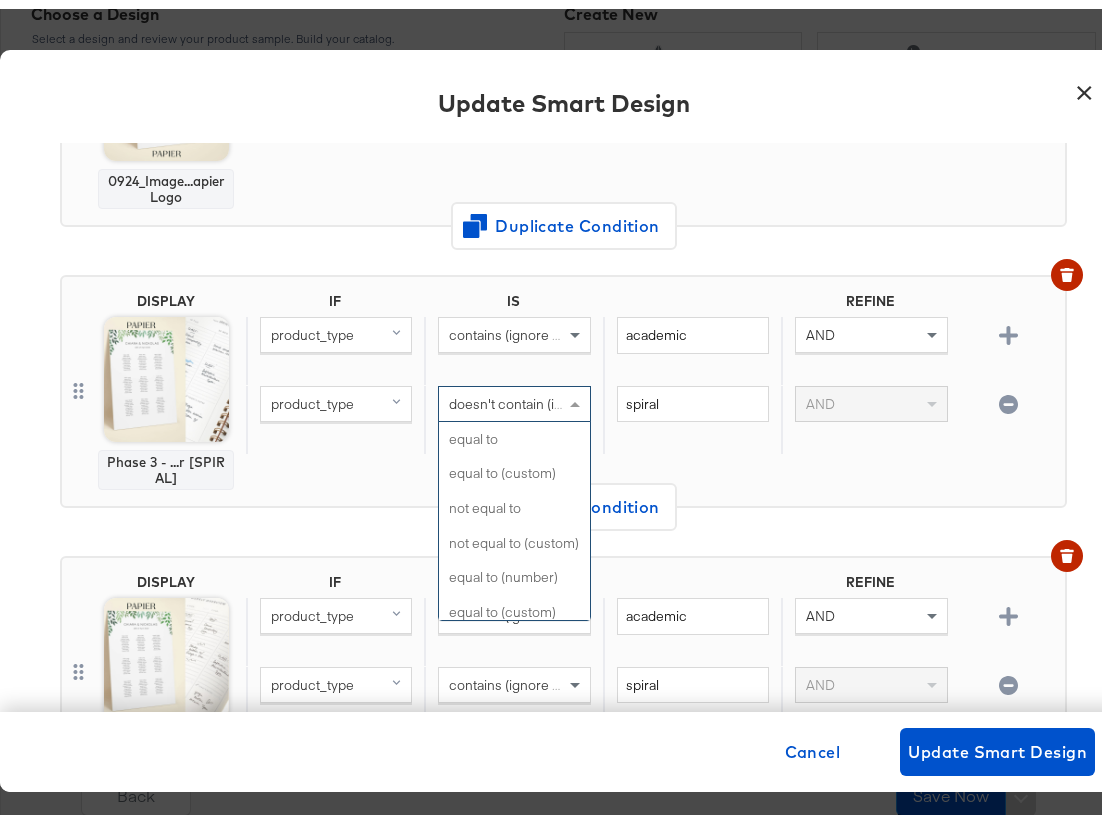 scroll, scrollTop: 1170, scrollLeft: 0, axis: vertical 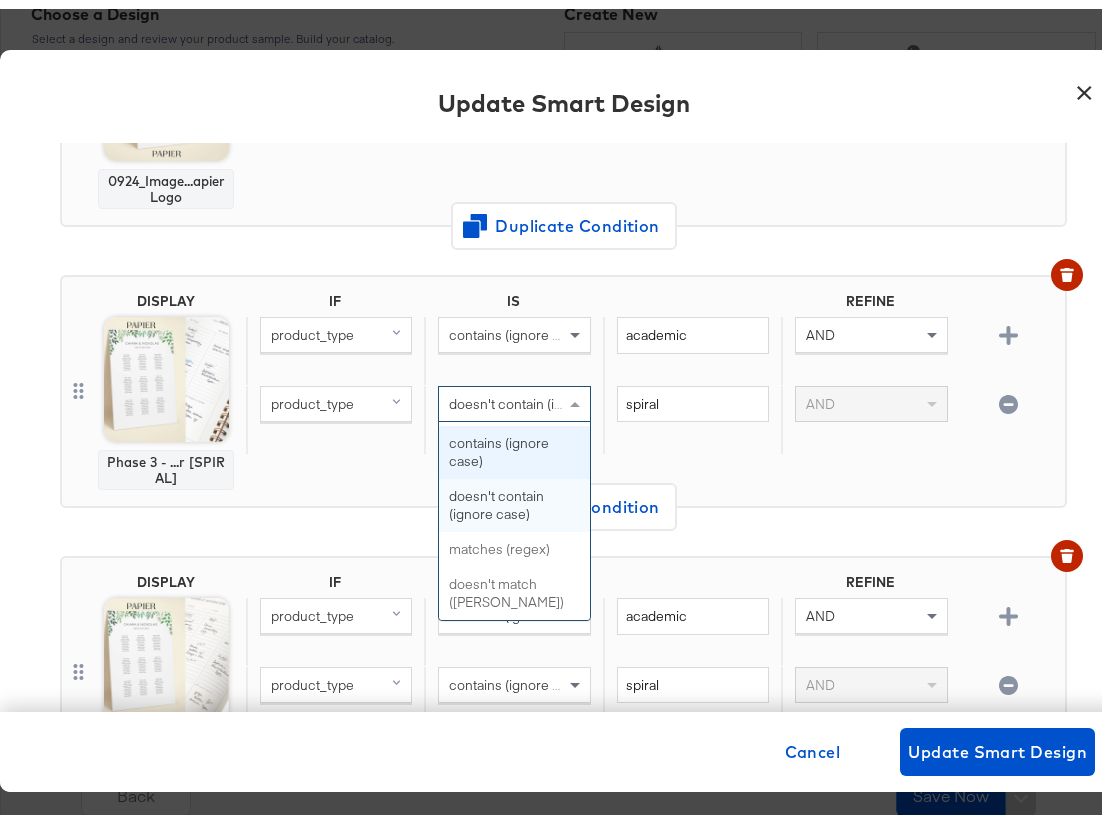 click on "doesn't contain (ignore case)" at bounding box center (514, 395) 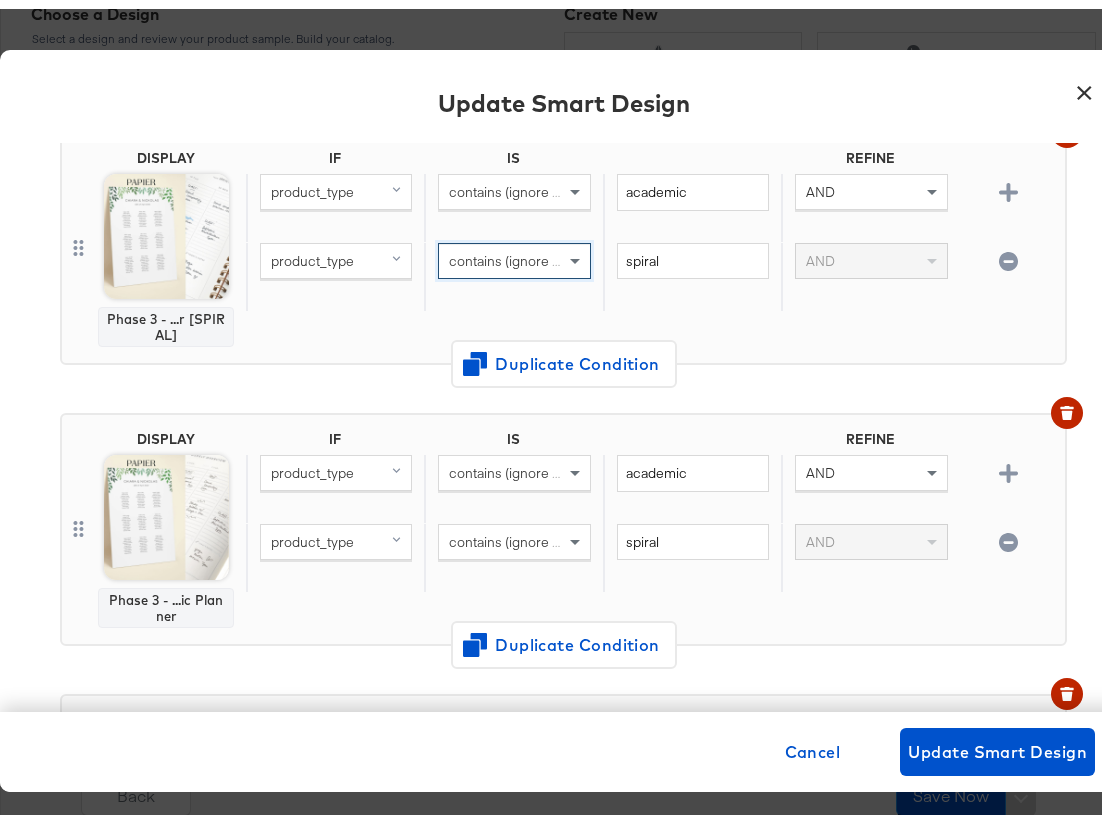 scroll, scrollTop: 1869, scrollLeft: 0, axis: vertical 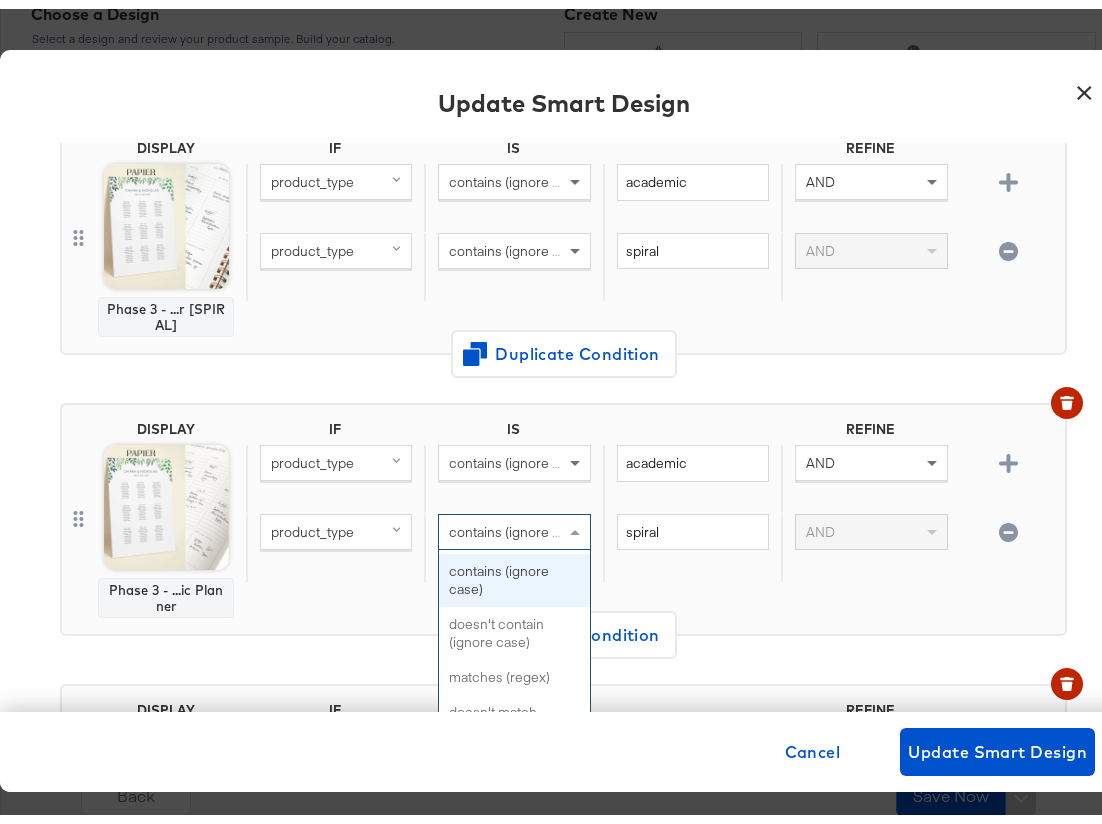 click on "contains (ignore case)" at bounding box center [517, 523] 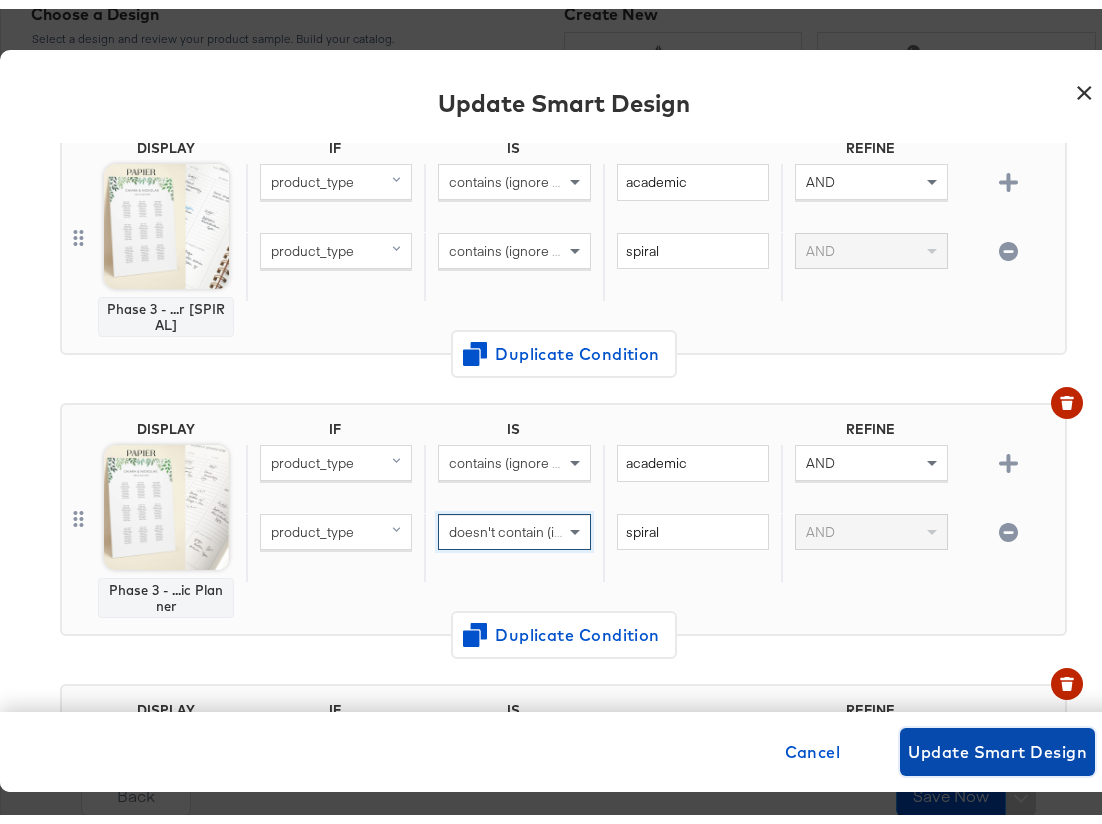 click on "Update Smart Design" at bounding box center [997, 743] 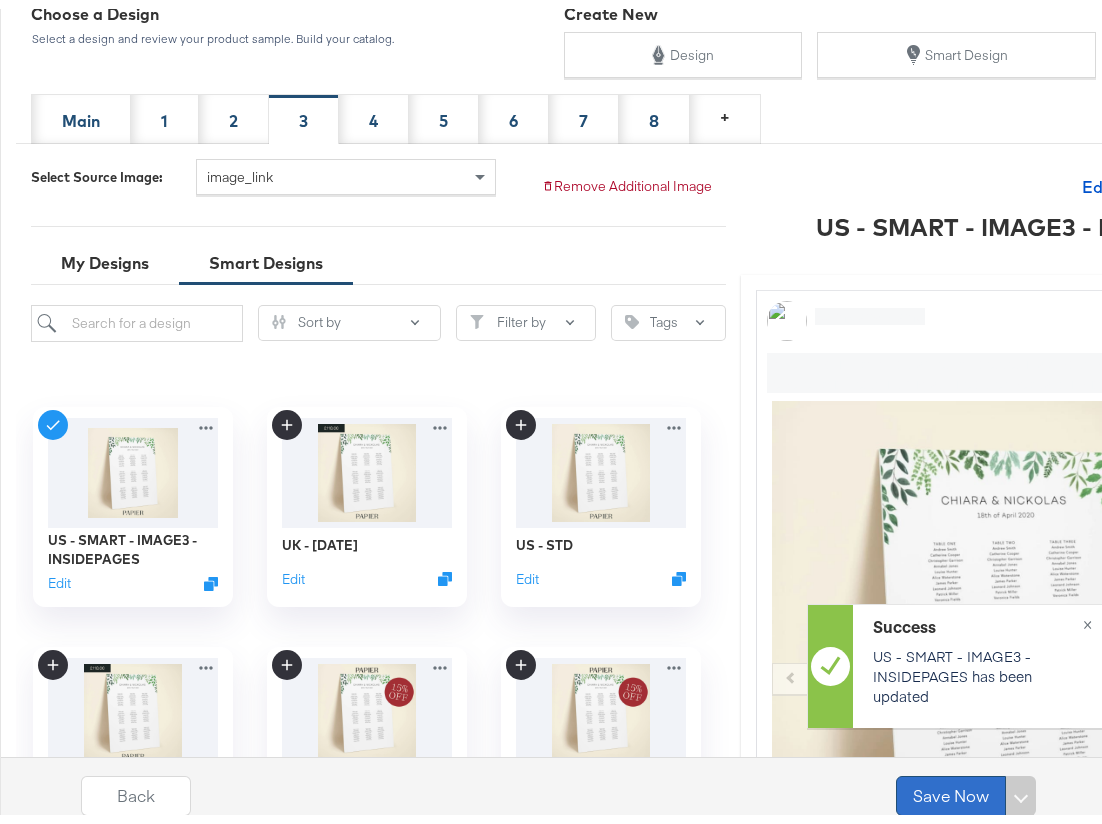 click on "Save Now" at bounding box center [951, 787] 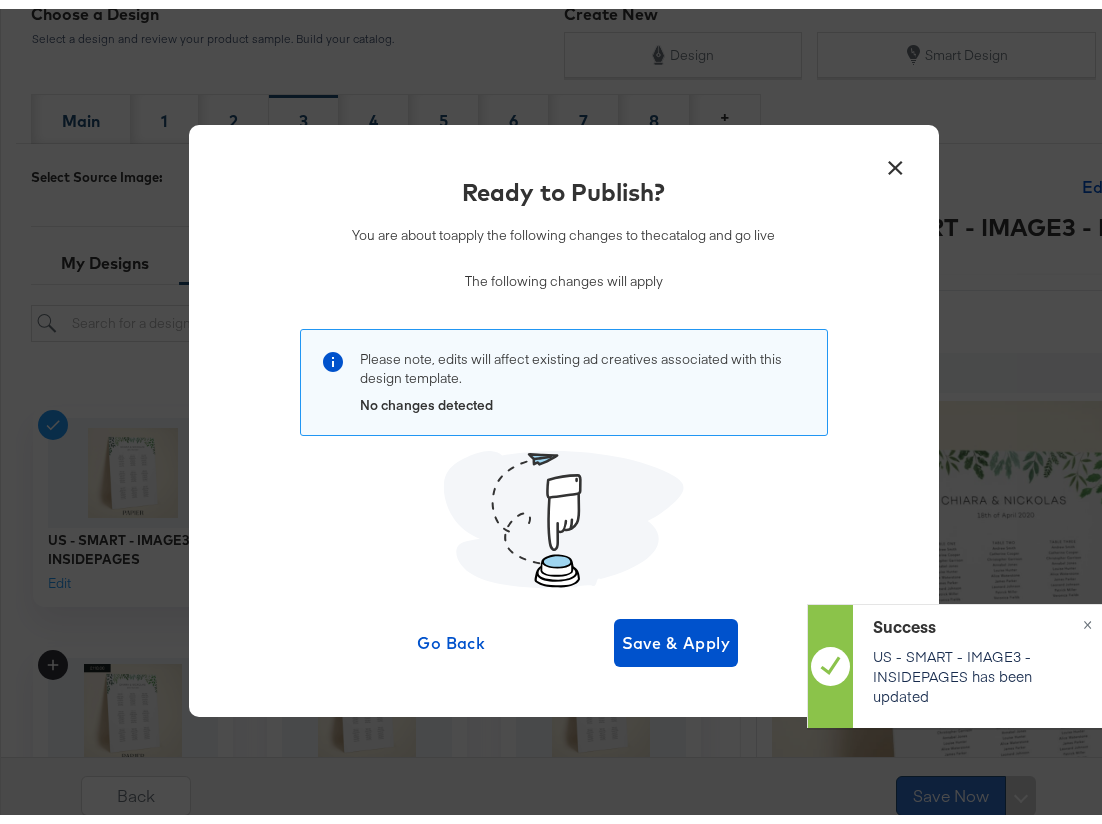 scroll, scrollTop: 0, scrollLeft: 0, axis: both 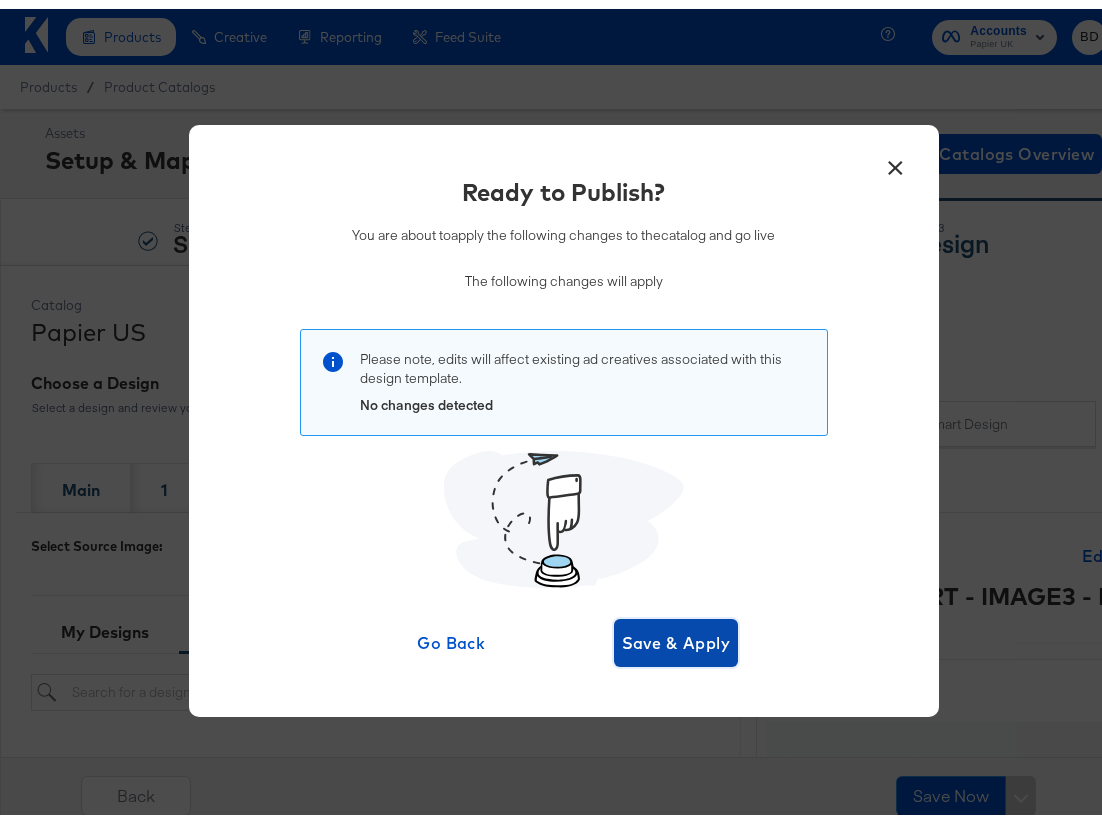 click on "Save & Apply" at bounding box center [676, 634] 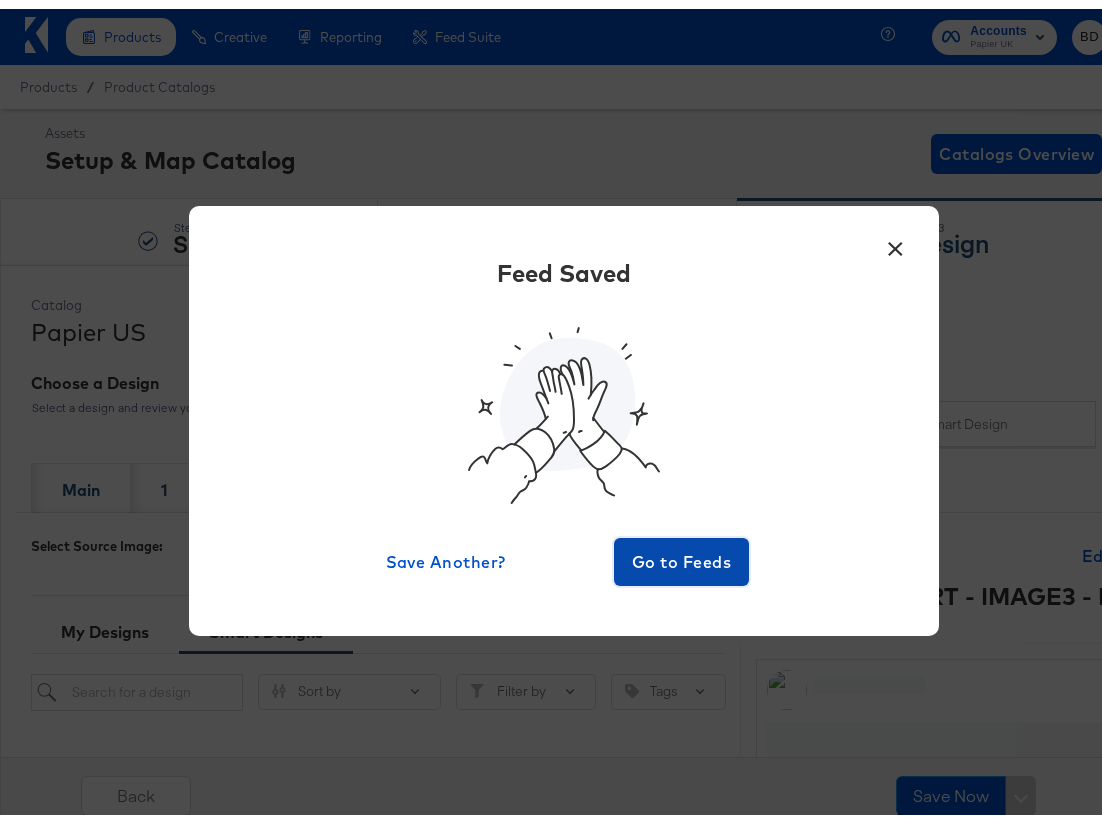 click on "Go to Feeds" at bounding box center [682, 553] 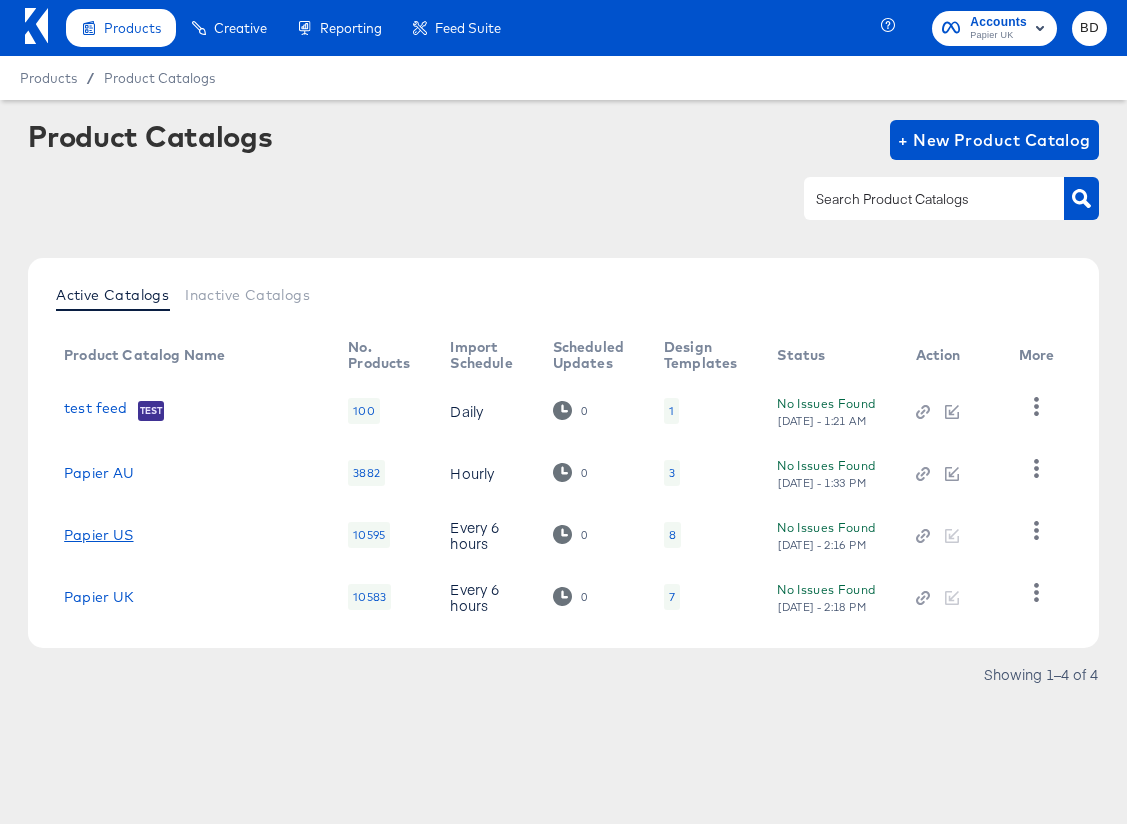 click on "Papier US" at bounding box center [98, 535] 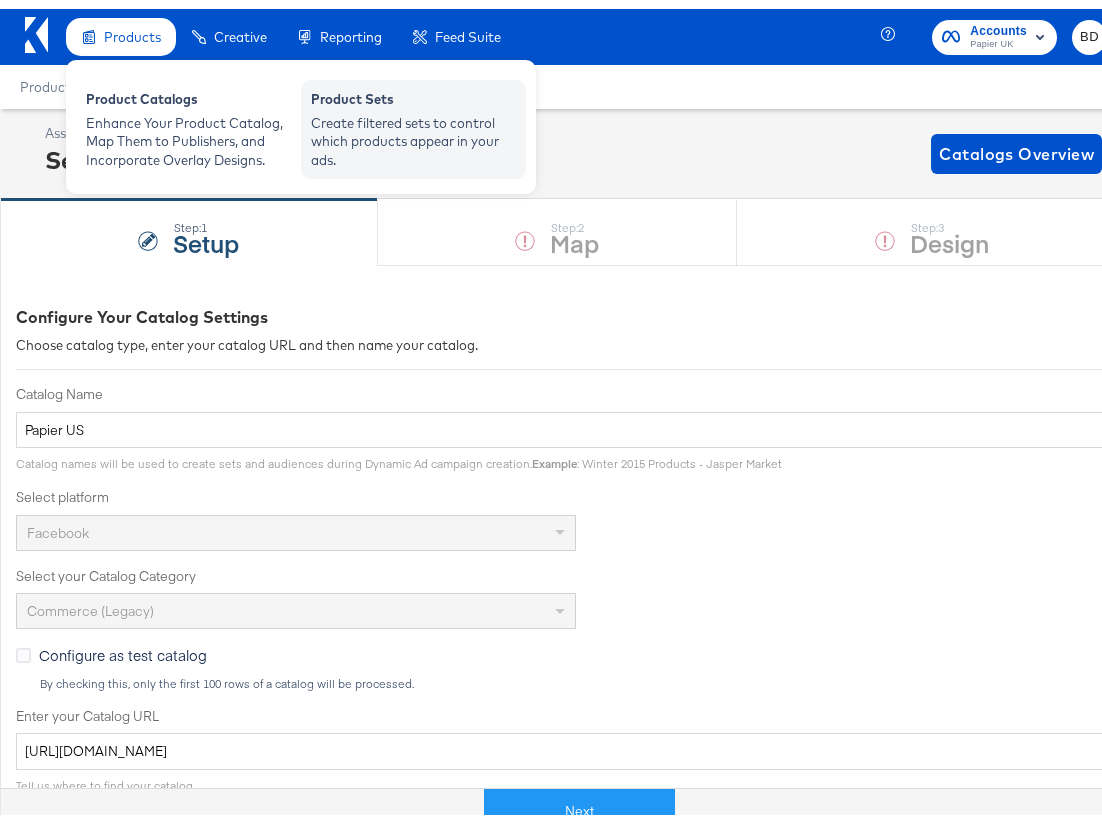 click on "Create filtered sets to control which products appear in your ads." at bounding box center (413, 133) 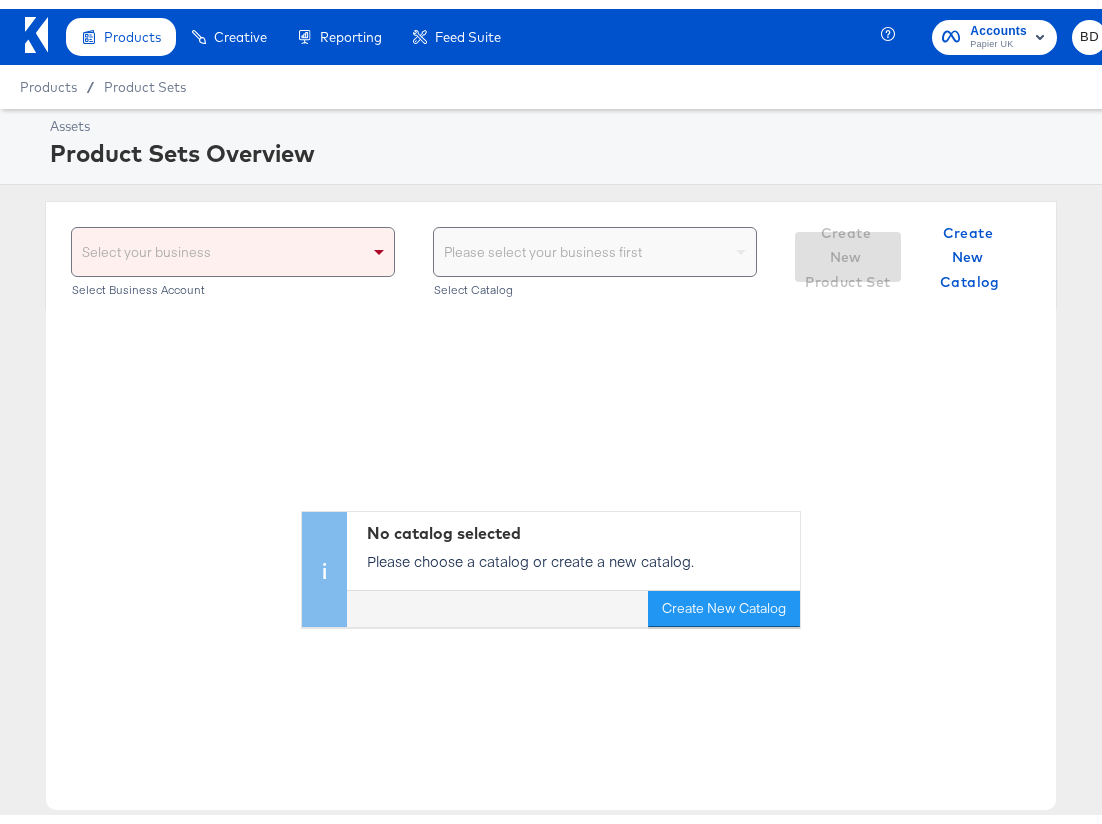 click on "Select your business" at bounding box center [233, 243] 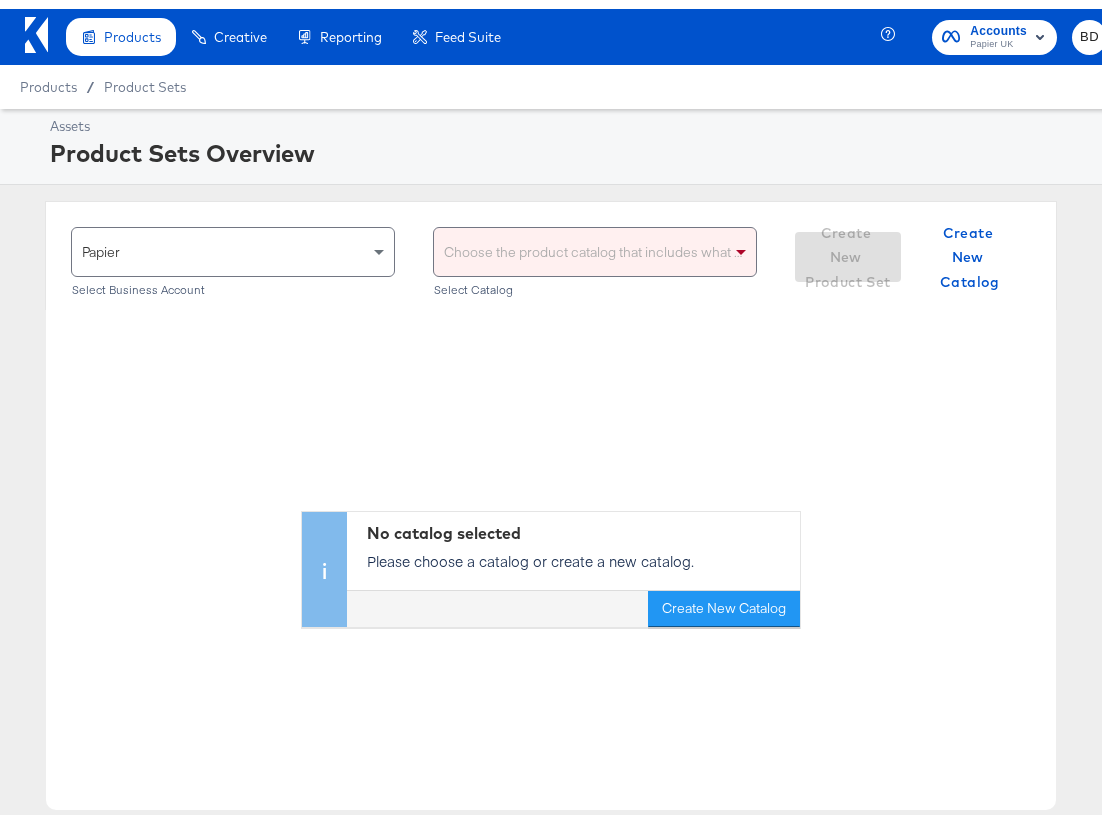 click on "Choose the product catalog that includes what you want to sell" at bounding box center [595, 243] 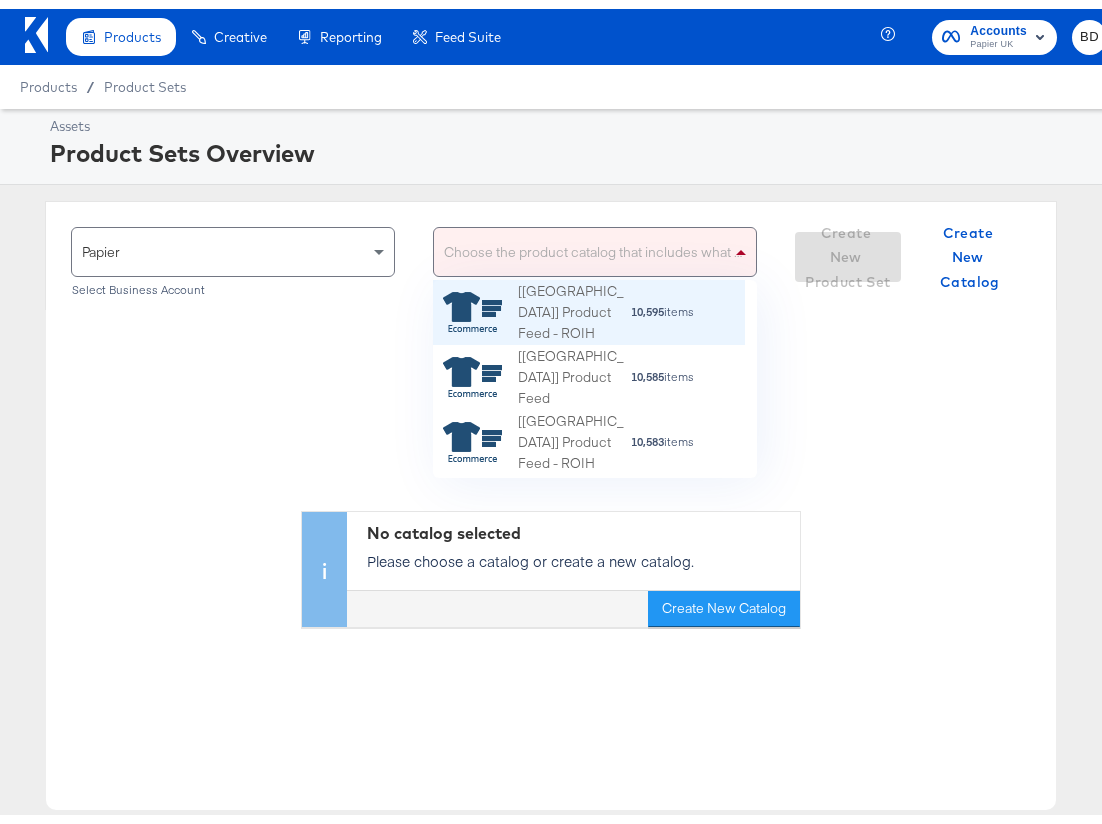 scroll, scrollTop: 26, scrollLeft: 26, axis: both 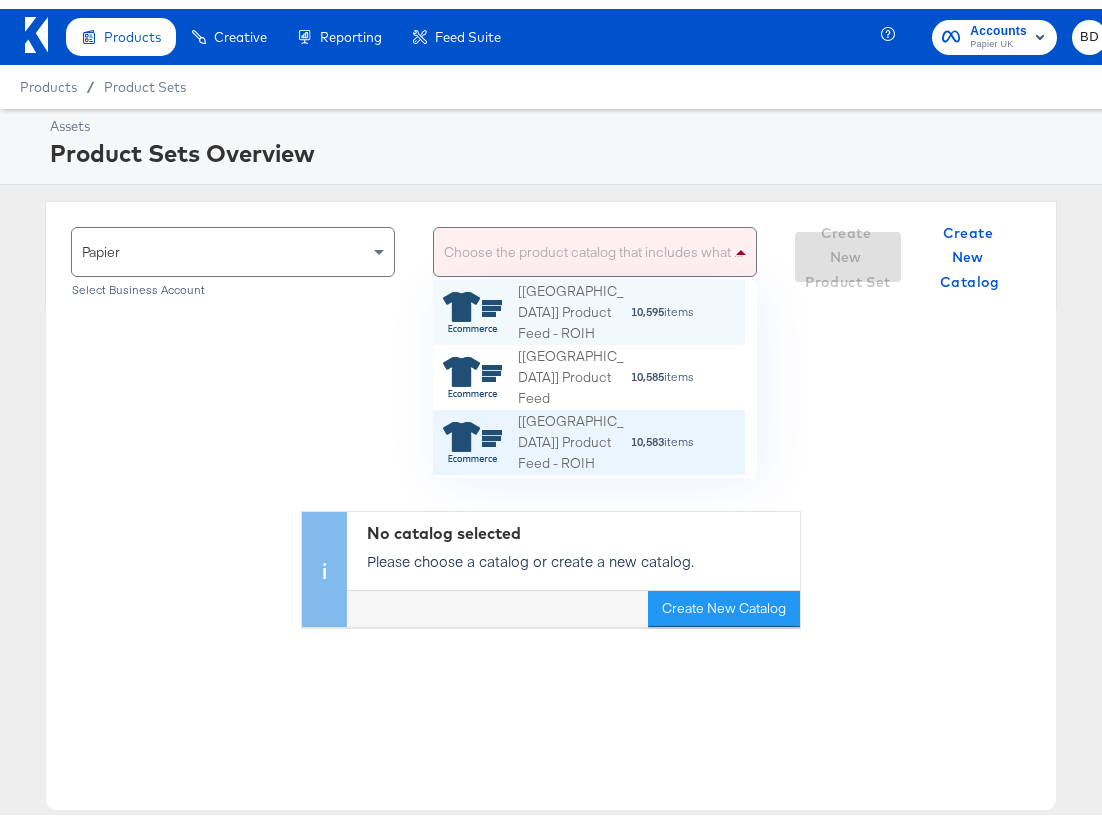 click on "[[GEOGRAPHIC_DATA]] Product Feed - ROIH 10,583  items" at bounding box center [589, 433] 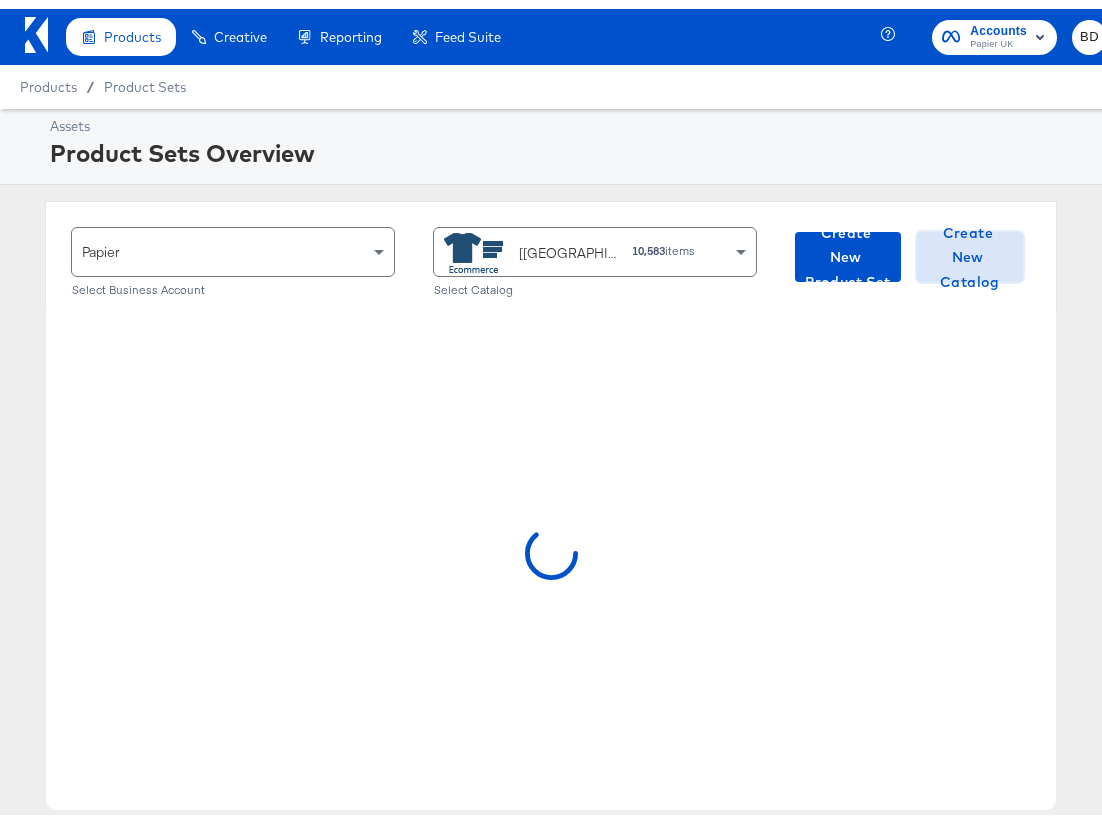 click on "Create New Catalog" at bounding box center [970, 249] 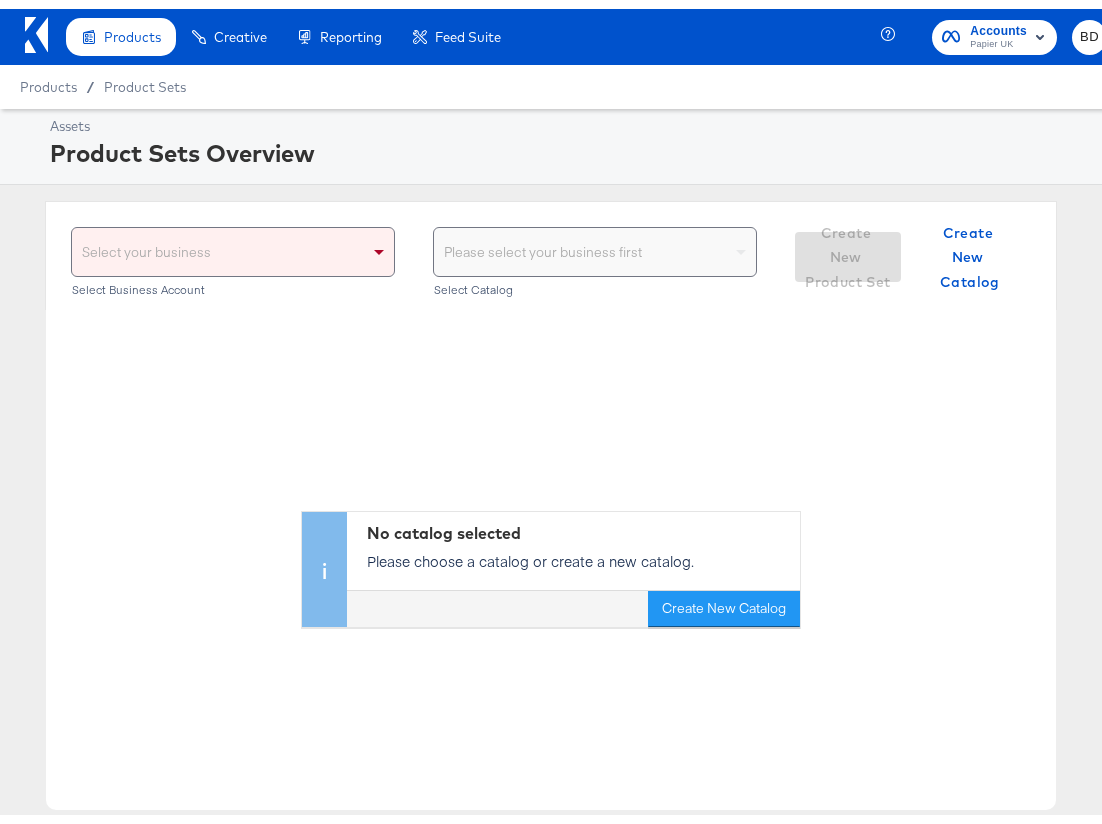 click on "Select your business" at bounding box center [233, 243] 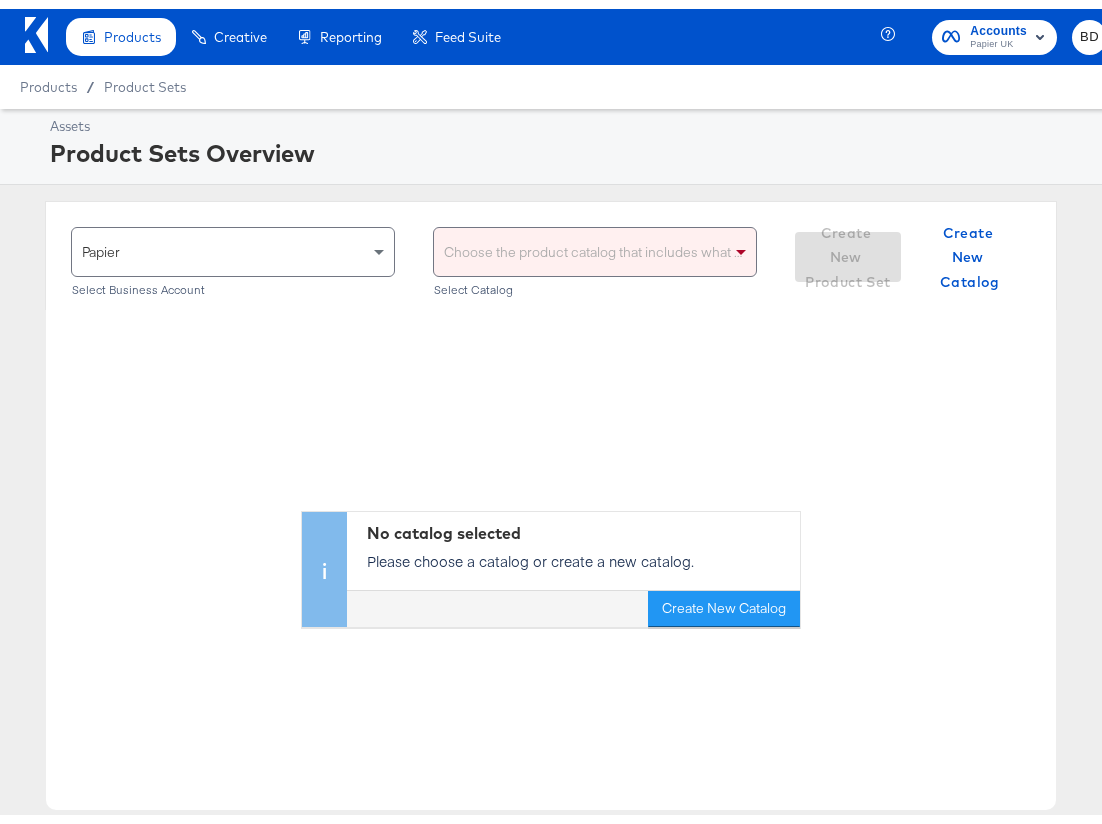 click on "Choose the product catalog that includes what you want to sell" at bounding box center [595, 243] 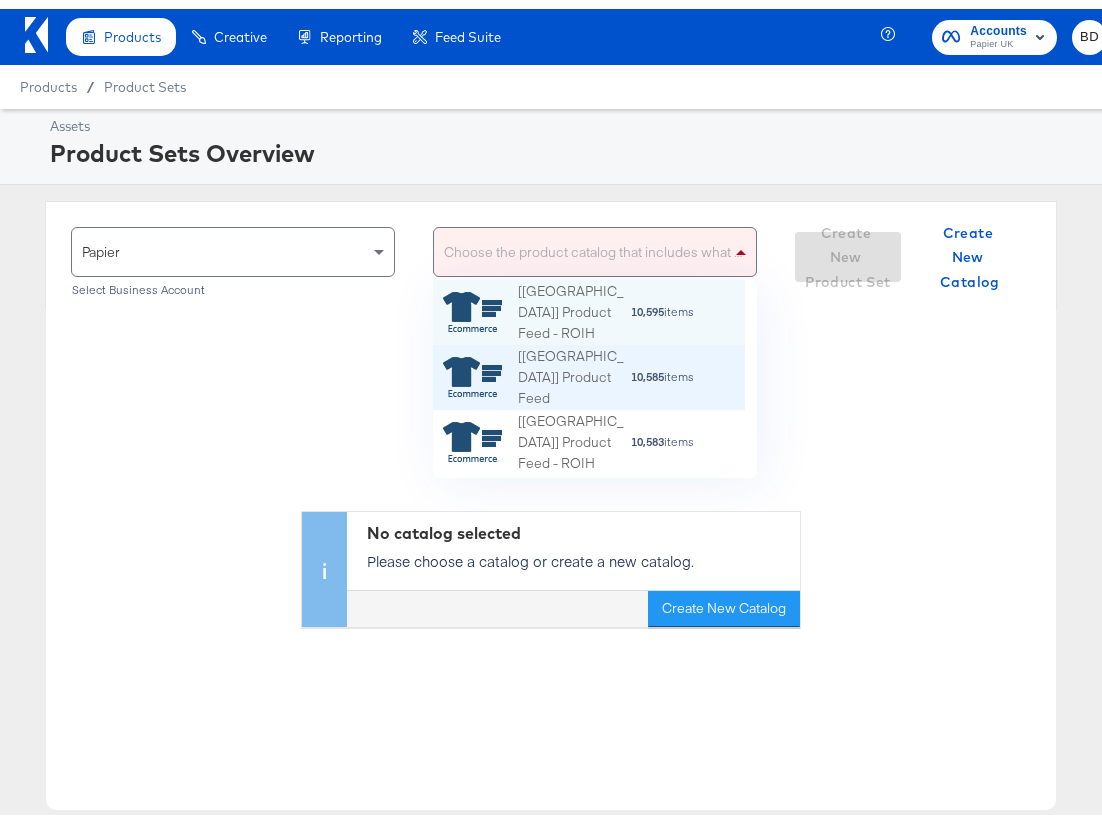 scroll, scrollTop: 26, scrollLeft: 26, axis: both 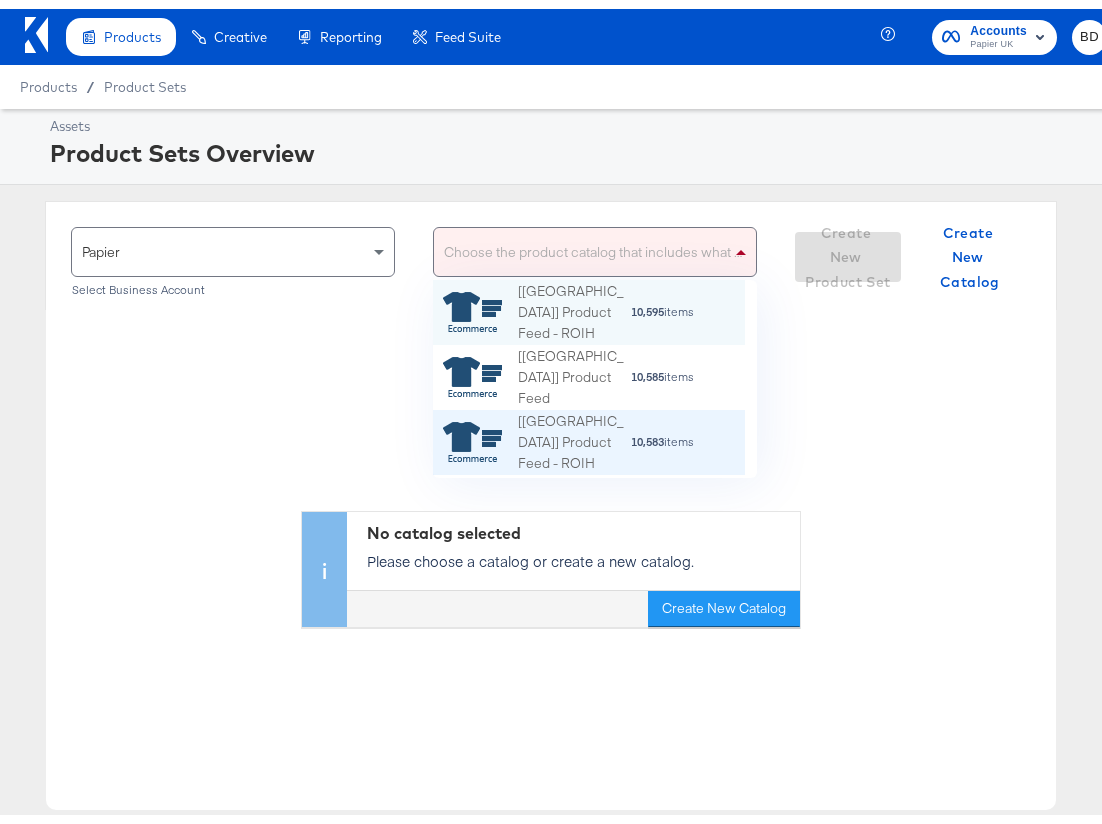 click on "[[GEOGRAPHIC_DATA]] Product Feed - ROIH" at bounding box center [574, 434] 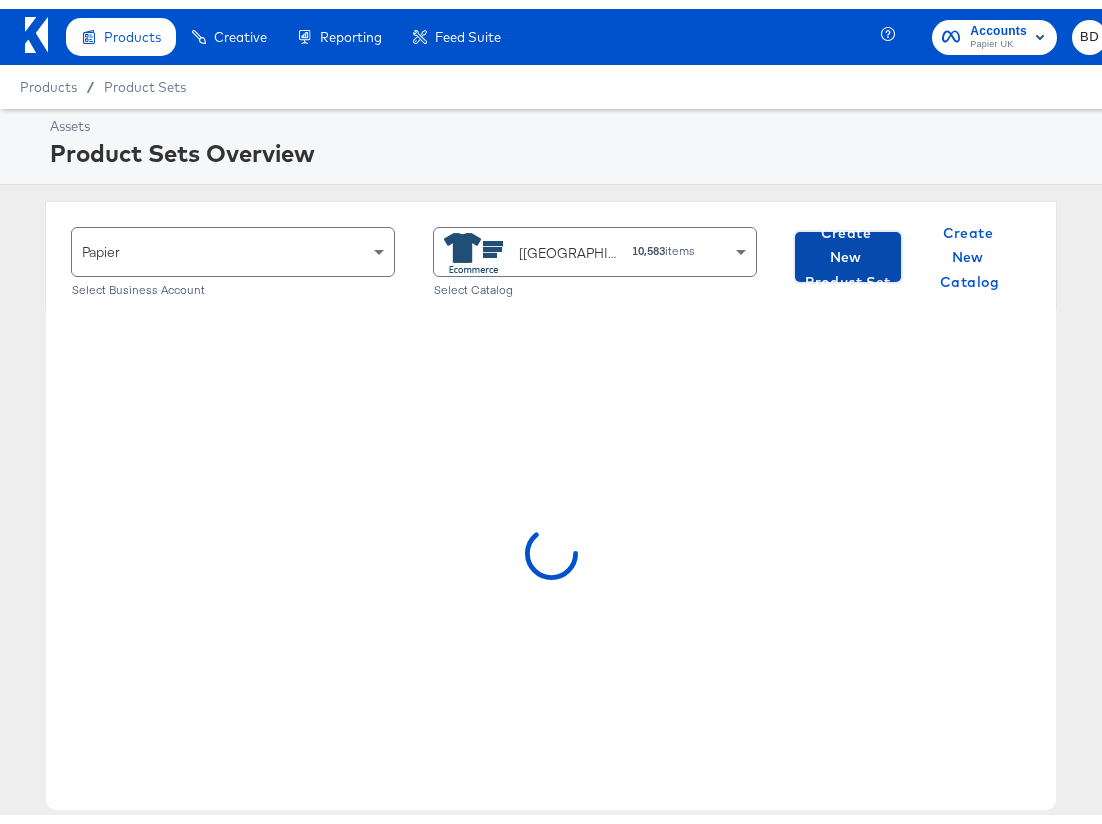 click on "Create New Product Set" at bounding box center [848, 249] 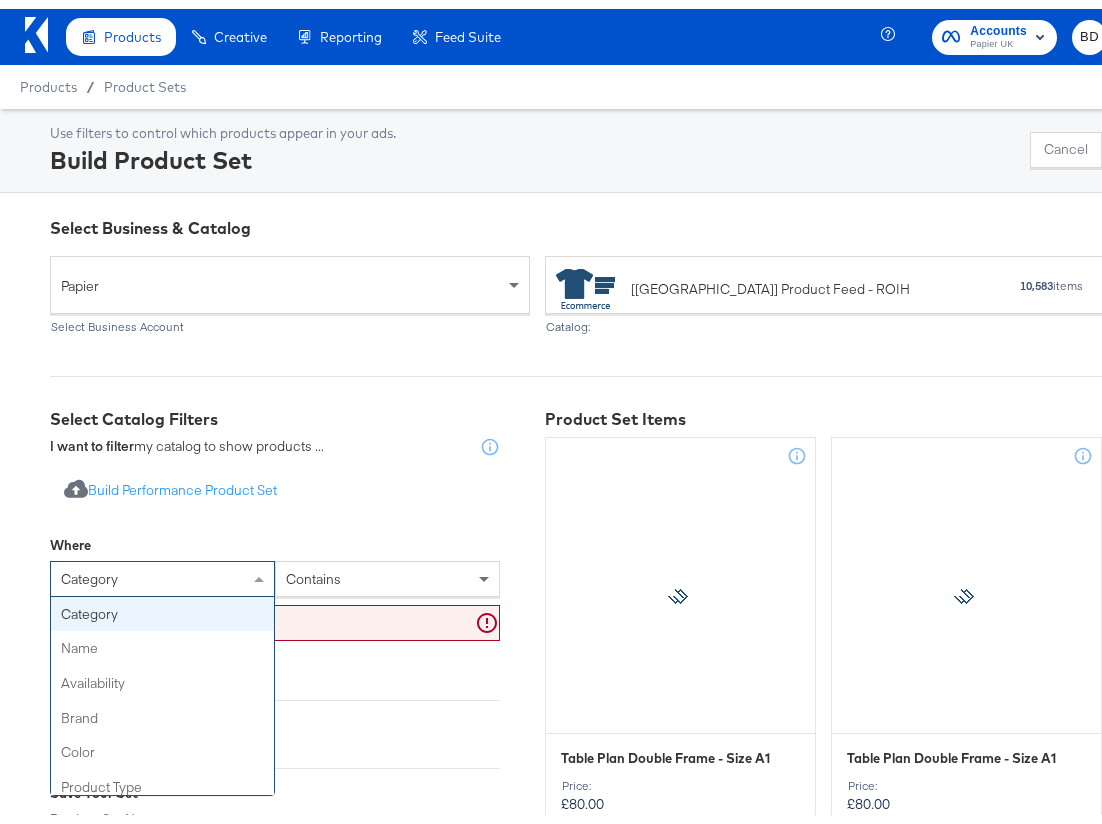 click on "category" at bounding box center (162, 570) 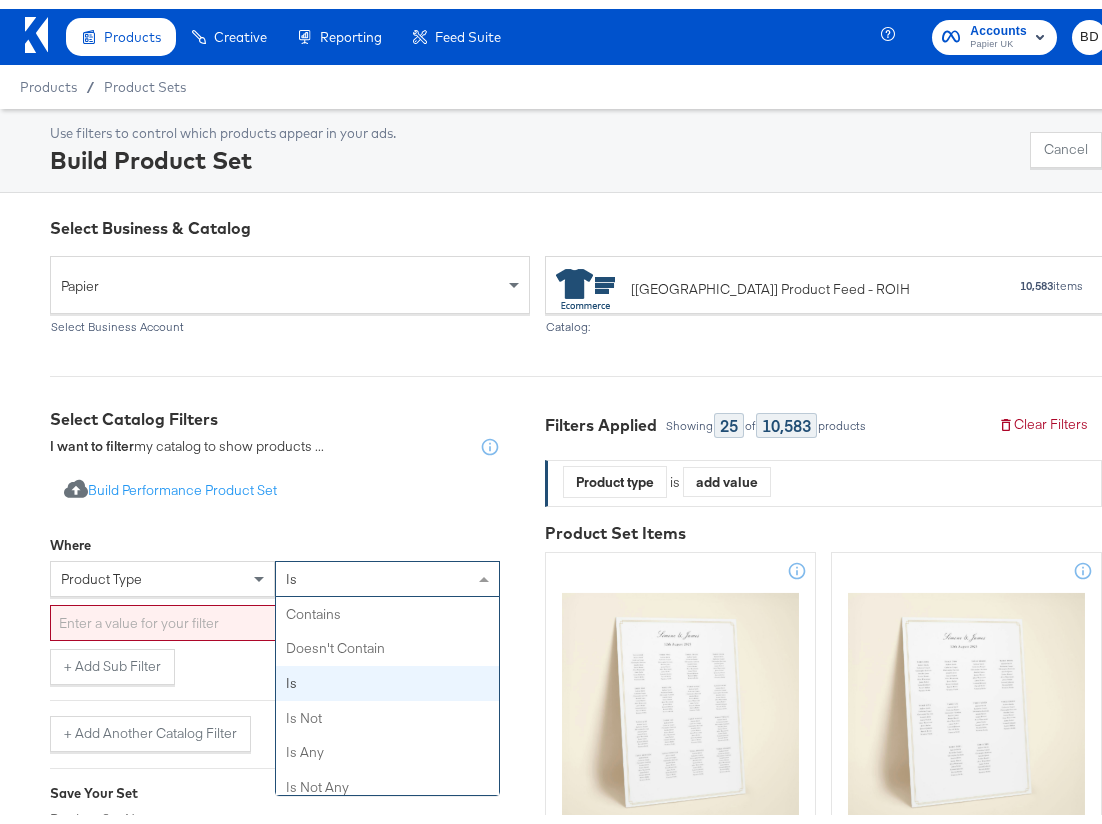 scroll, scrollTop: 45, scrollLeft: 0, axis: vertical 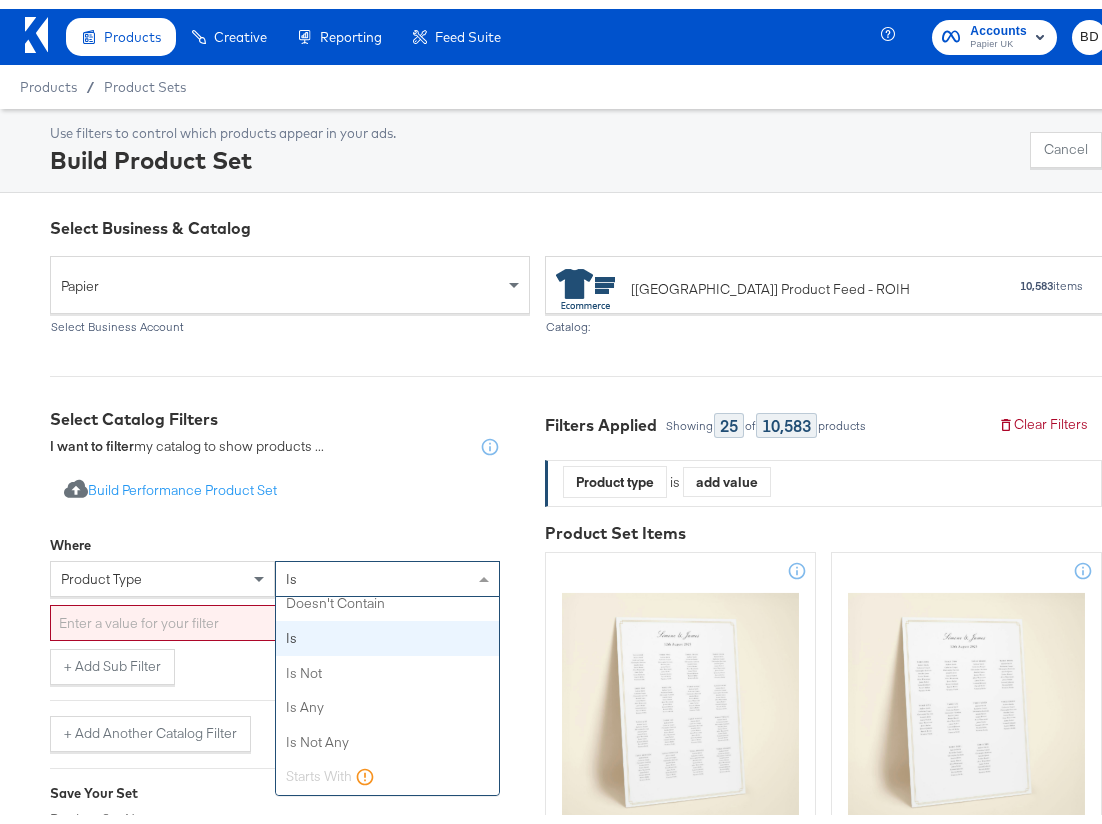 click on "is" at bounding box center [387, 570] 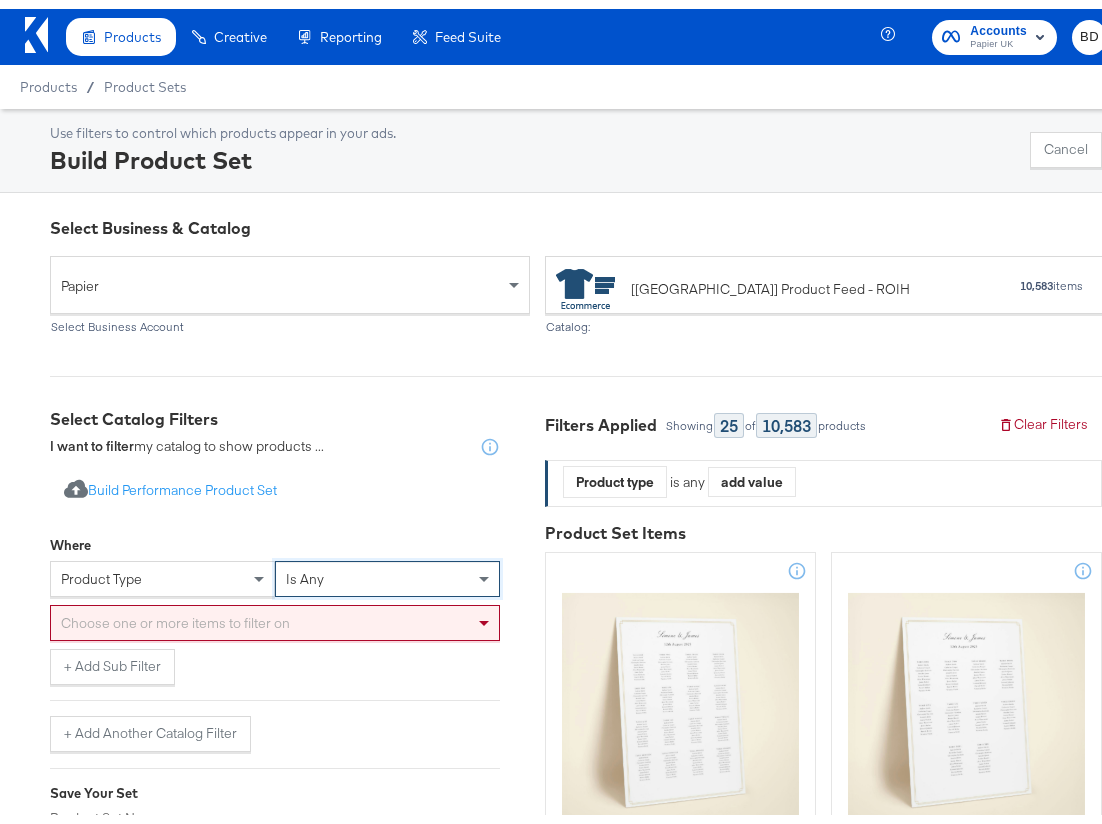 type on "m" 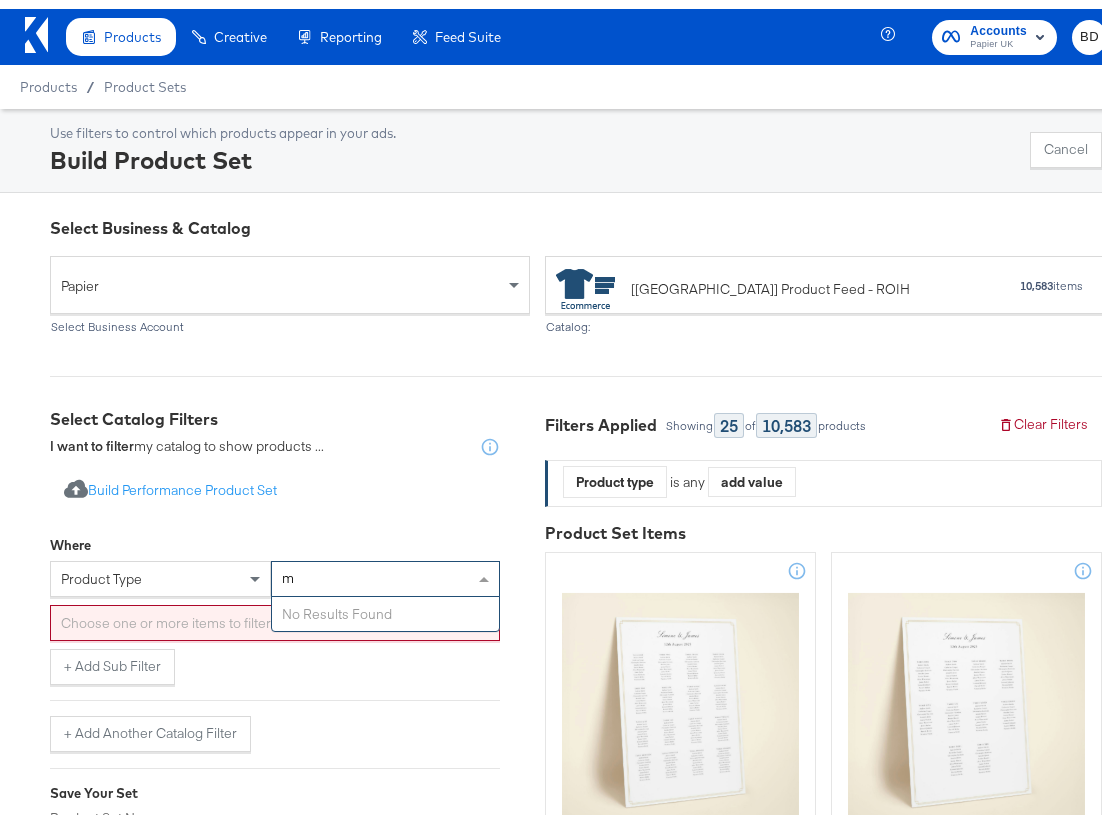 type 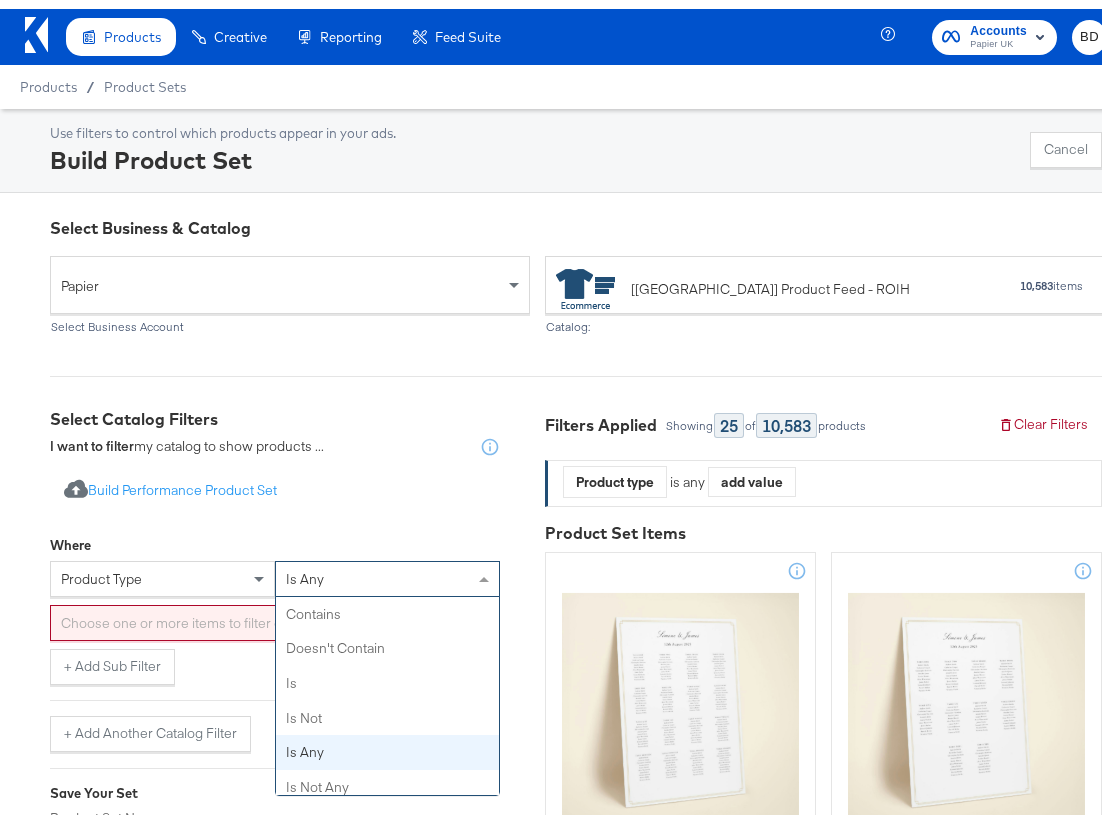scroll, scrollTop: 45, scrollLeft: 0, axis: vertical 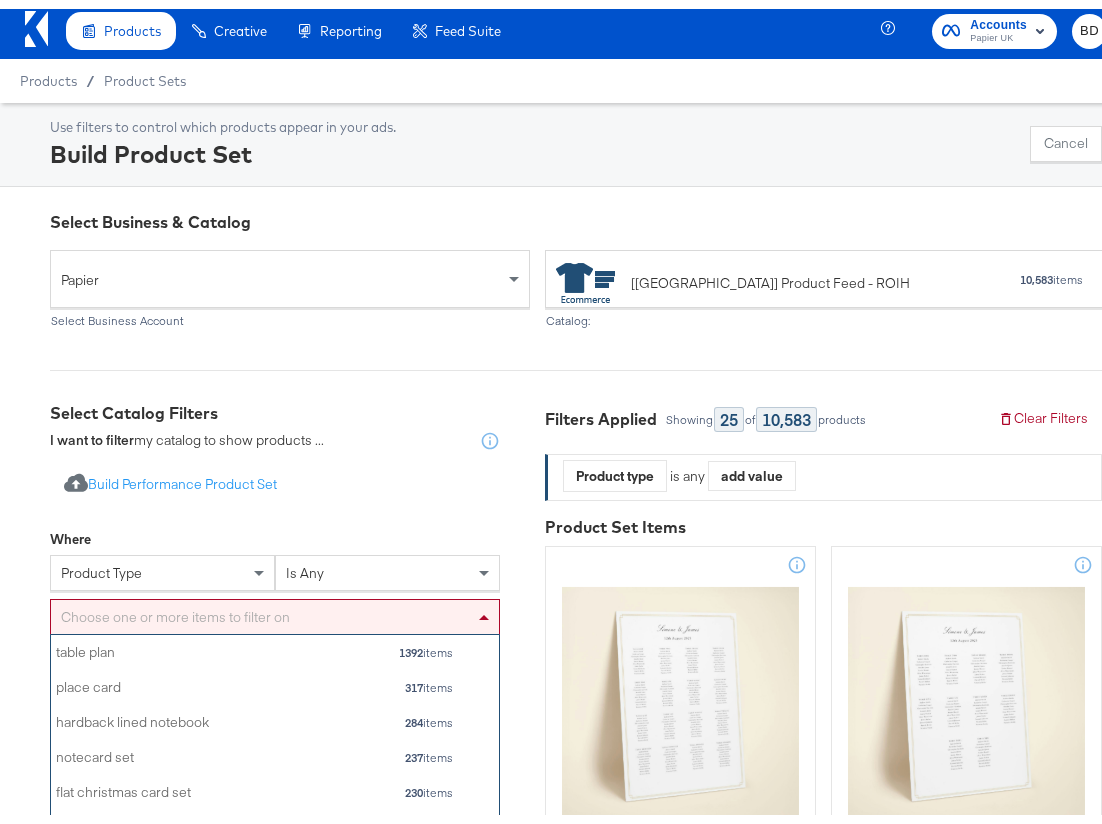 click on "Choose one or more items to filter on" at bounding box center [275, 608] 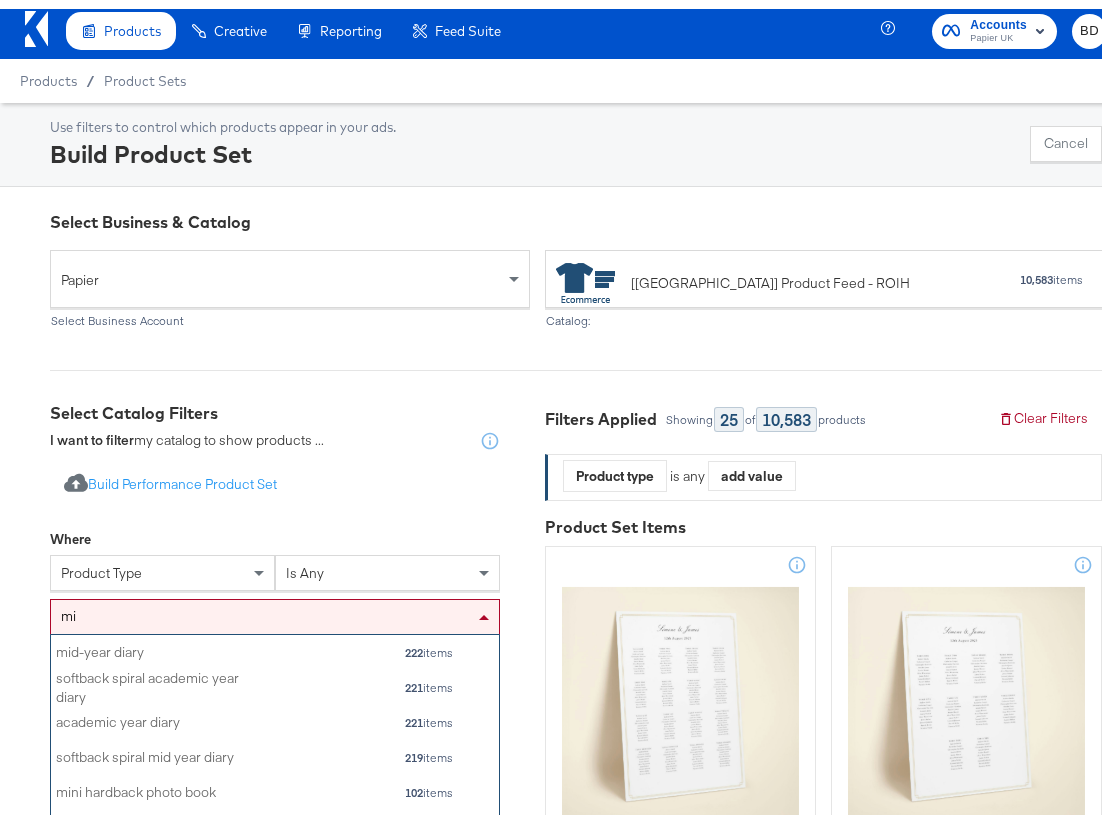 type on "mid" 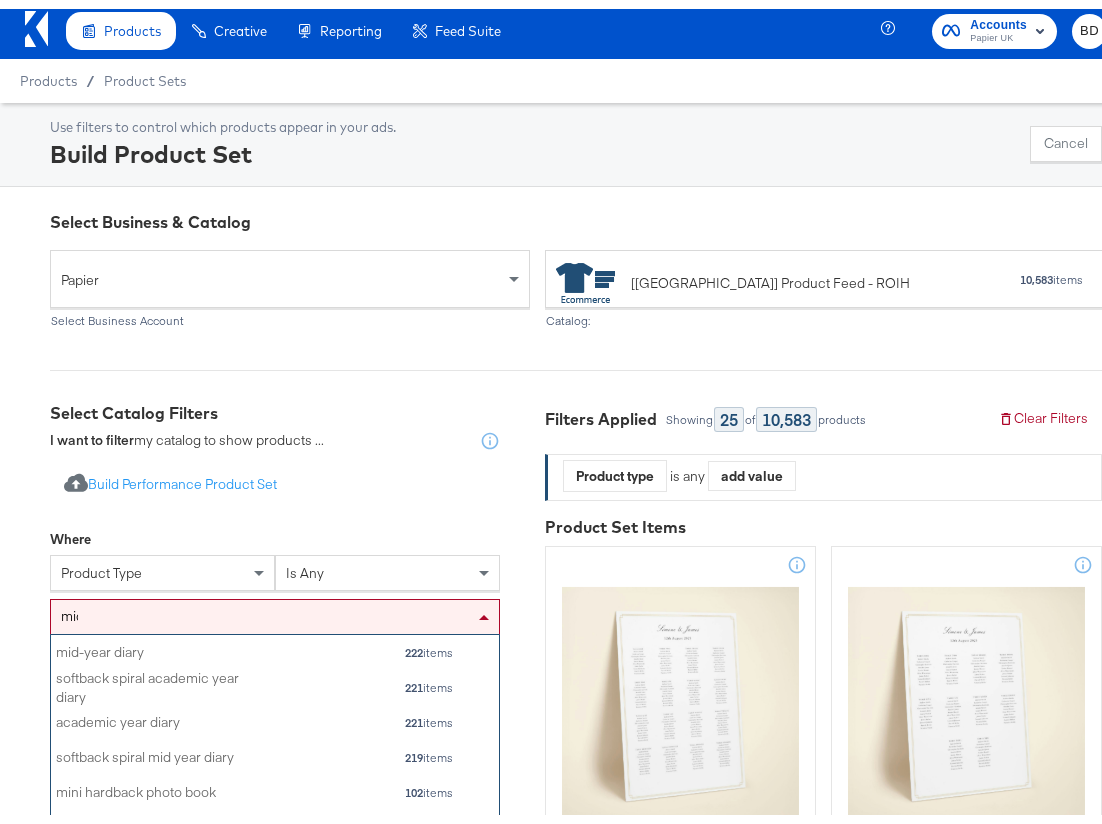 scroll, scrollTop: 80, scrollLeft: 423, axis: both 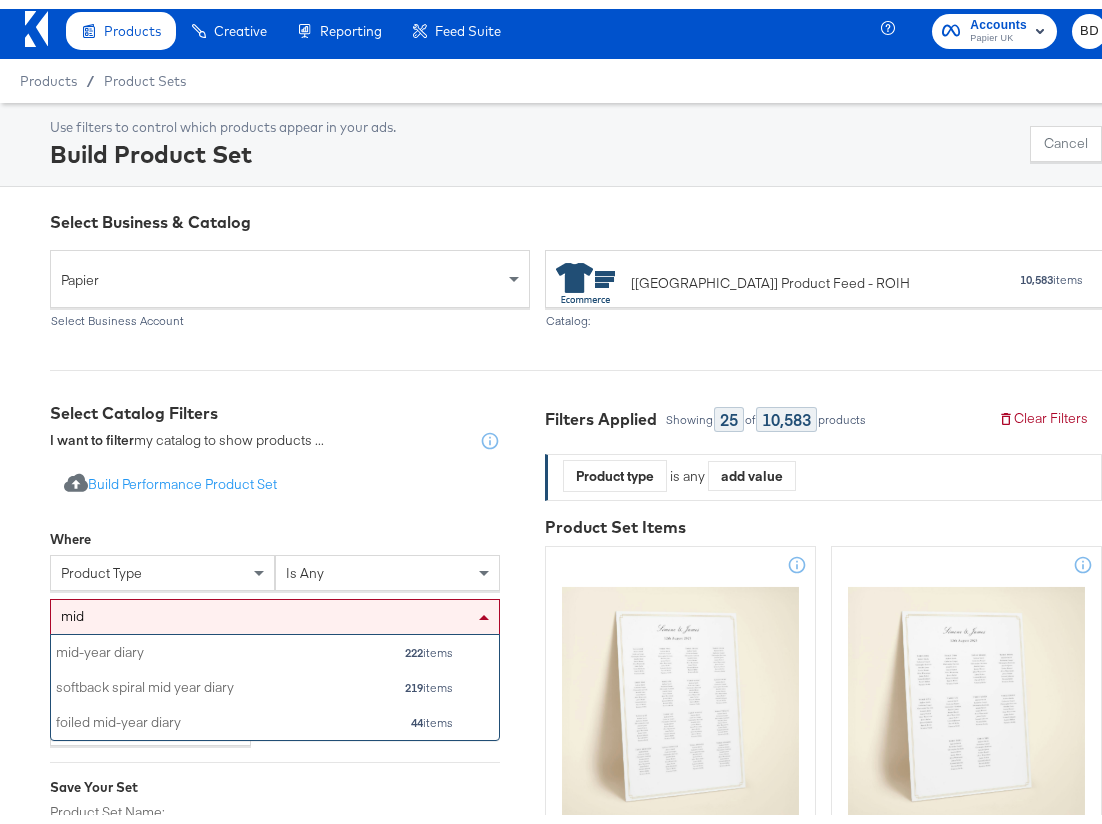 type 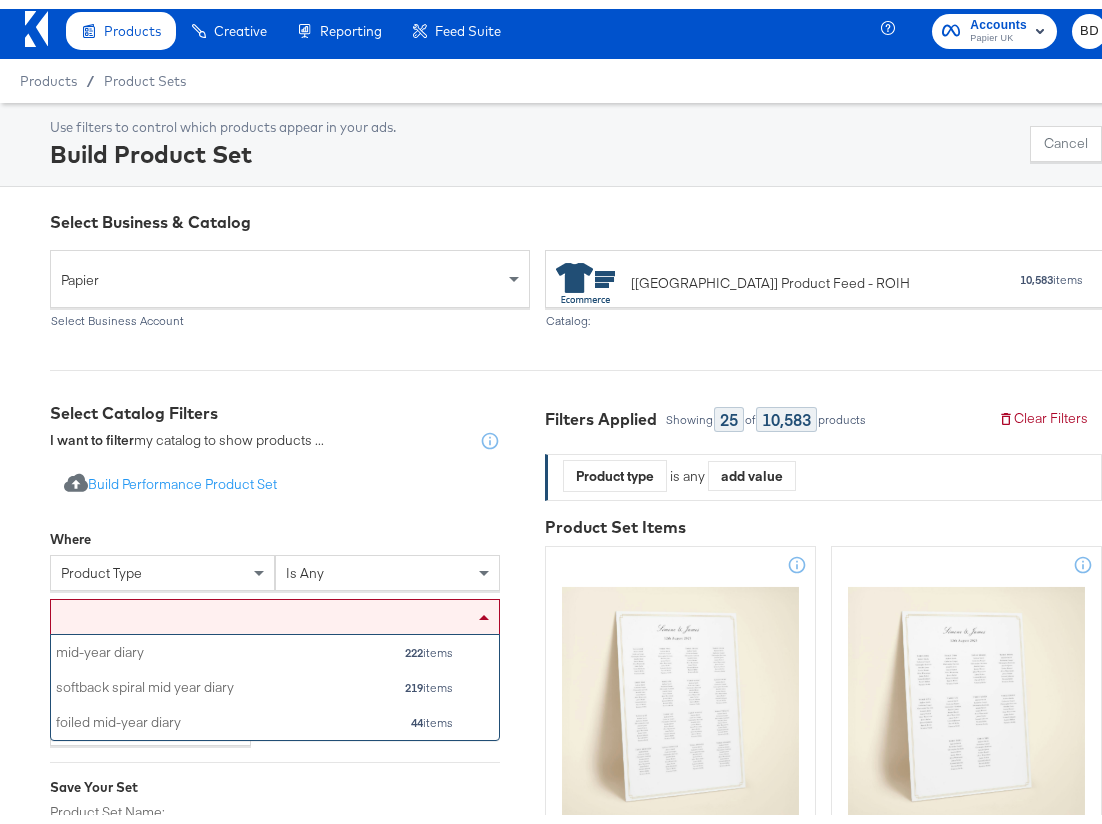 scroll, scrollTop: 26, scrollLeft: 26, axis: both 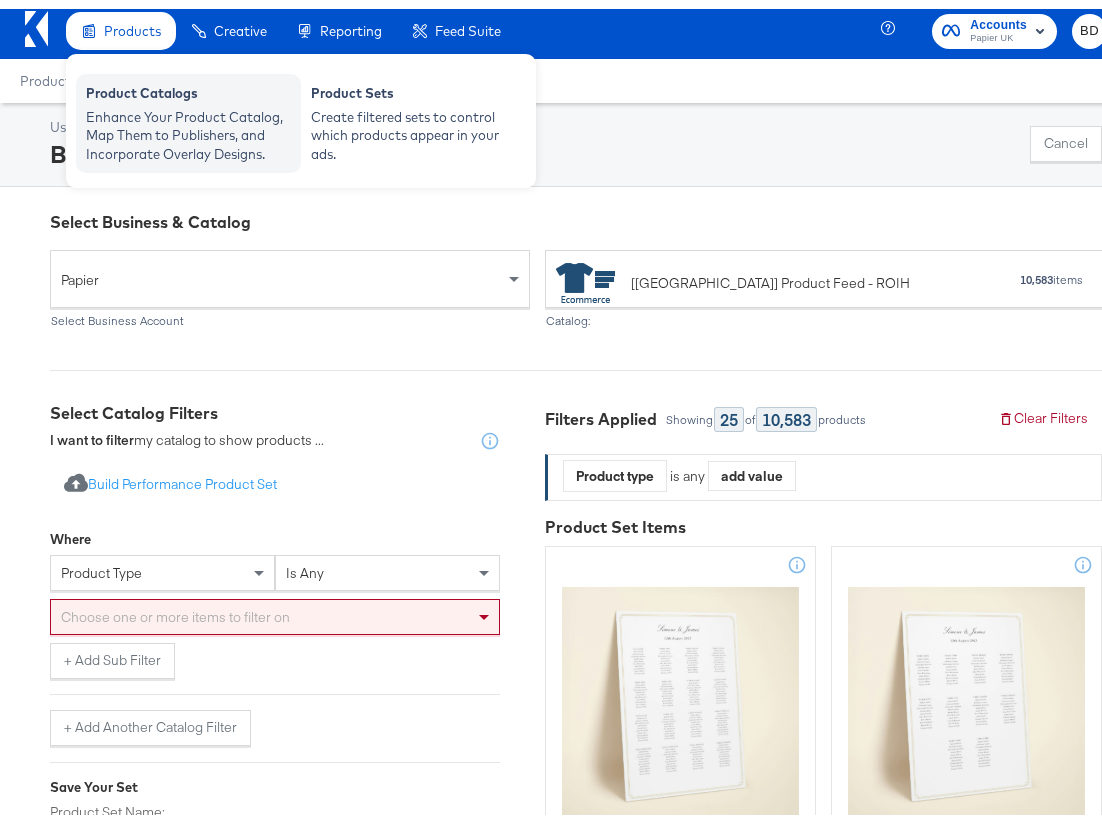 click on "Enhance Your Product Catalog, Map Them to Publishers, and Incorporate Overlay Designs." at bounding box center (188, 127) 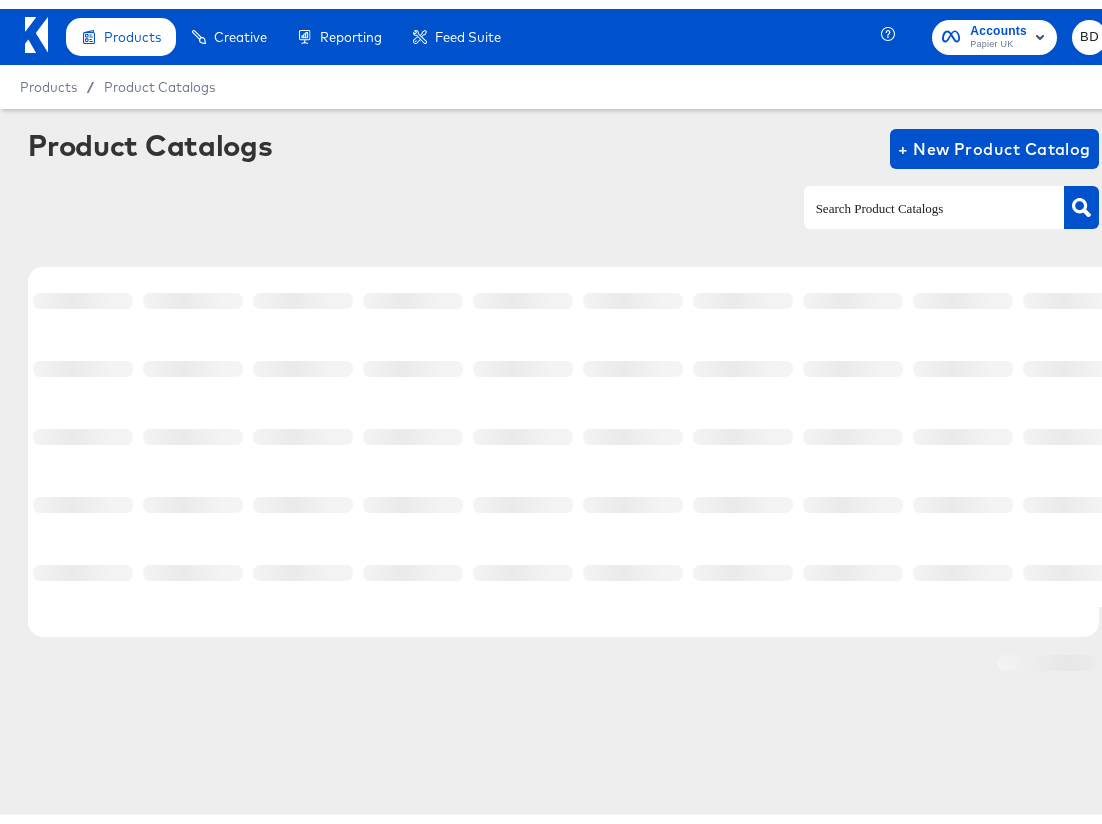 scroll, scrollTop: 0, scrollLeft: 0, axis: both 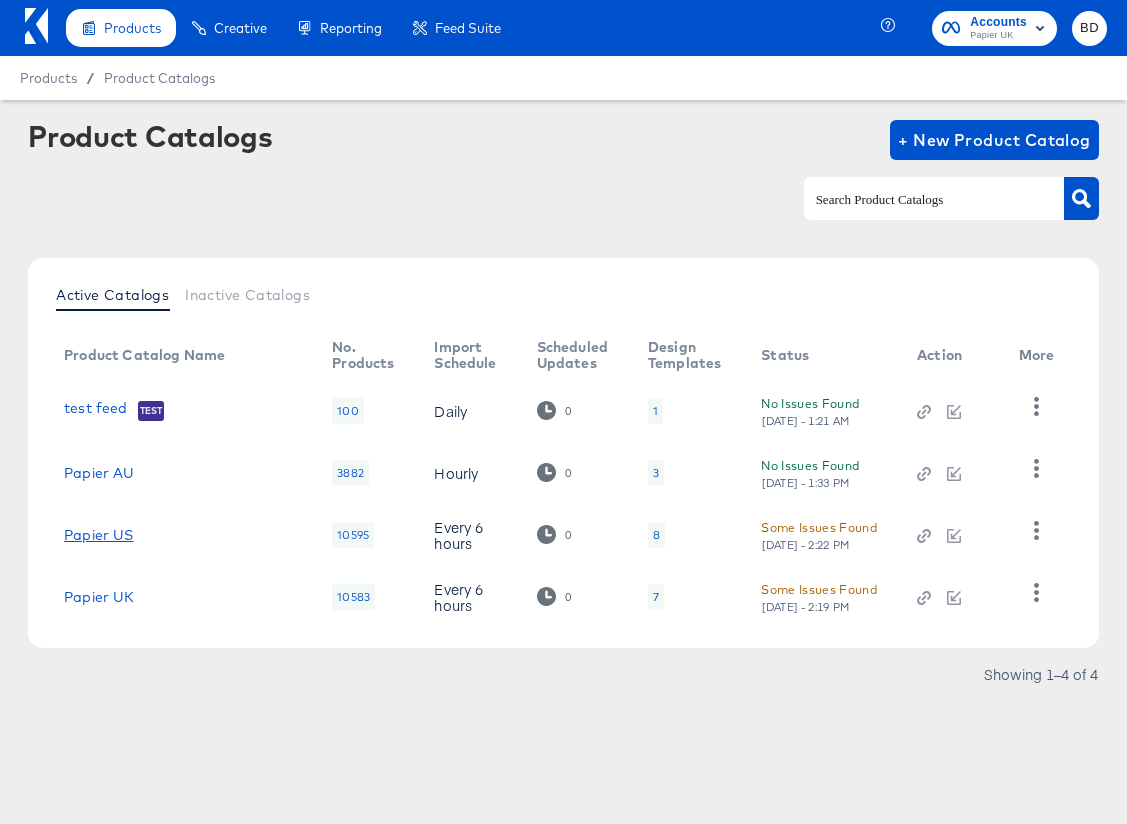 click on "Papier US" at bounding box center (98, 535) 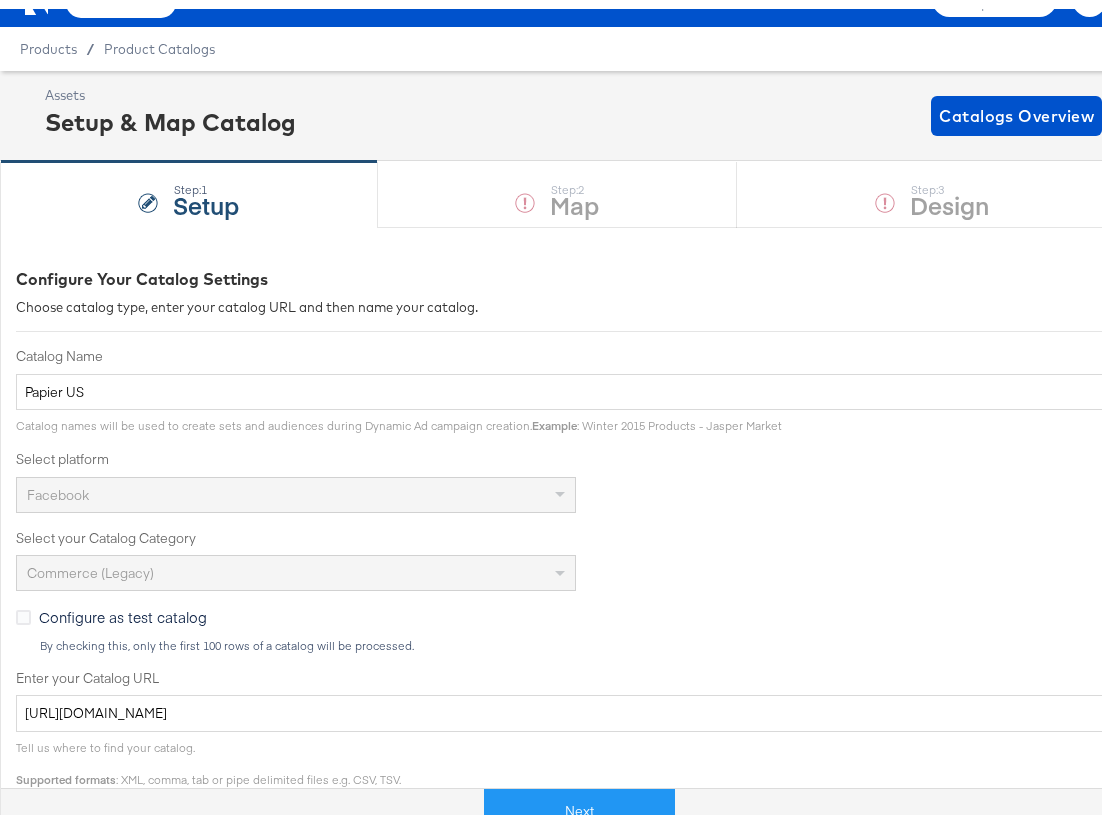 scroll, scrollTop: 39, scrollLeft: 0, axis: vertical 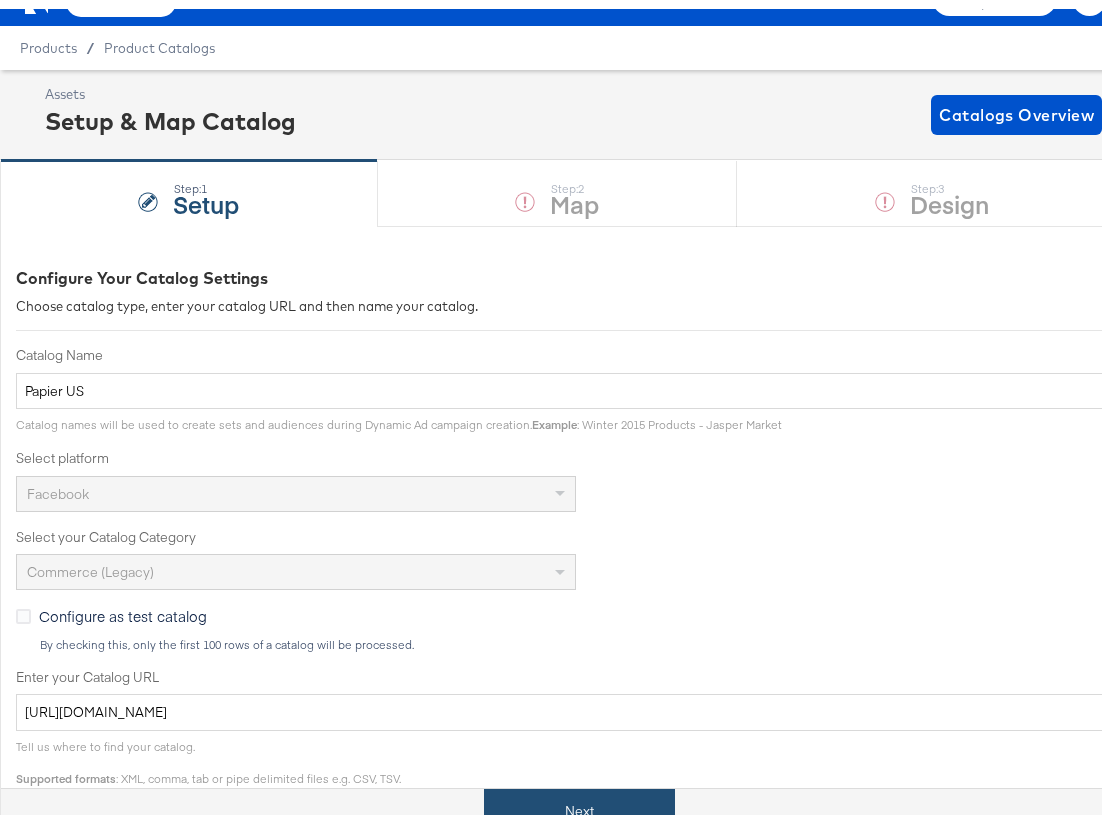 click on "Next" at bounding box center [579, 802] 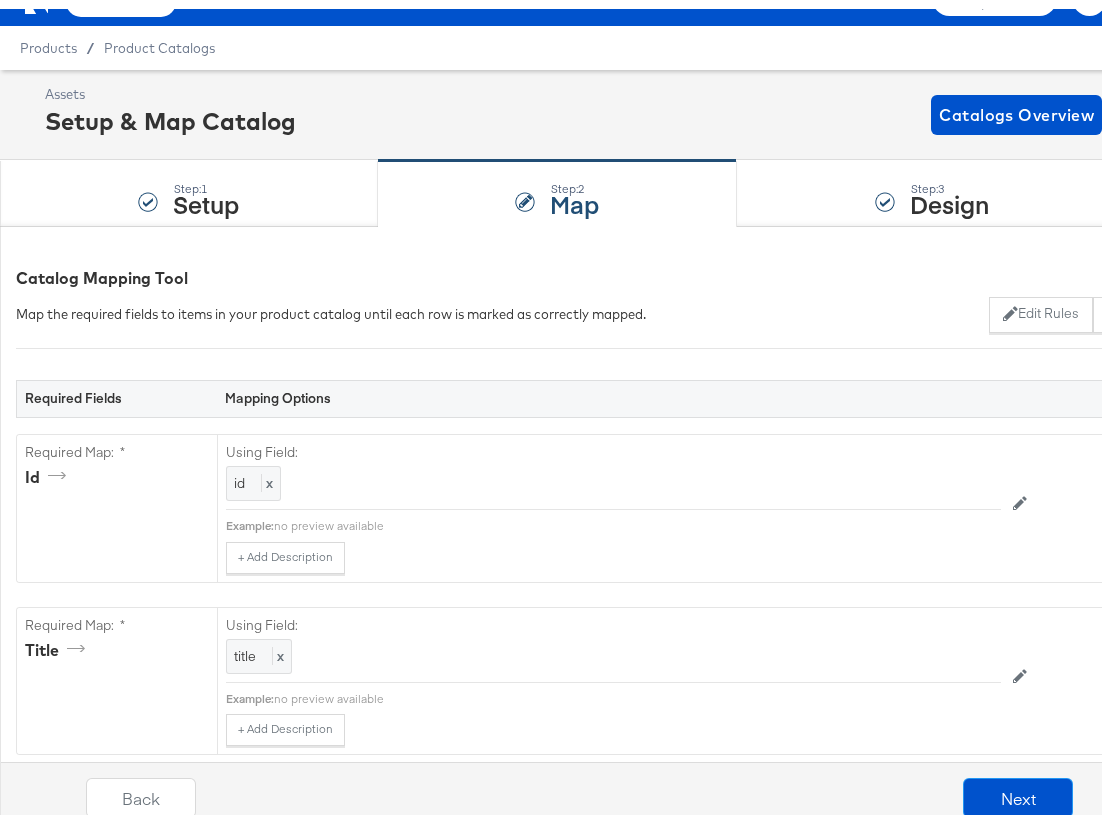 scroll, scrollTop: 0, scrollLeft: 0, axis: both 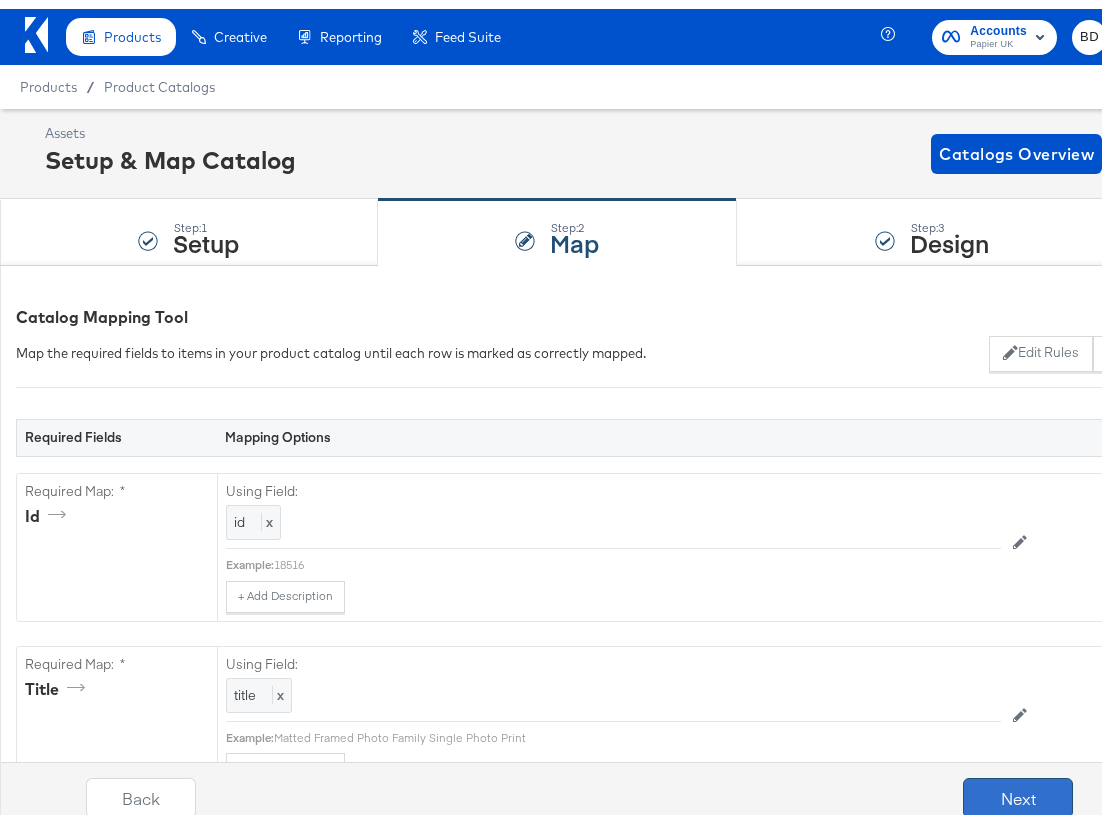 click on "Next" at bounding box center [1018, 789] 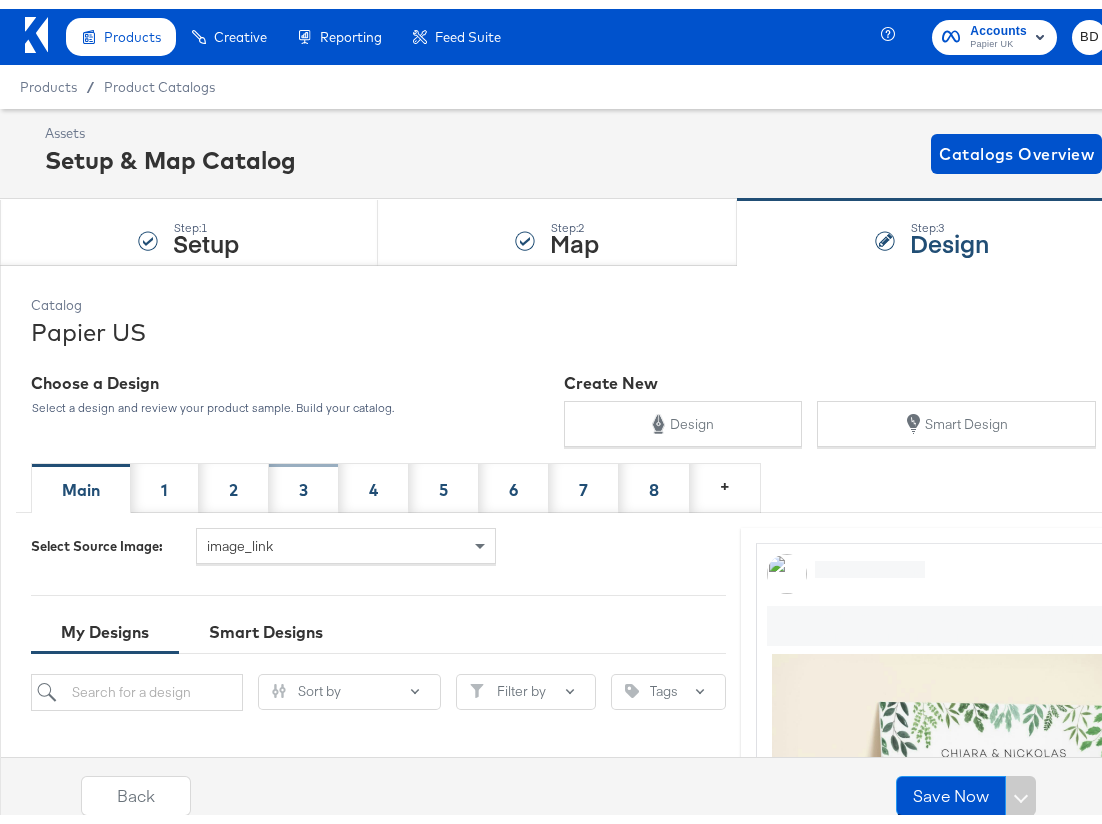 click on "3" at bounding box center [304, 479] 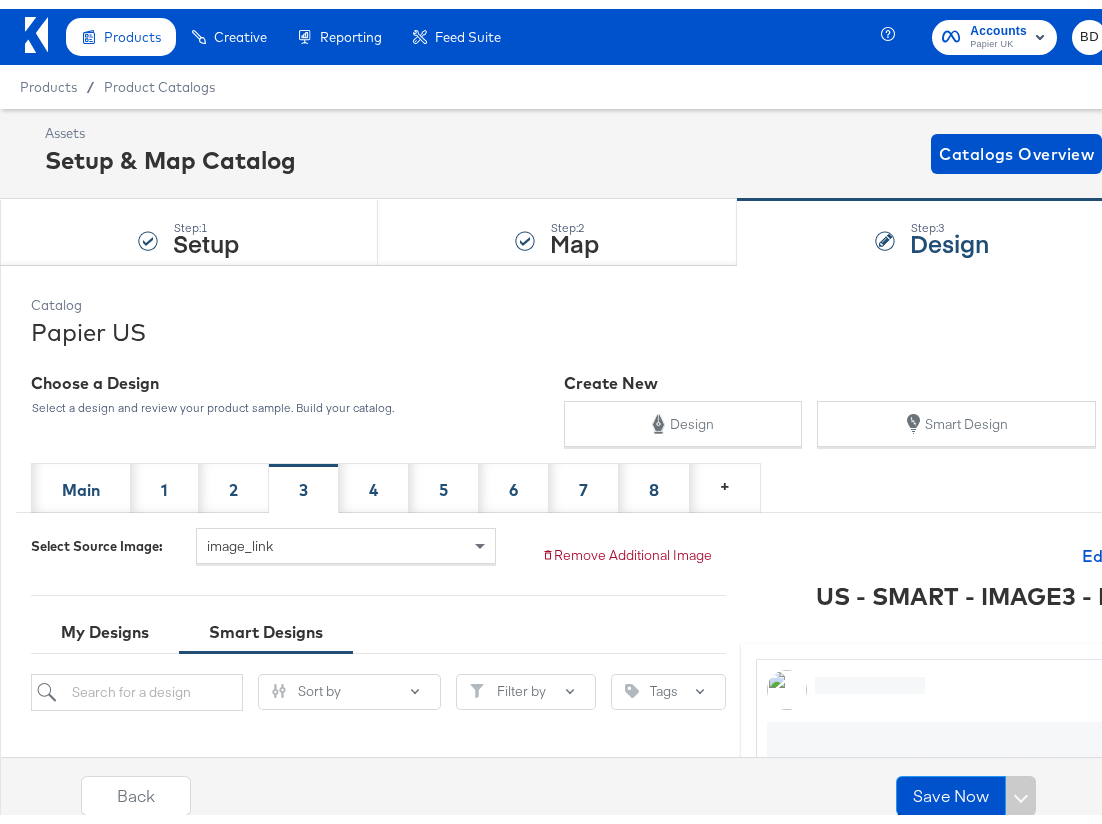 scroll, scrollTop: 335, scrollLeft: 0, axis: vertical 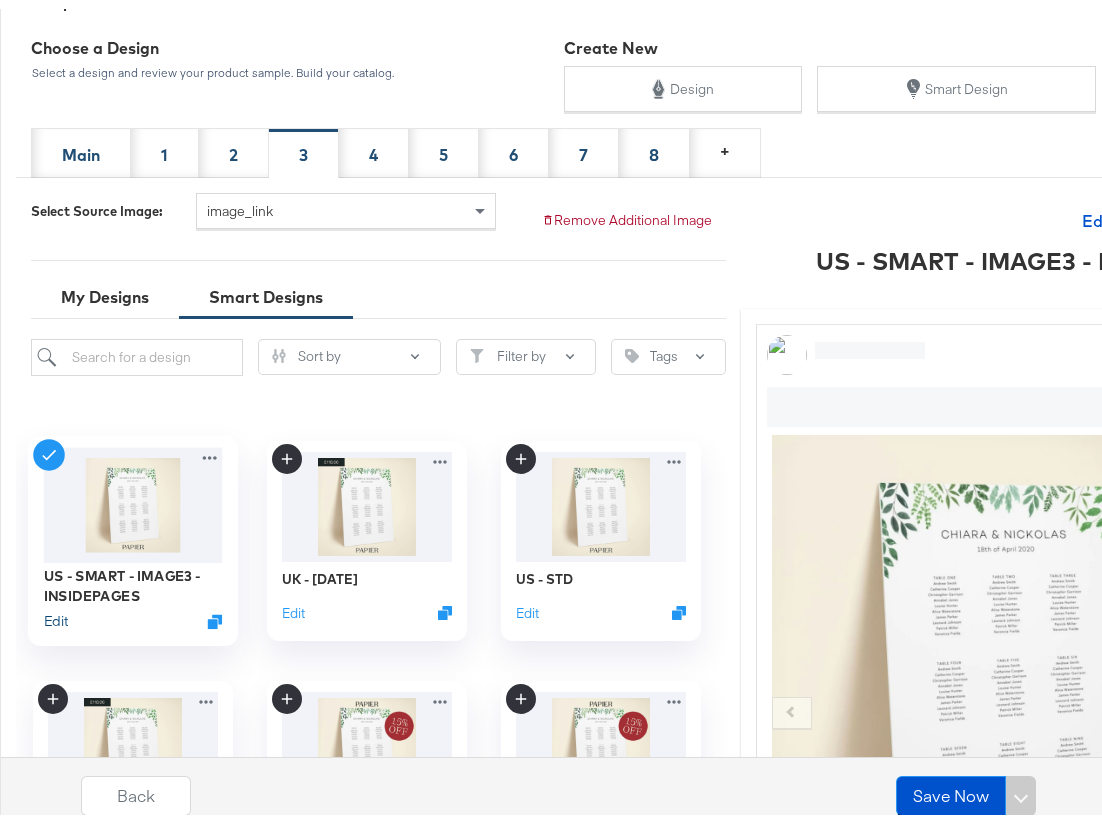 click on "Edit" at bounding box center (56, 612) 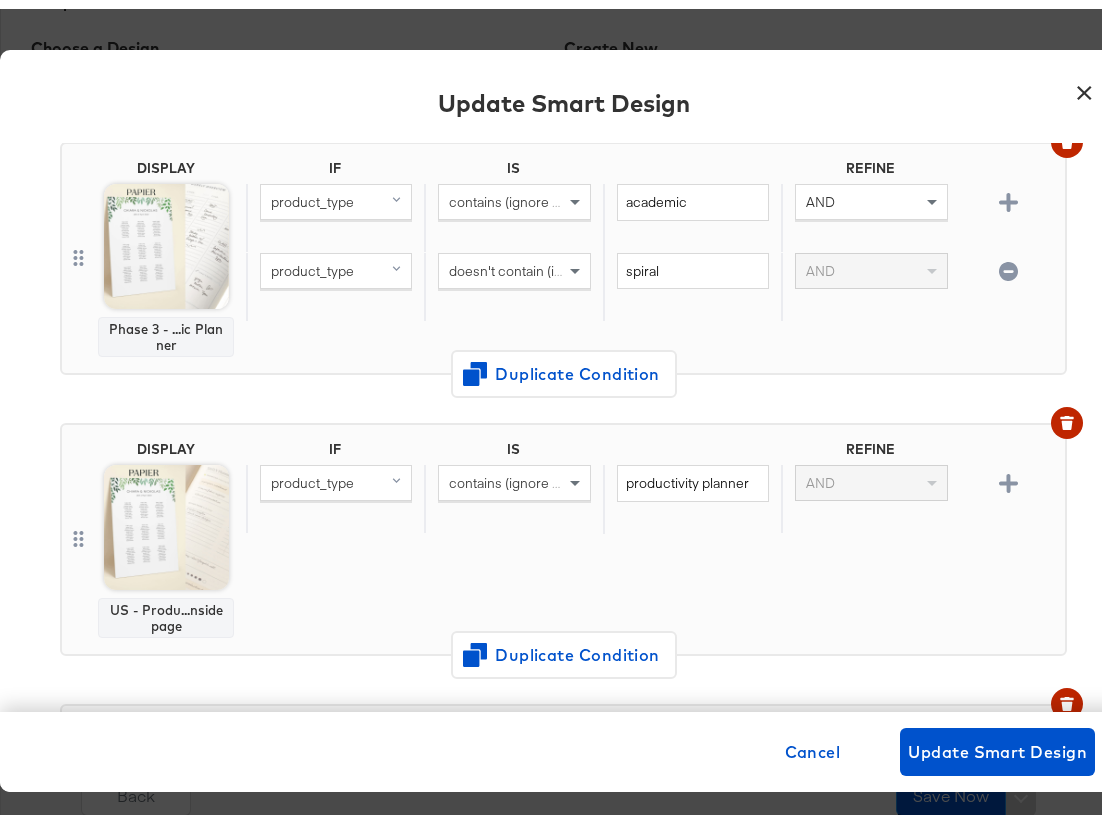 scroll, scrollTop: 2129, scrollLeft: 0, axis: vertical 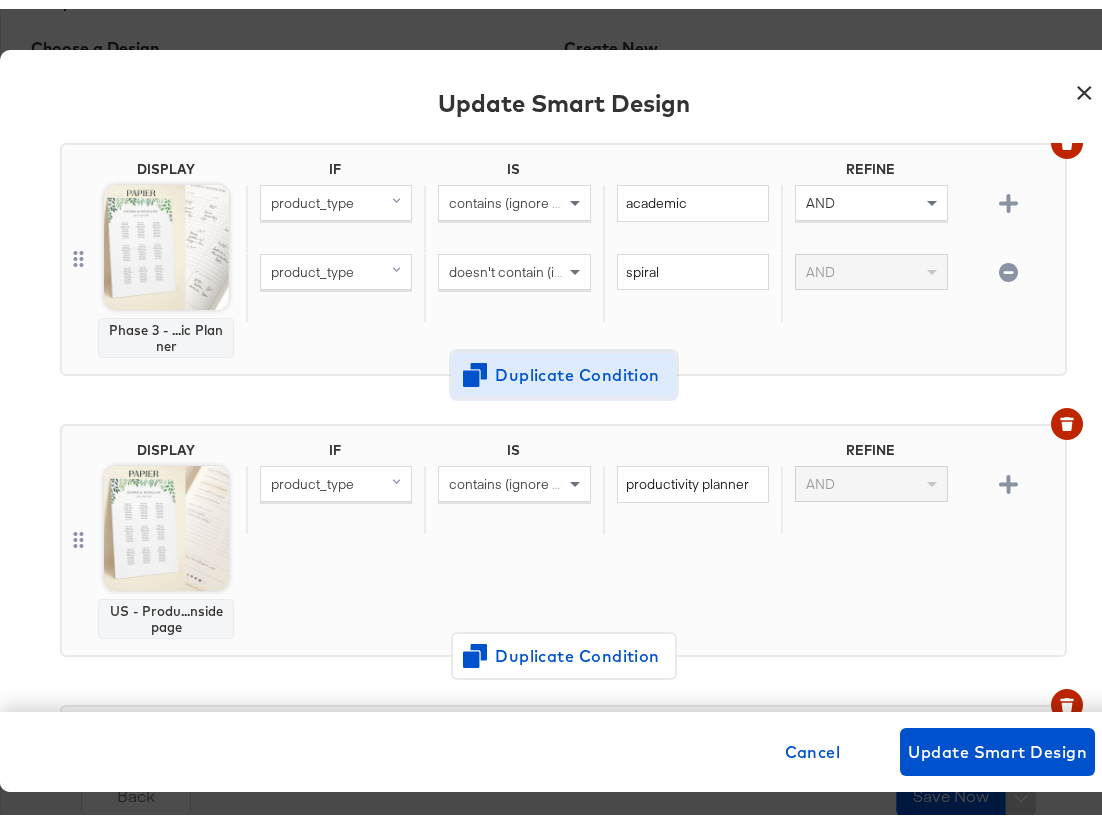 click on "Duplicate Condition" at bounding box center (564, 366) 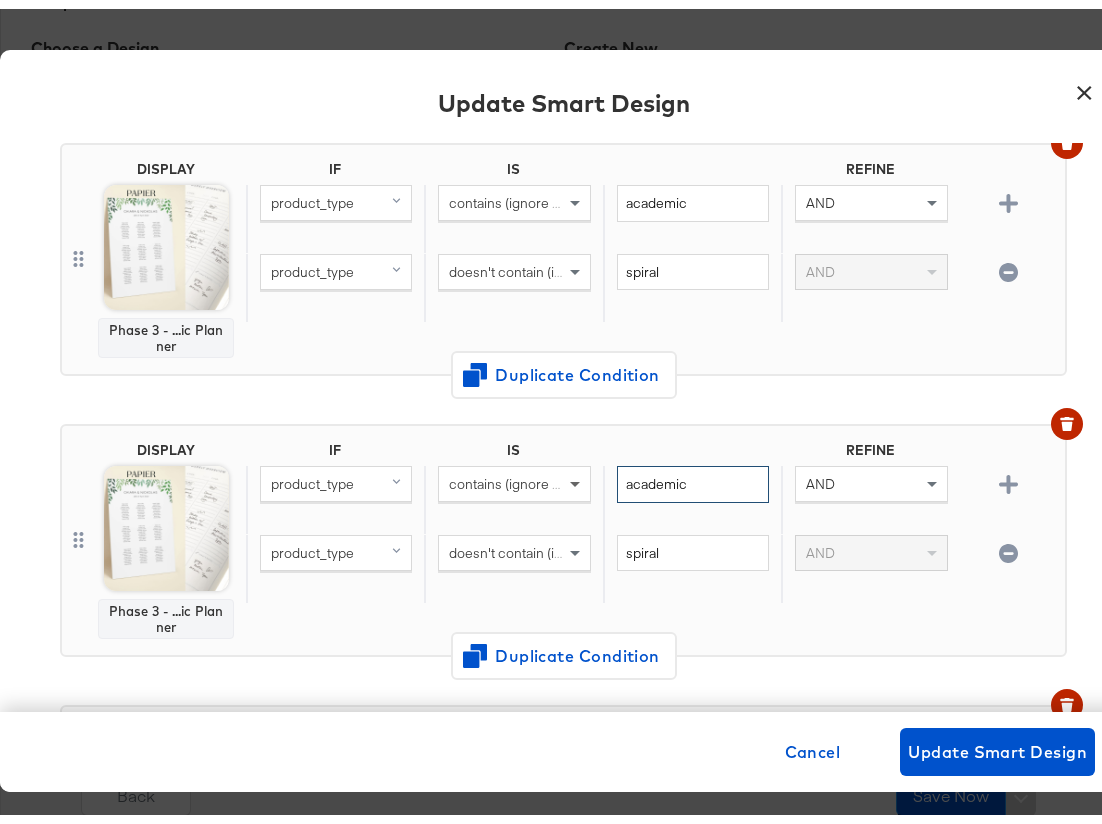 drag, startPoint x: 682, startPoint y: 477, endPoint x: 567, endPoint y: 482, distance: 115.10864 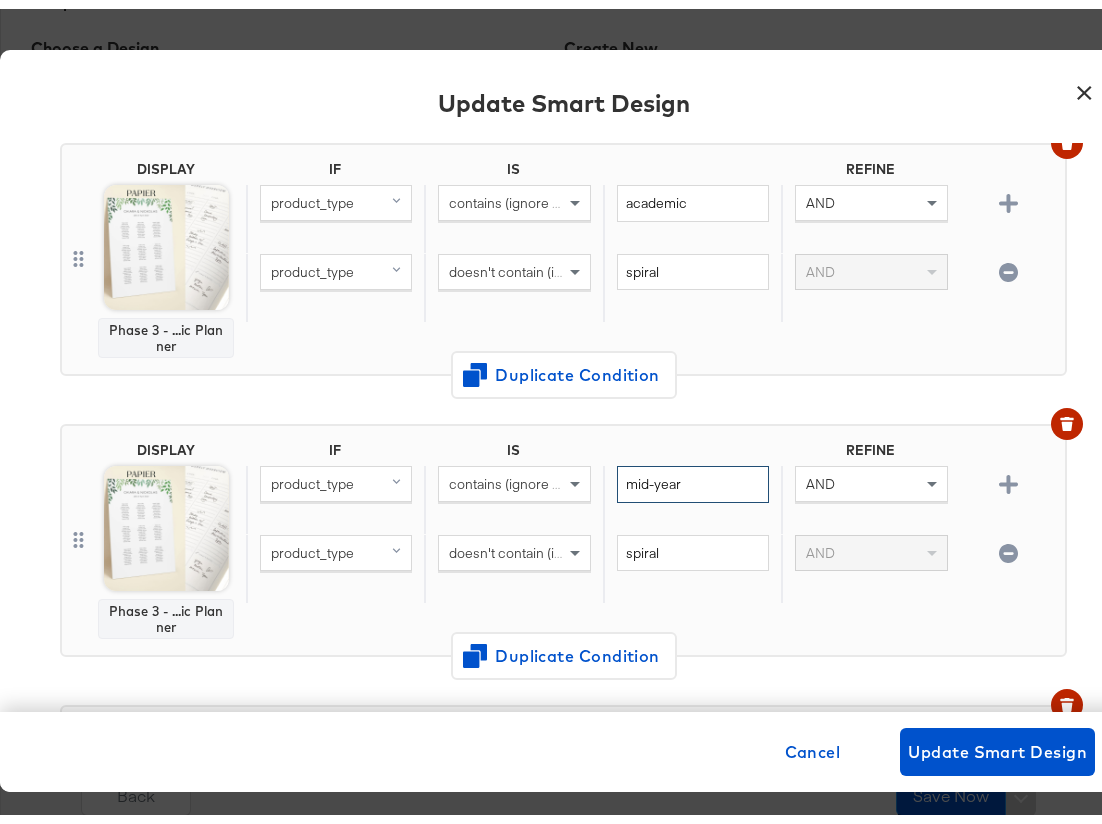 type on "mid-year" 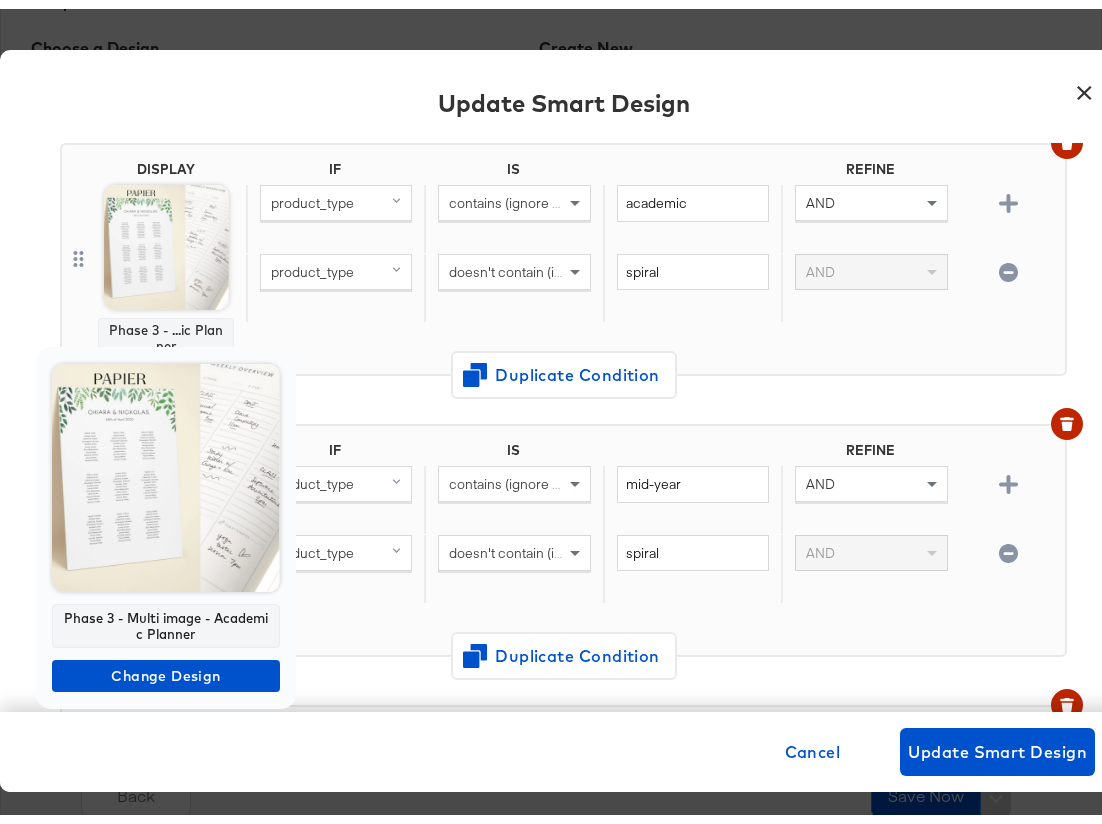 click at bounding box center [166, 469] 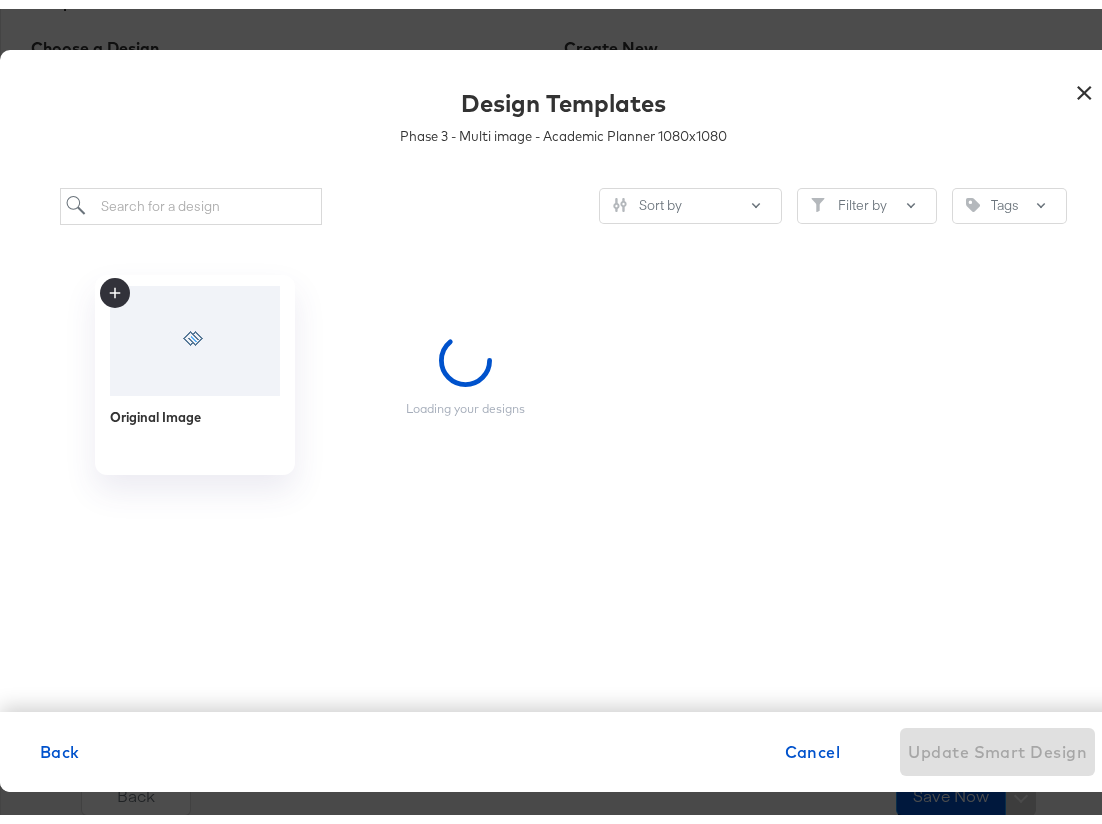 scroll, scrollTop: 0, scrollLeft: 0, axis: both 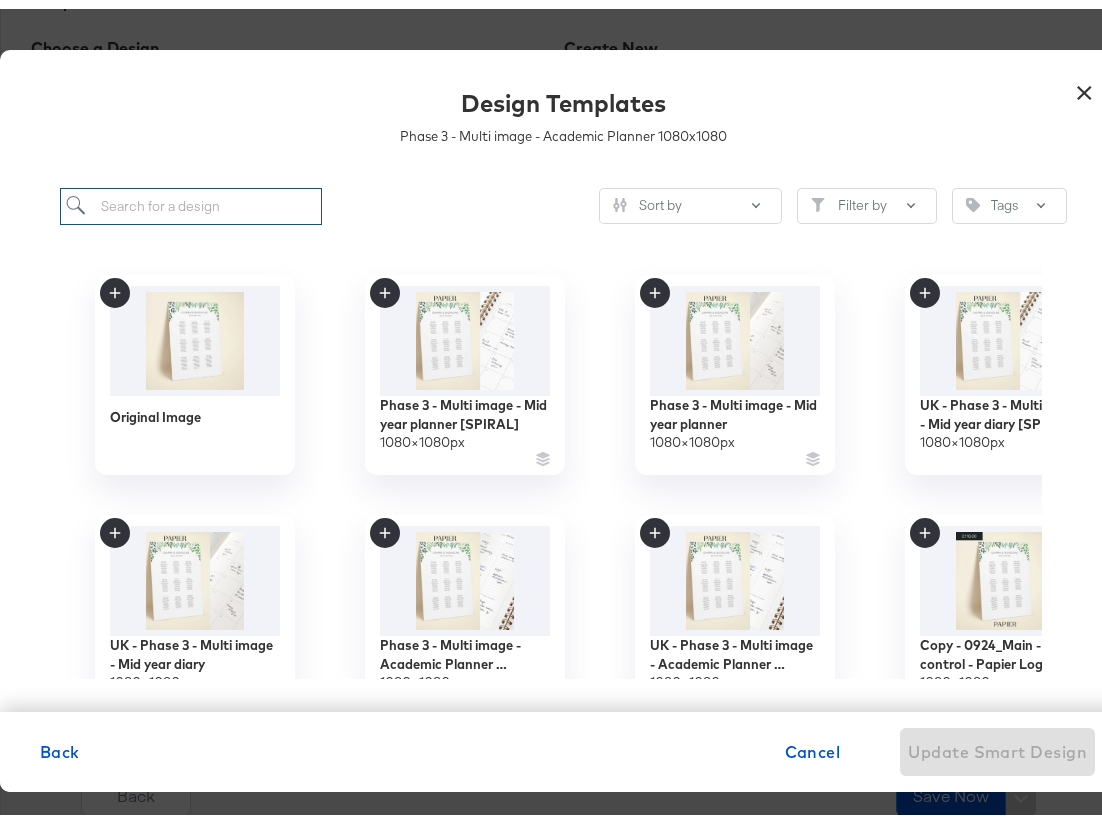 click at bounding box center (191, 197) 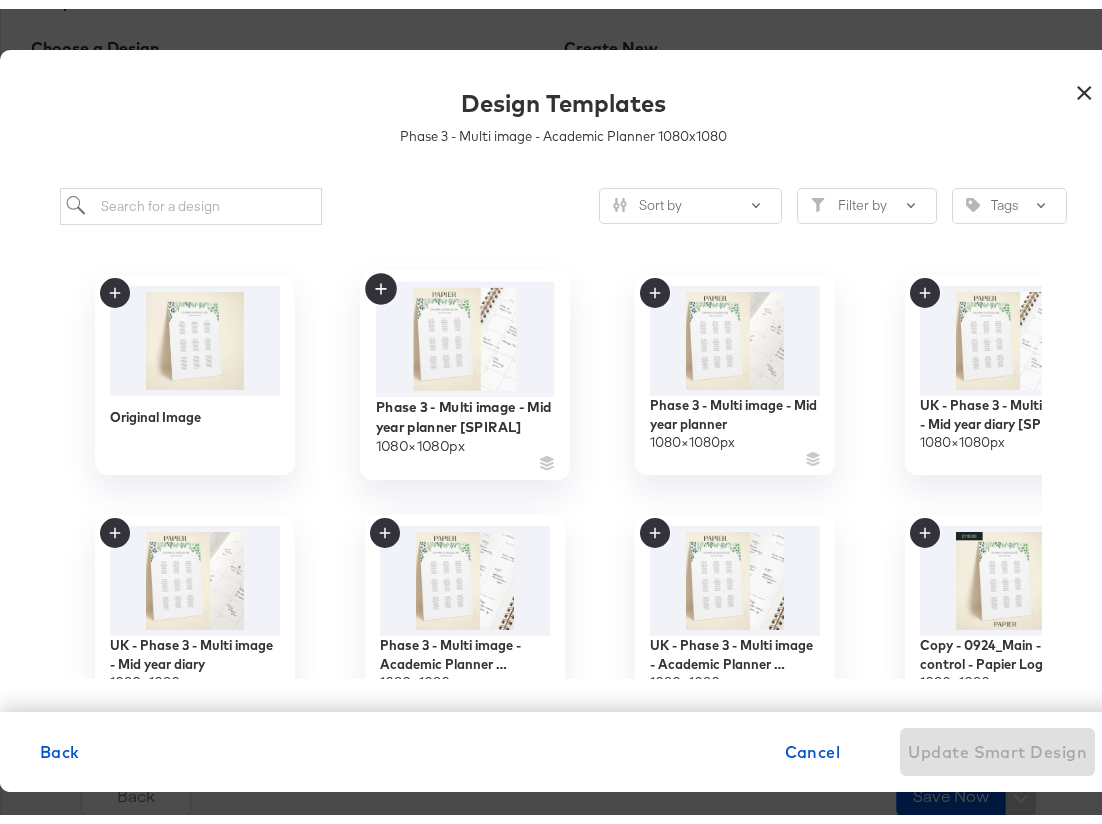 click at bounding box center [465, 329] 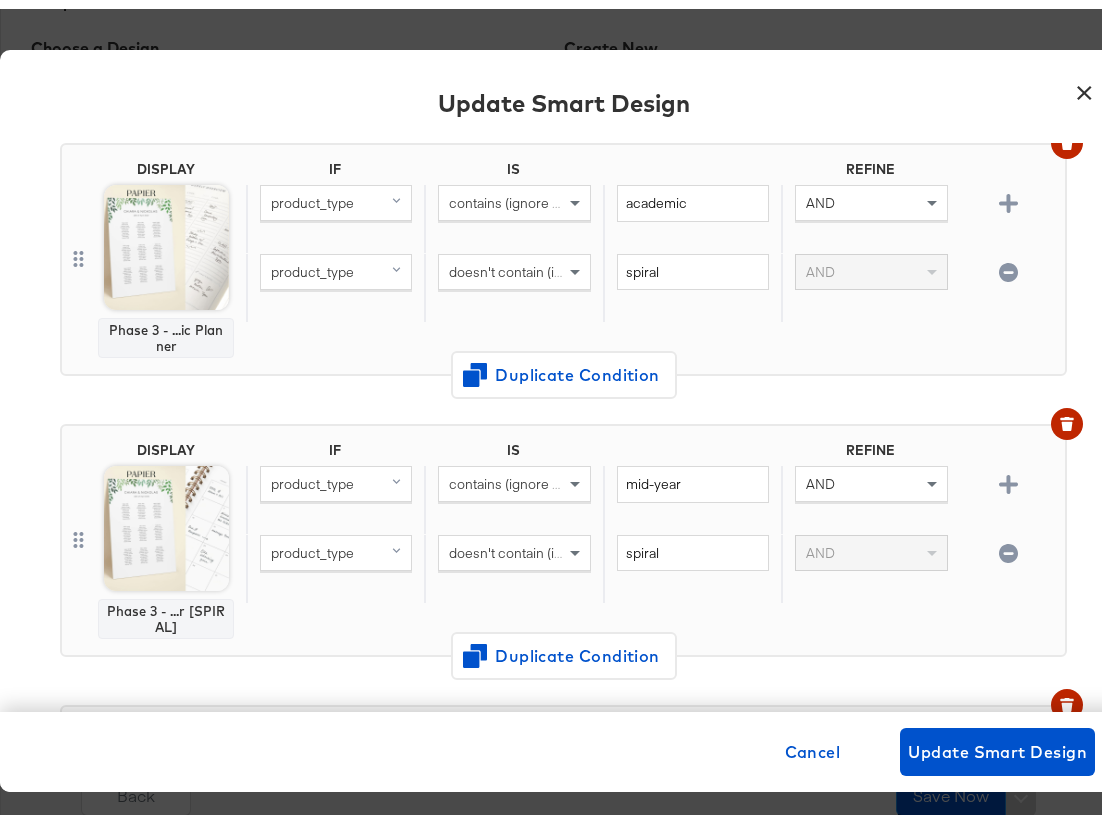 scroll, scrollTop: 2180, scrollLeft: 0, axis: vertical 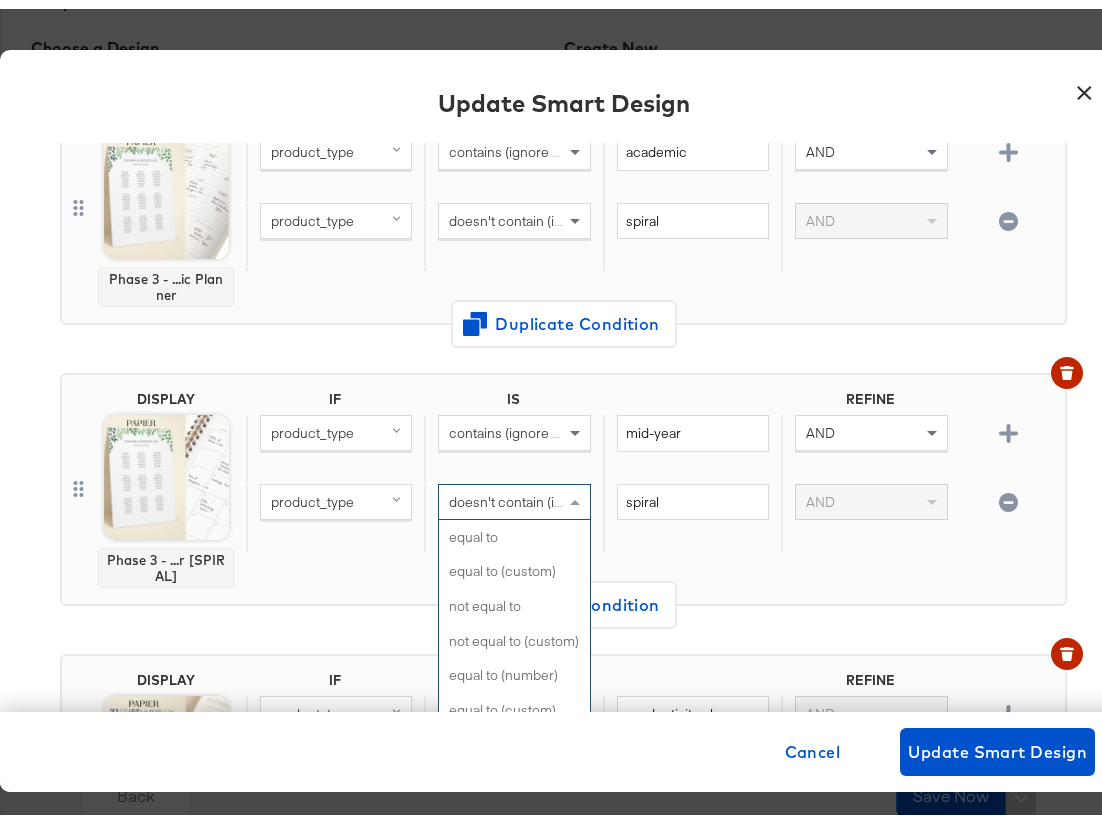 click on "doesn't contain (ignore case)" at bounding box center (538, 493) 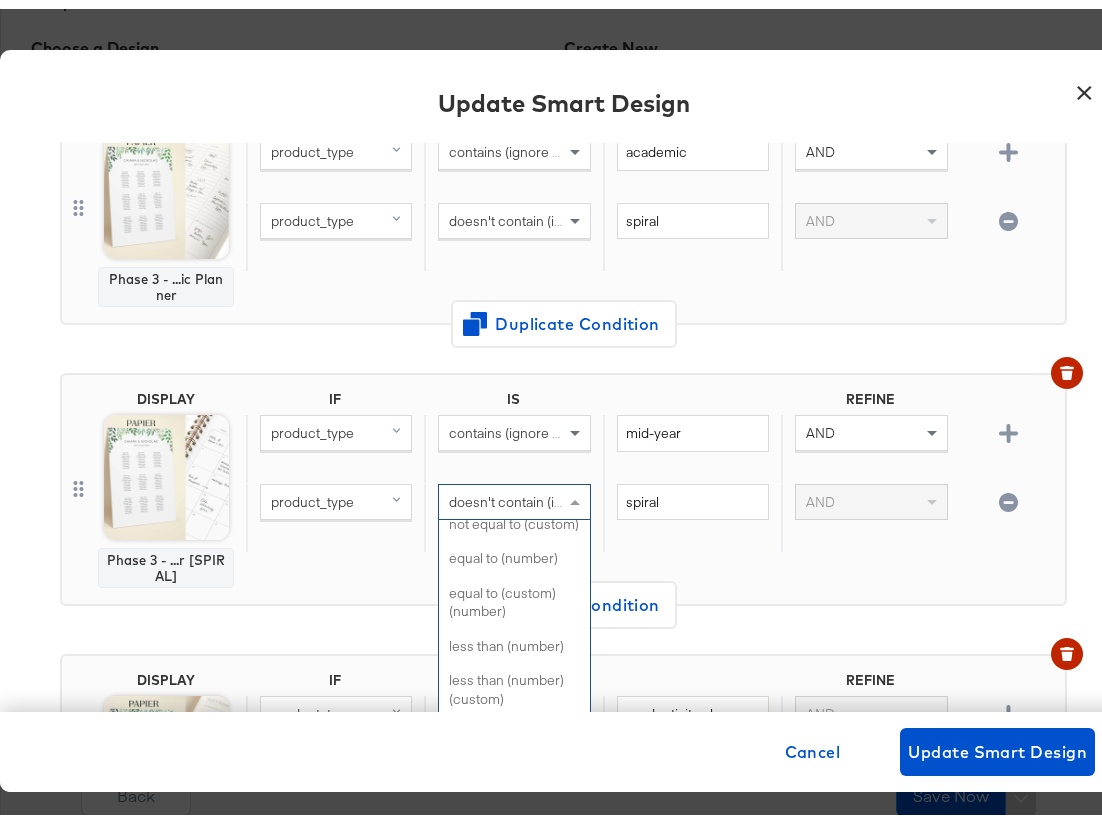 scroll, scrollTop: 1170, scrollLeft: 0, axis: vertical 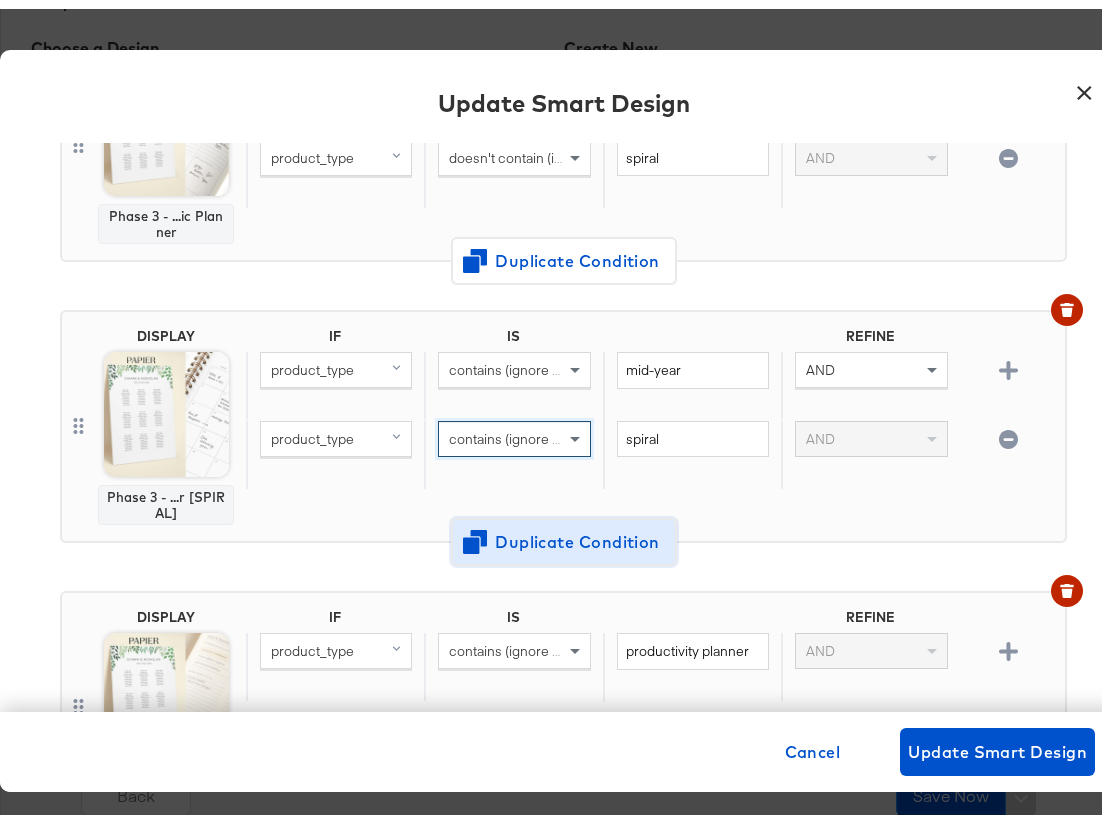 click on "Duplicate Condition" at bounding box center [564, 533] 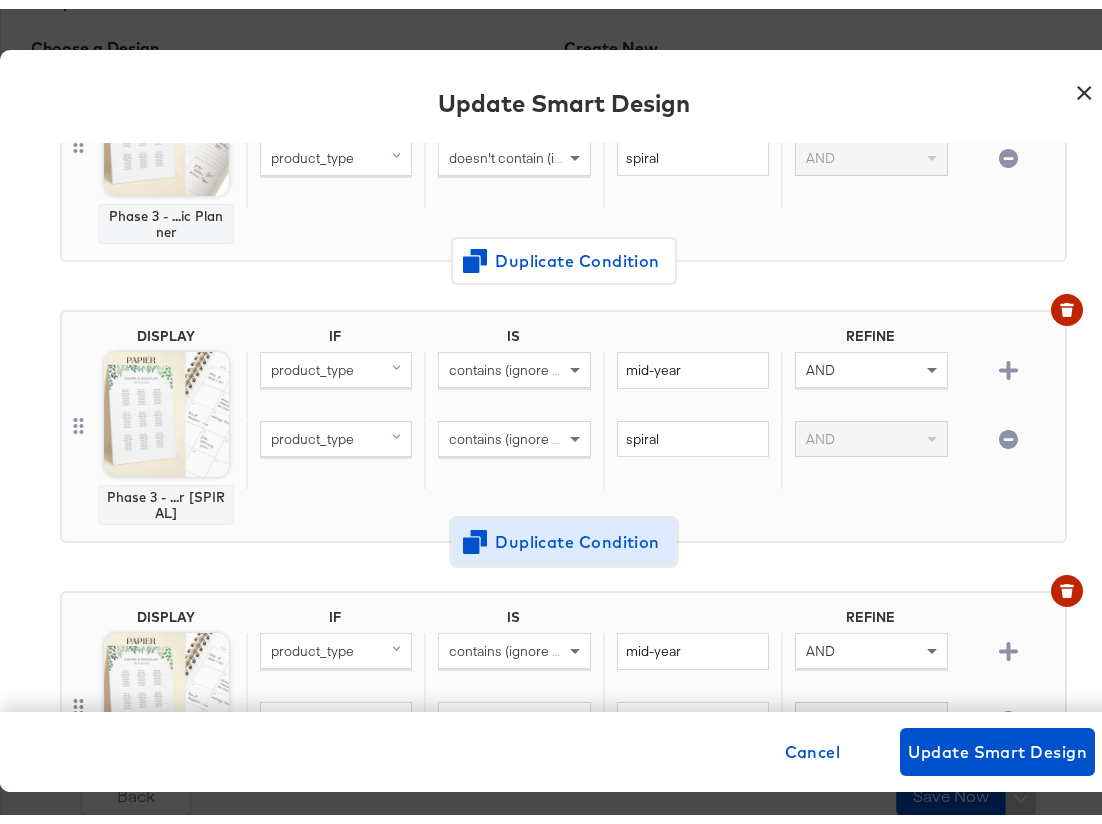 scroll, scrollTop: 2363, scrollLeft: 0, axis: vertical 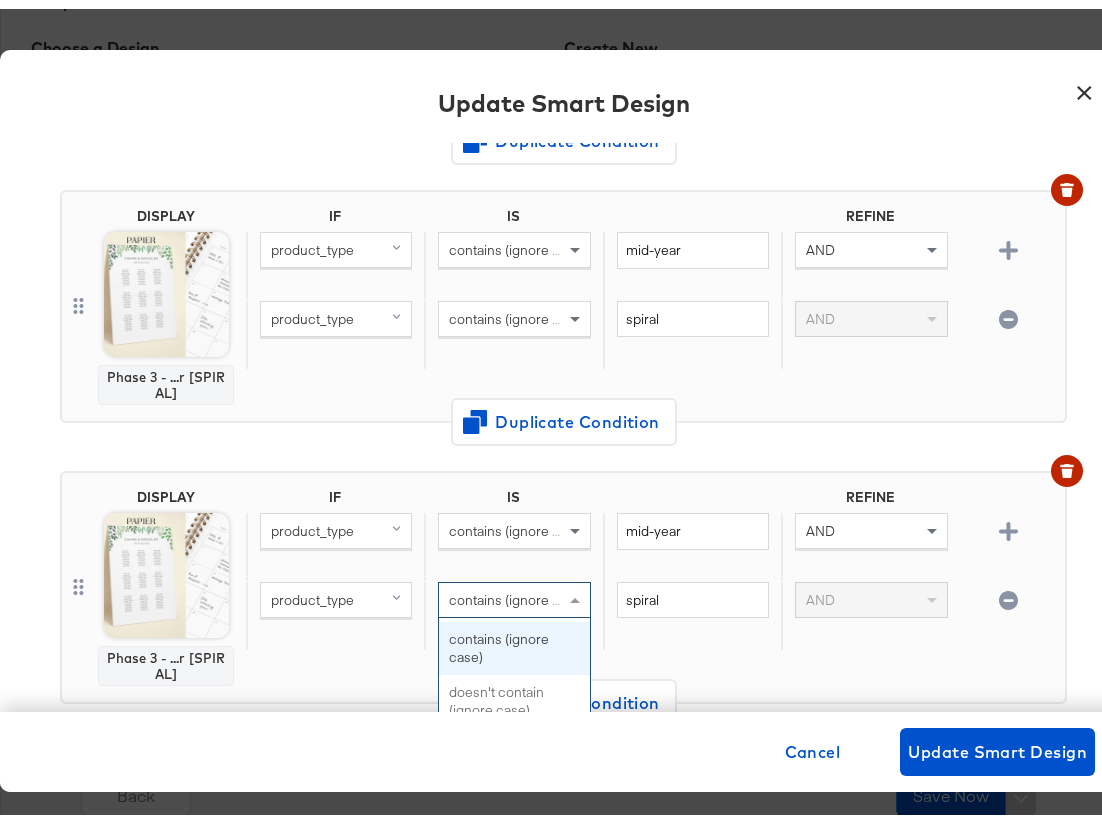 click on "contains (ignore case)" at bounding box center (517, 591) 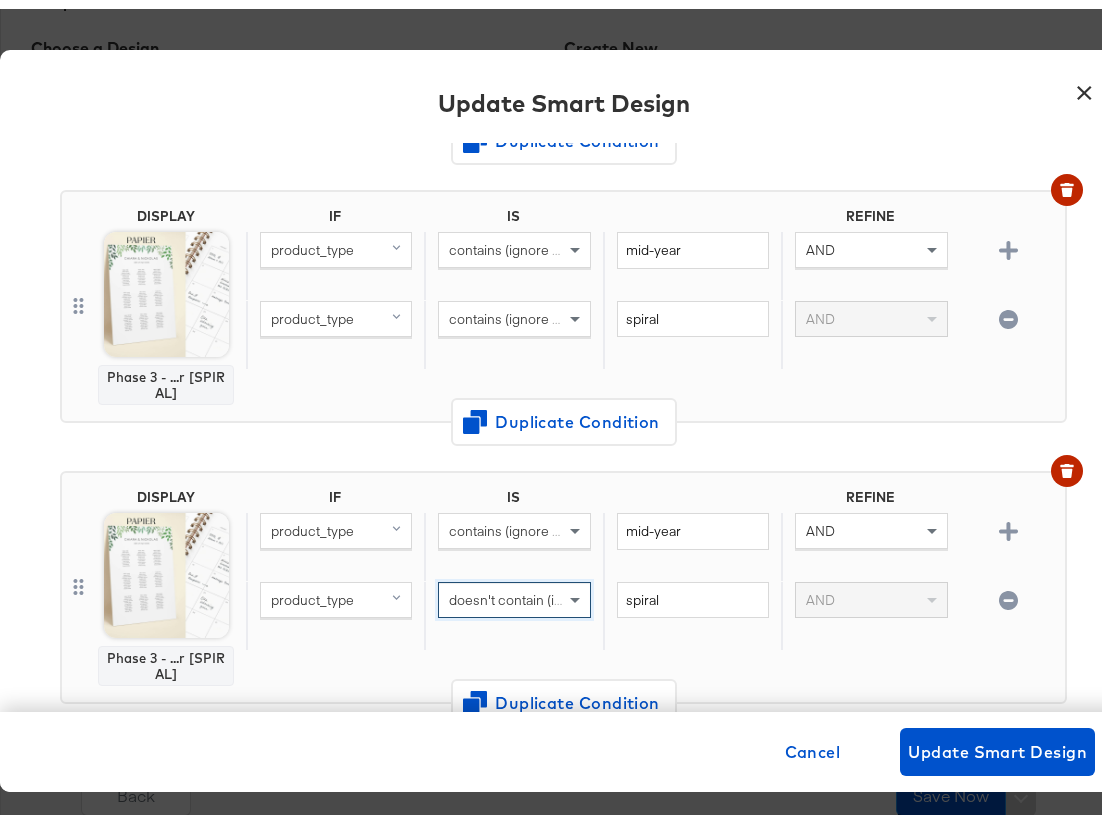 click on "Phase 3 - ...r [SPIRAL]" at bounding box center [166, 657] 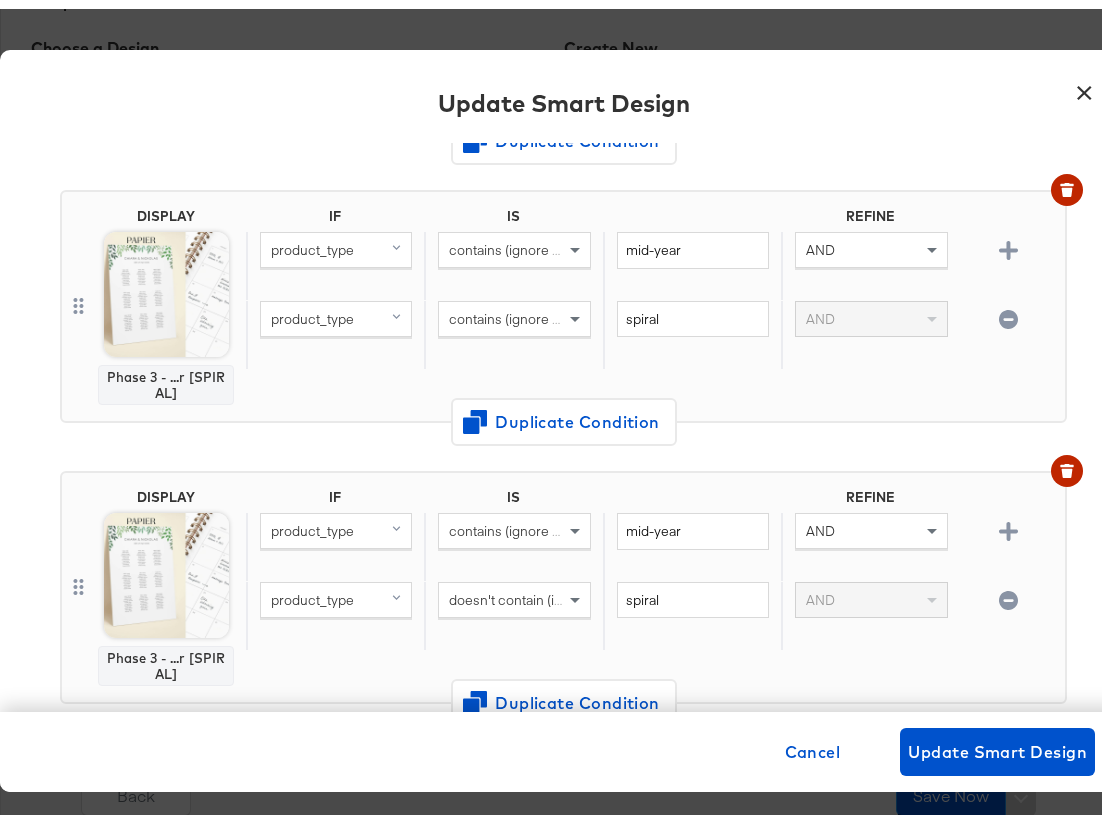 click on "Products Creative Reporting Feed Suite Accounts Papier UK  BD Products / Product Catalogs Assets Setup & Map Catalog Catalogs Overview Step:  1   Setup Step:  2   Map Step:  3   Design Catalog Papier US  Choose a Design Select a design and review your product sample. Build your catalog. Create New Design Smart Design Main 1 2 3 4 5 6 7 8 + Select Source Image: image_link Remove Additional Image My Designs Smart Designs Sort by Filter by Tags US - SMART - IMAGE3 - INSIDEPAGES Edit UK - [DATE] Edit US - STD Edit  UK Phase 3 - Inside Page (Smart) - STD Edit  US - [DATE]  Edit  UK - [DATE]  Edit UK Control - New Year CYD Edit US Control - New Year Sale - CYD Edit Copy -  US - New Year - 10% - 15% - 20% - 25% - 30% - 35% Edit Copy - [GEOGRAPHIC_DATA] Phase 3 - Inside Page (Smart) Edit  US - New Year - 10% - 15% - 20% - 25% - 30% - 35% Edit UK - New Year - 10% - 15% - 20% - 25% - 30% - 35% Edit US - Last Order Dates - 2024 Edit UK - Last Order Dates - 2024 Edit Edit *" at bounding box center (563, 493) 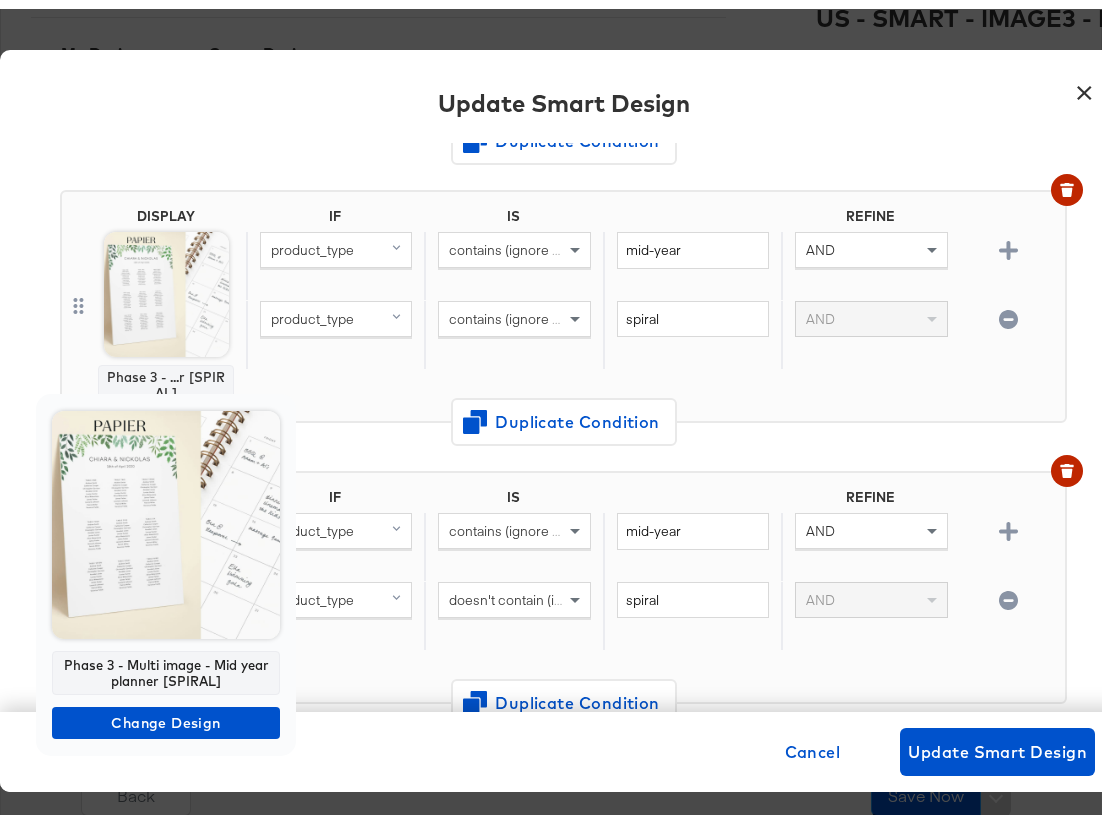 scroll, scrollTop: 587, scrollLeft: 0, axis: vertical 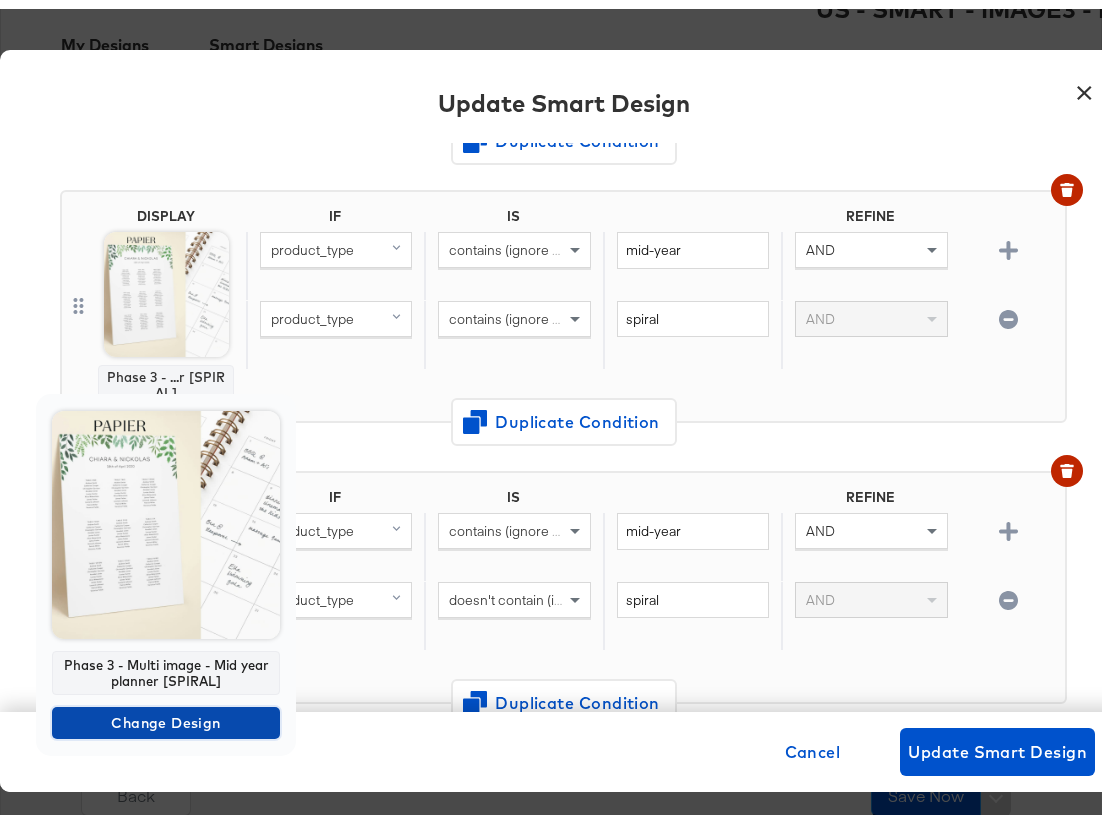 click on "Change Design" at bounding box center [166, 714] 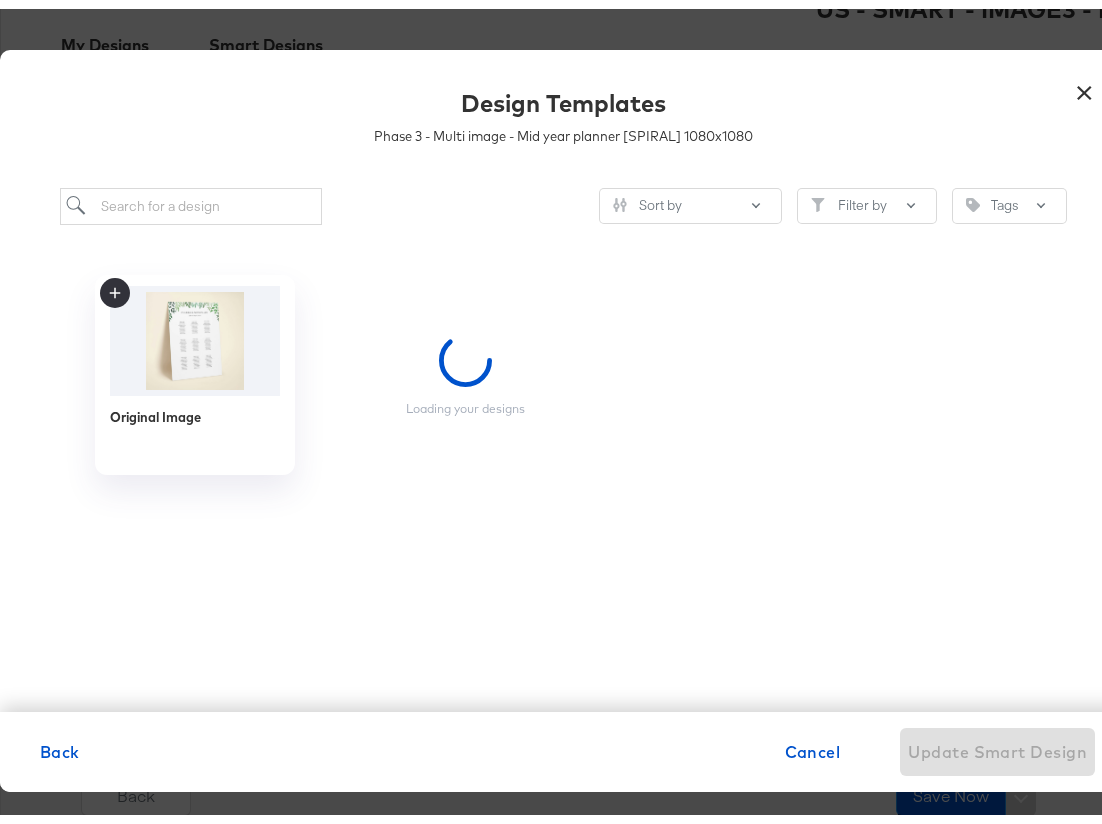 scroll, scrollTop: 0, scrollLeft: 0, axis: both 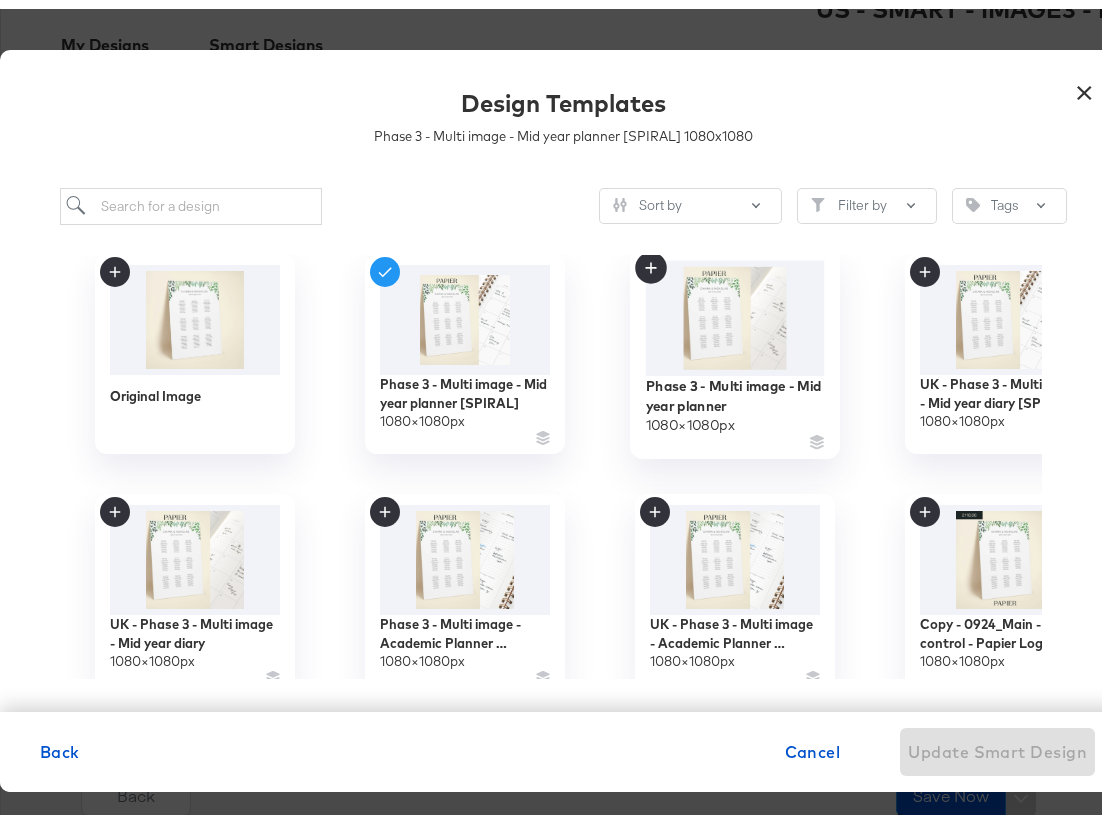 click 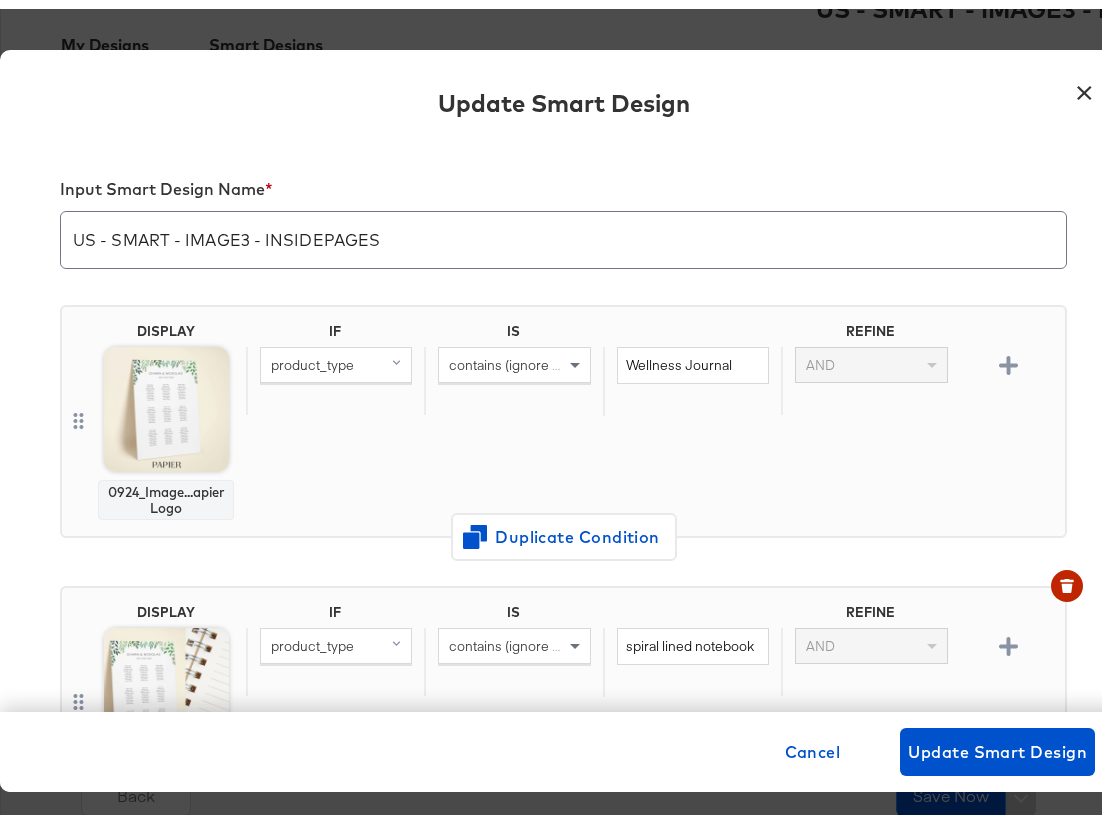 scroll, scrollTop: 2363, scrollLeft: 0, axis: vertical 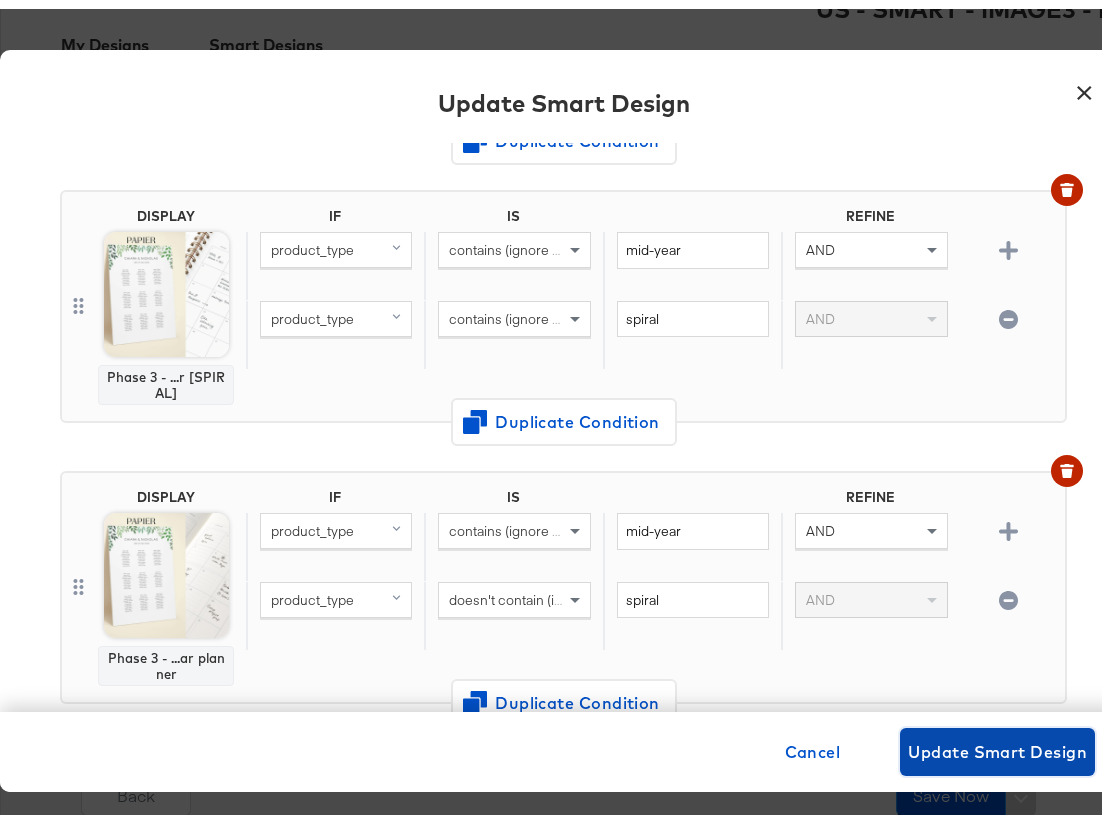 click on "Update Smart Design" at bounding box center [997, 743] 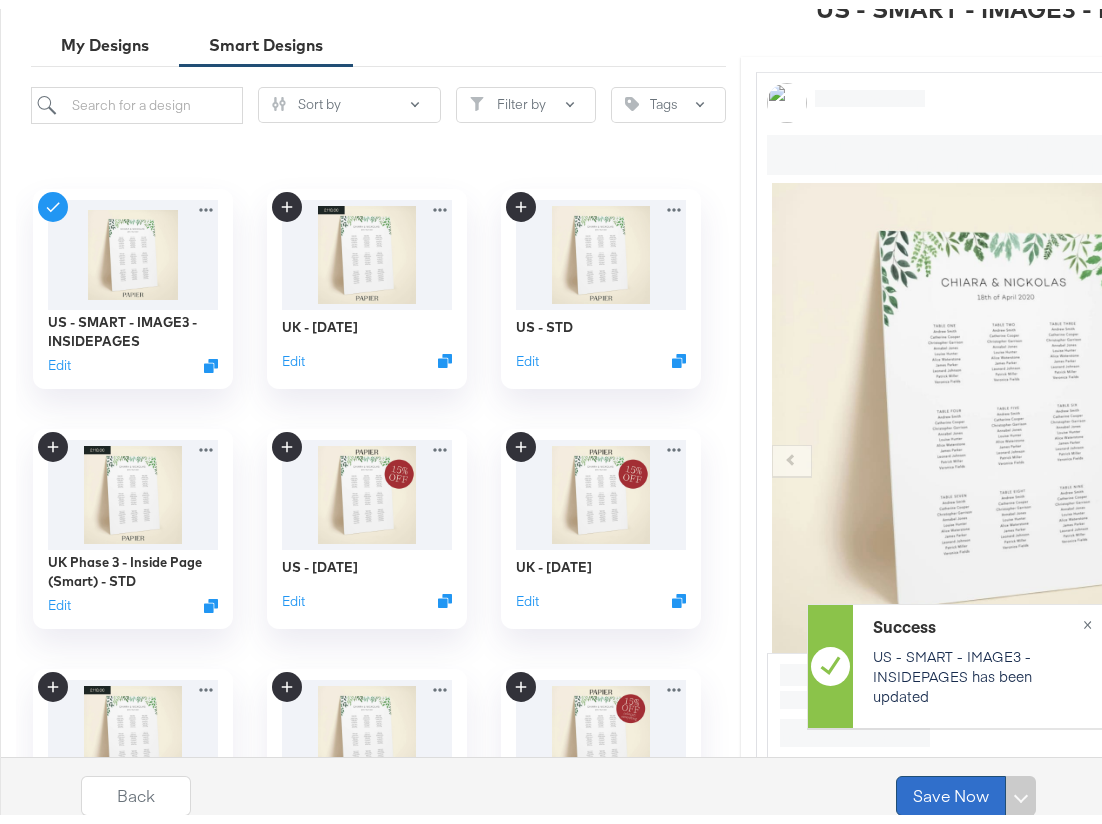 click on "Save Now" at bounding box center (951, 787) 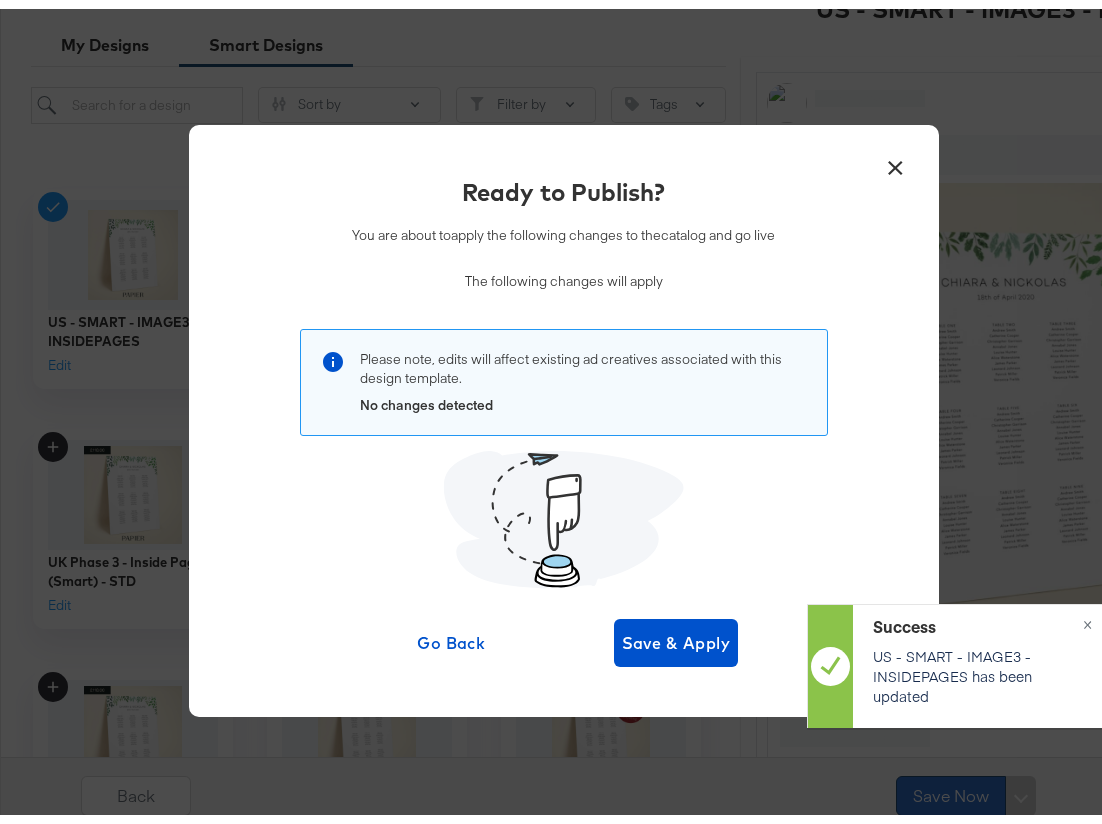 scroll, scrollTop: 0, scrollLeft: 0, axis: both 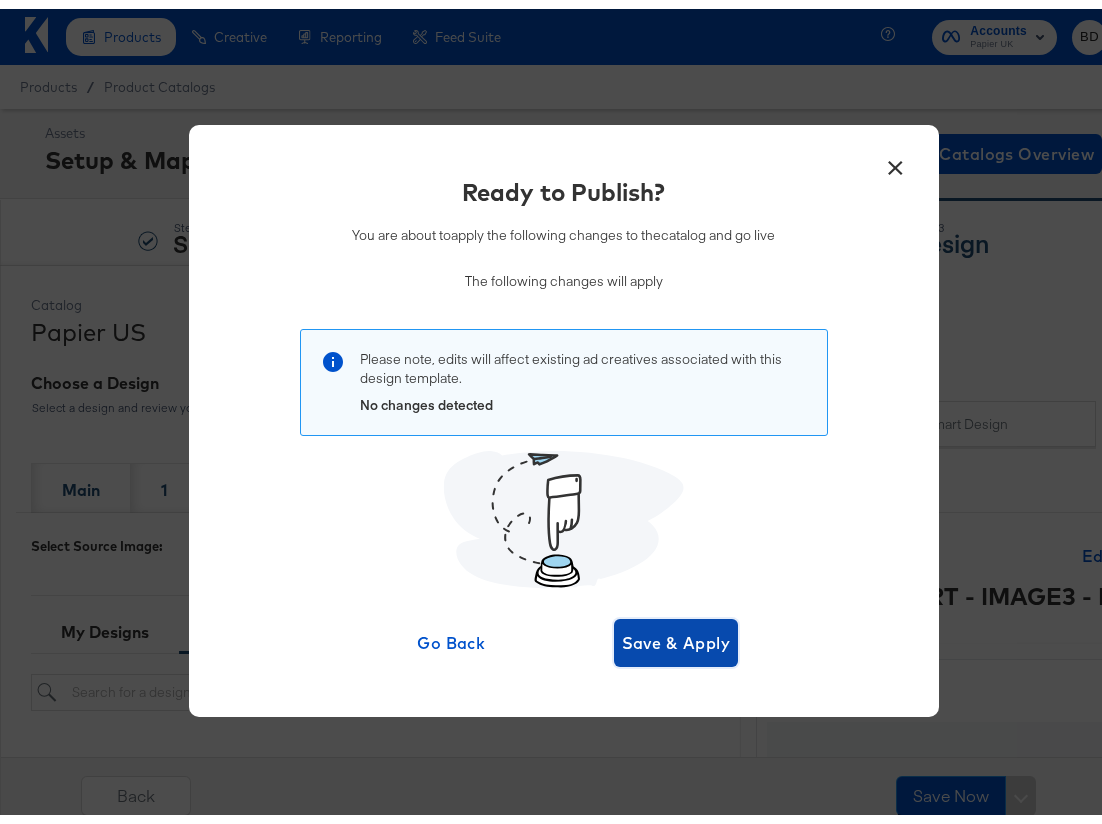 click on "Save & Apply" at bounding box center [676, 634] 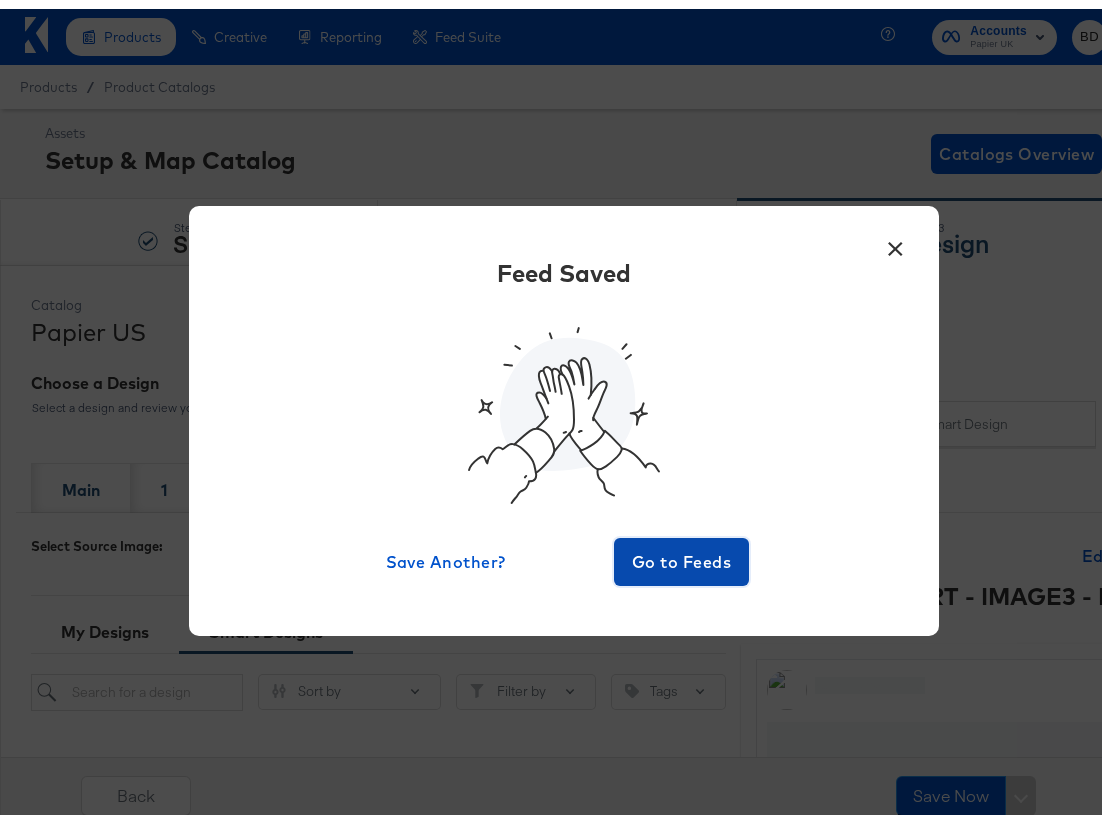 click on "Go to Feeds" at bounding box center (682, 553) 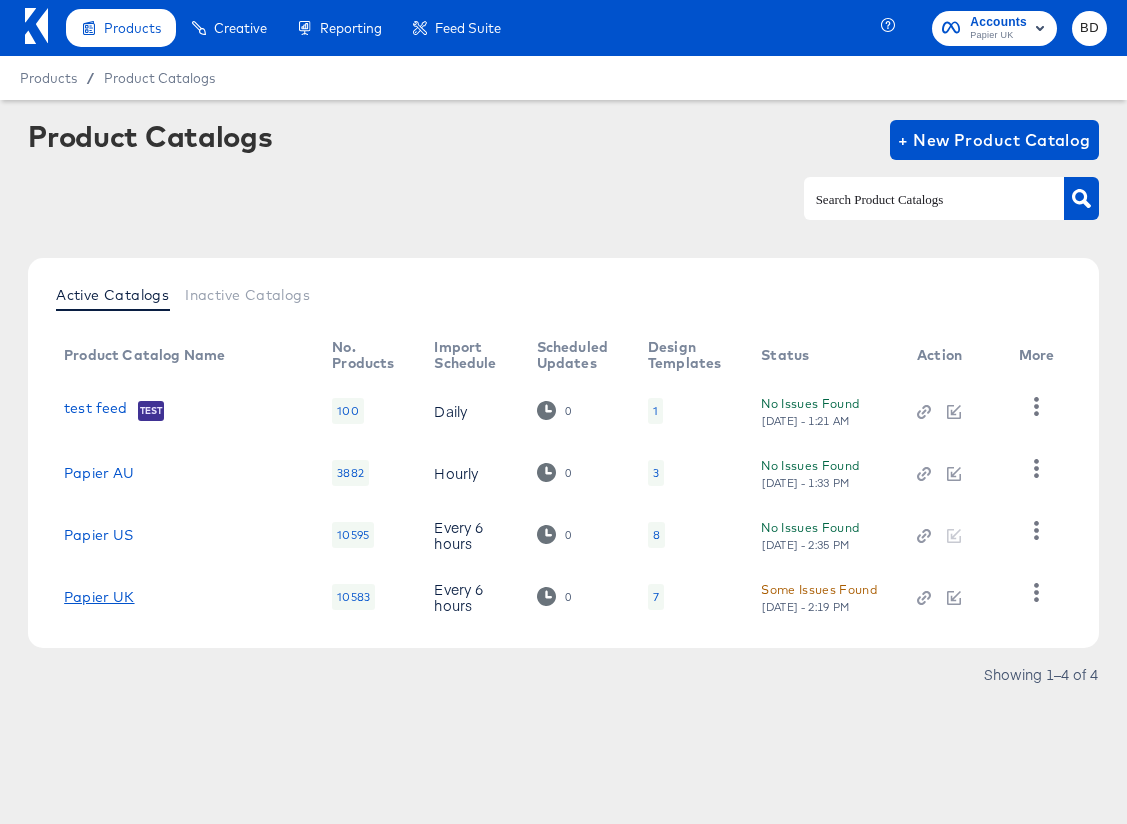 click on "Papier UK" at bounding box center [99, 597] 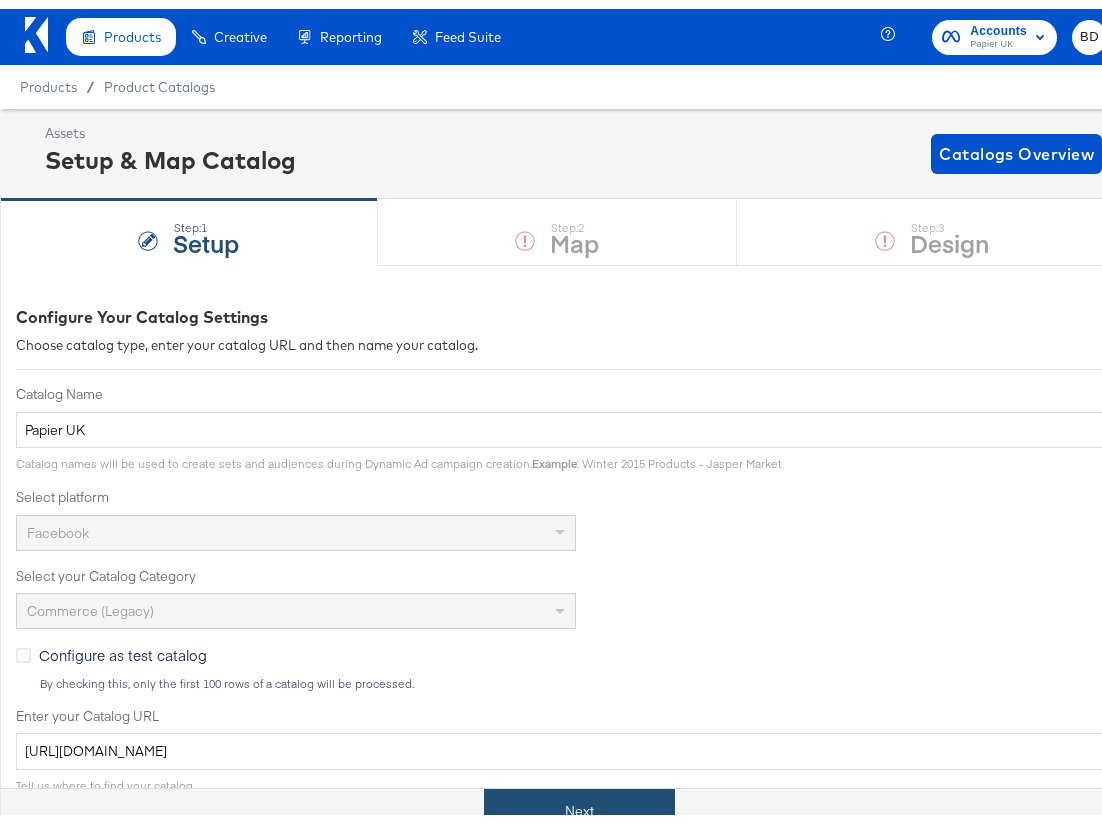 click on "Next" at bounding box center [579, 802] 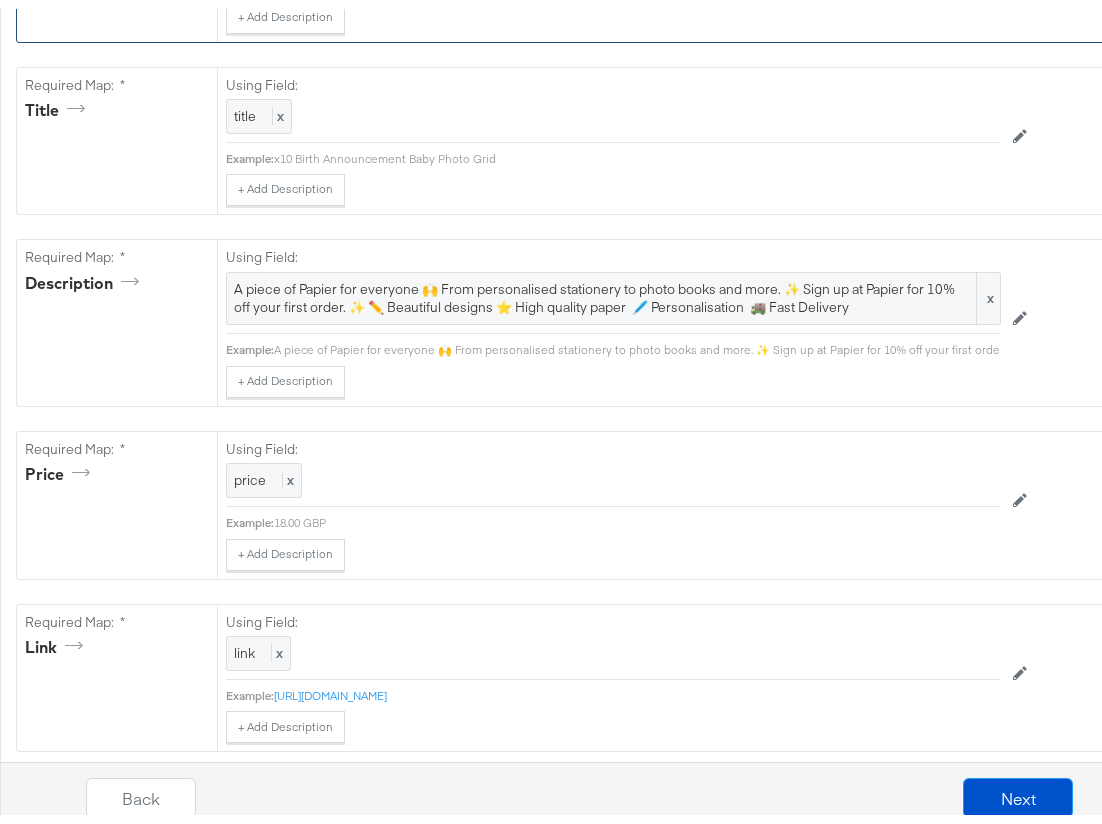 scroll, scrollTop: 582, scrollLeft: 0, axis: vertical 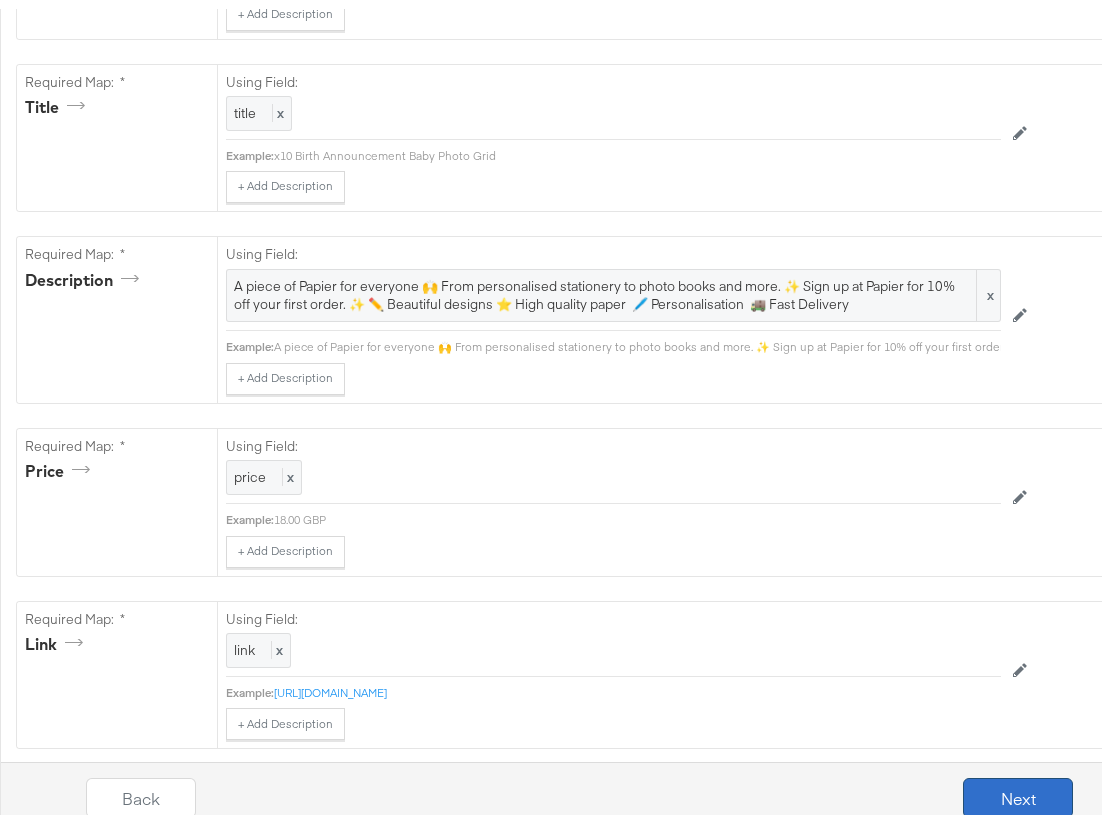 click on "Next" at bounding box center [1018, 789] 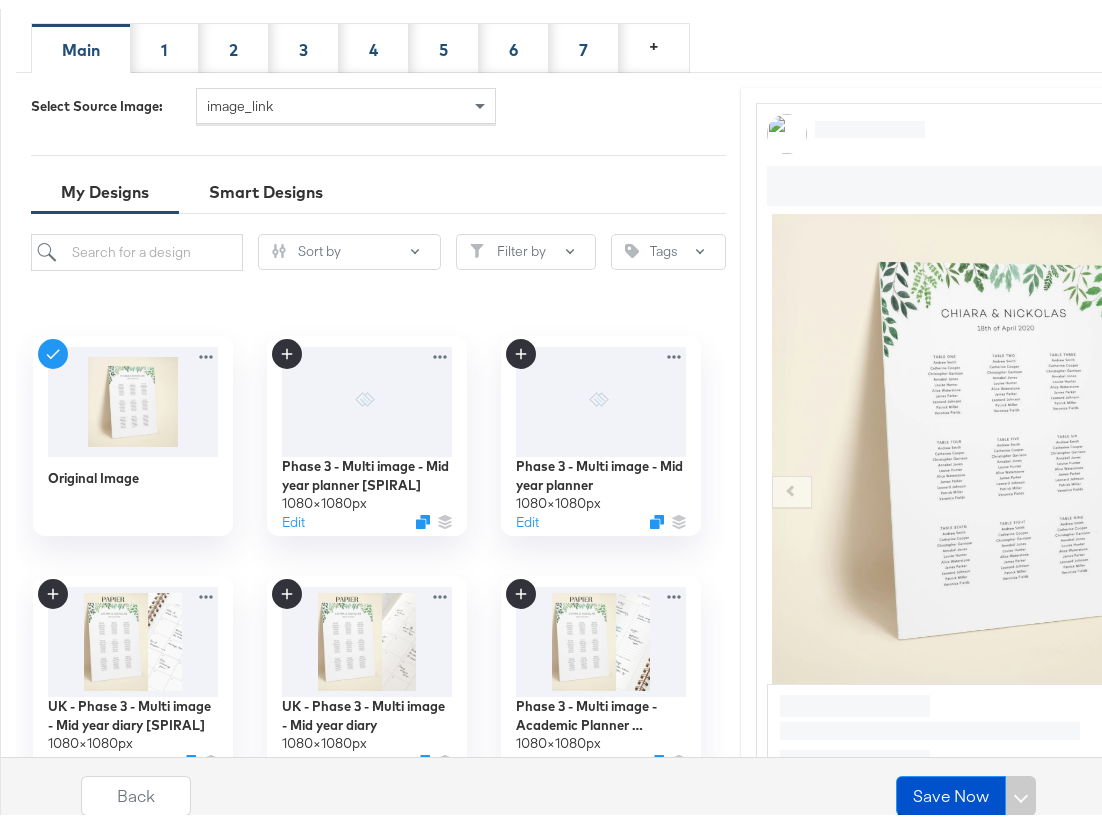 scroll, scrollTop: 441, scrollLeft: 0, axis: vertical 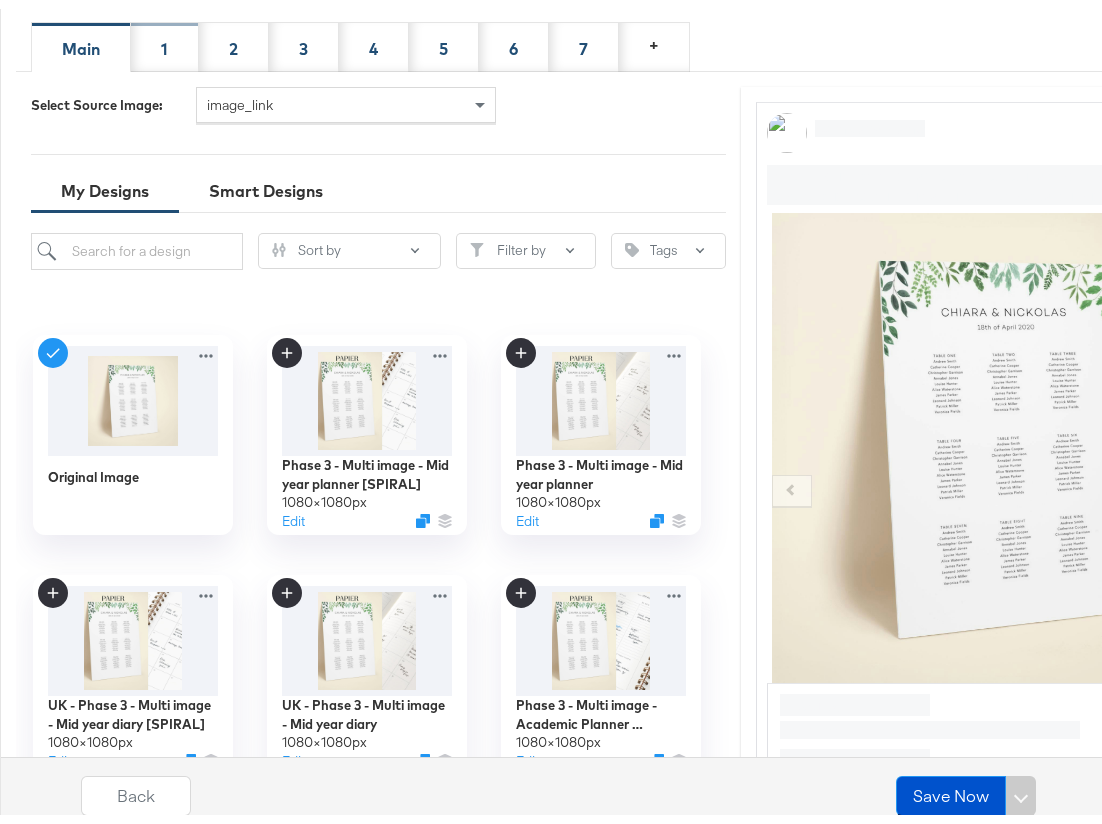 click on "1" at bounding box center (165, 38) 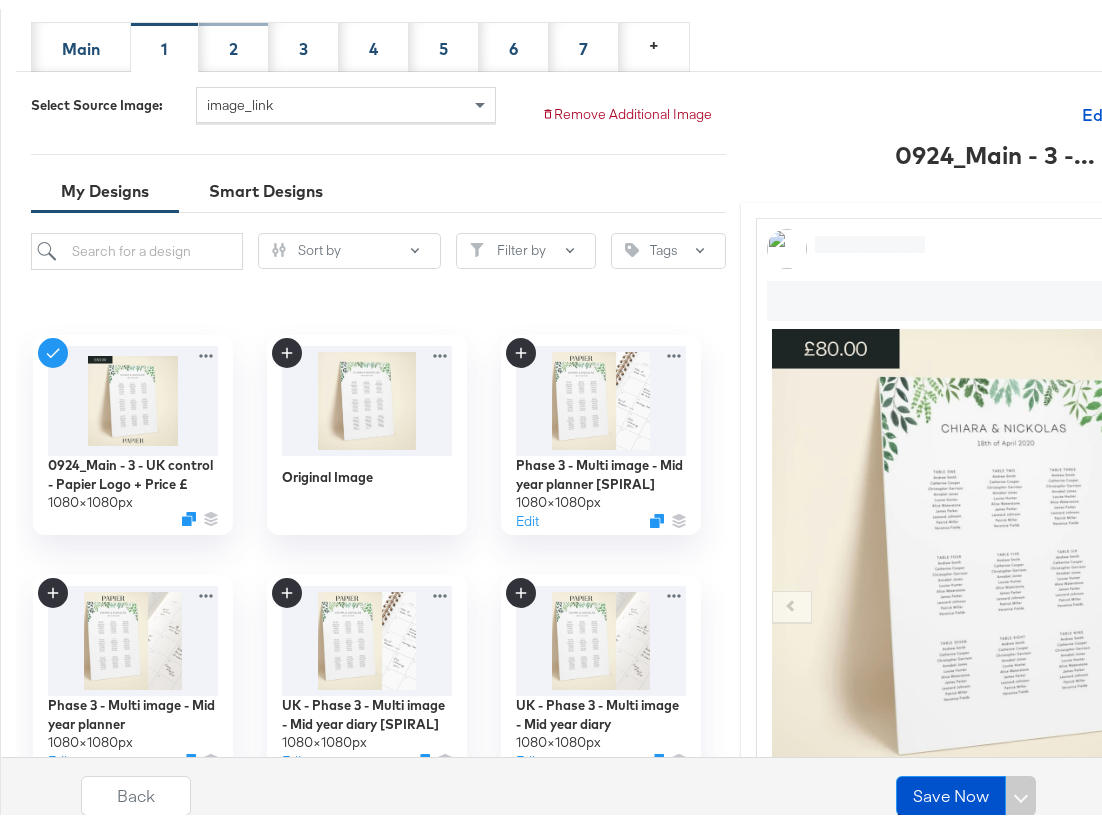 click on "2" at bounding box center (234, 38) 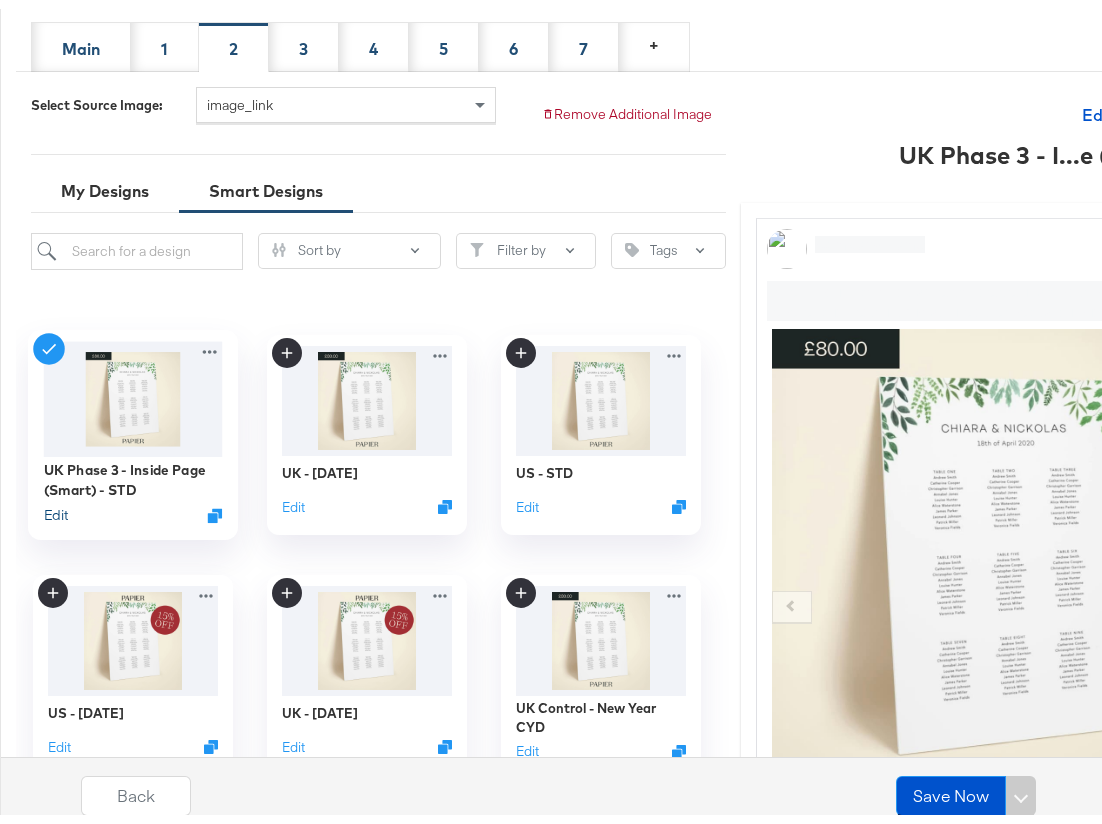 click on "Edit" at bounding box center [56, 506] 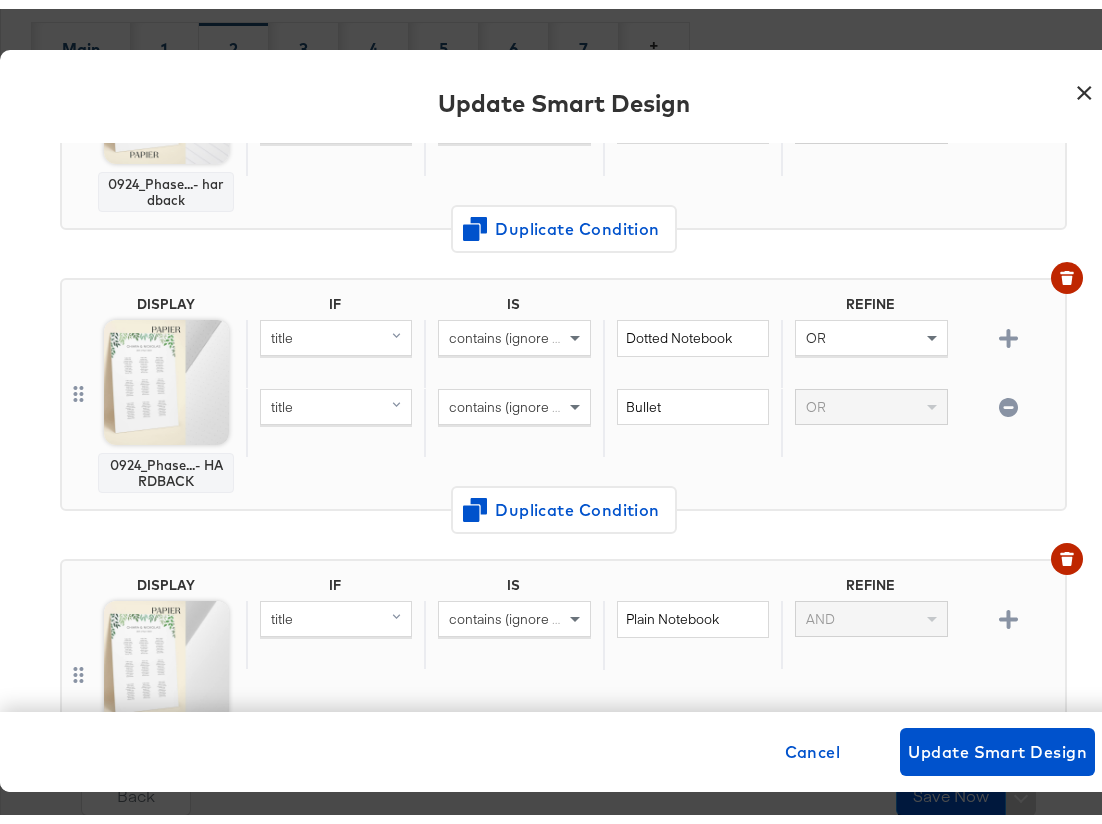 scroll, scrollTop: 1149, scrollLeft: 0, axis: vertical 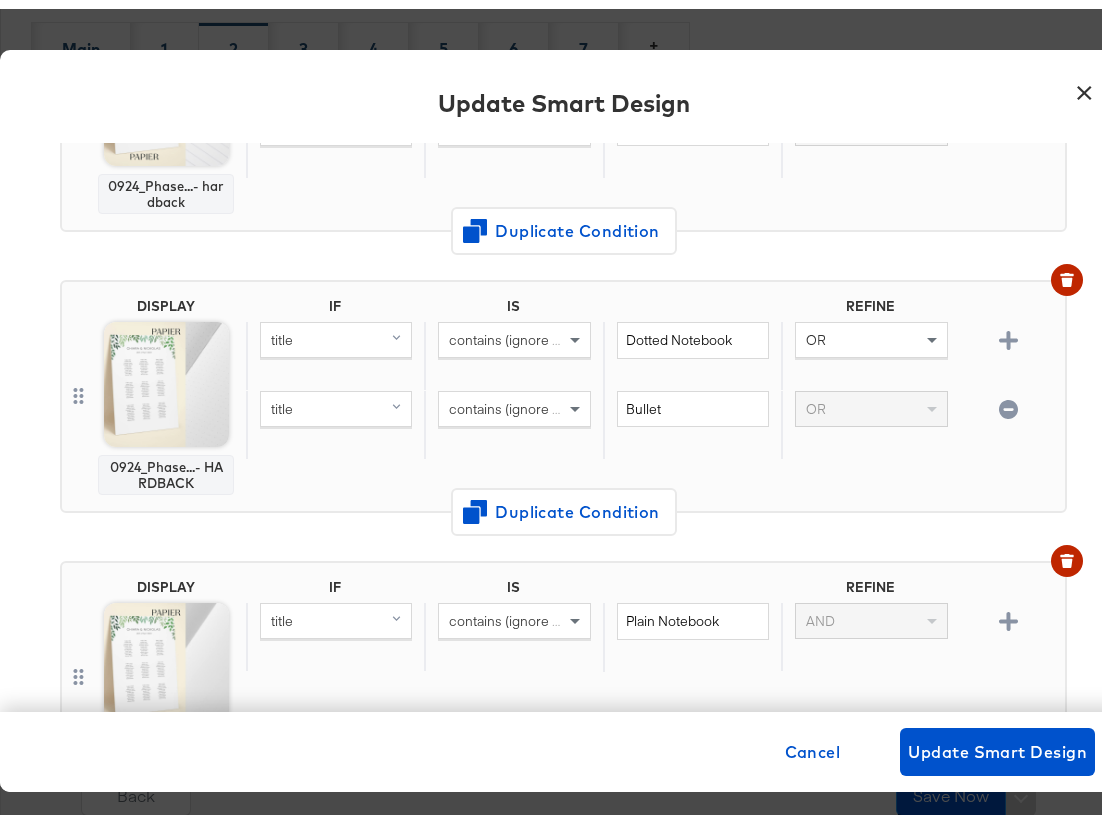 type 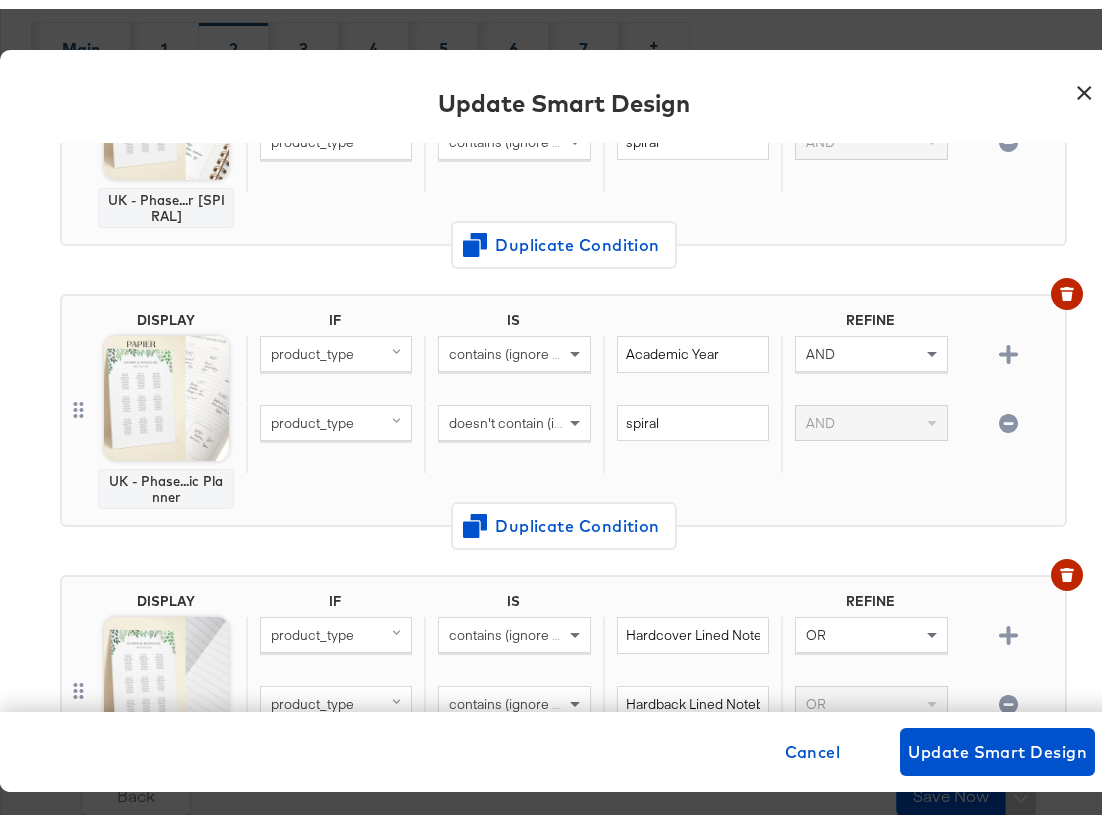 scroll, scrollTop: 579, scrollLeft: 0, axis: vertical 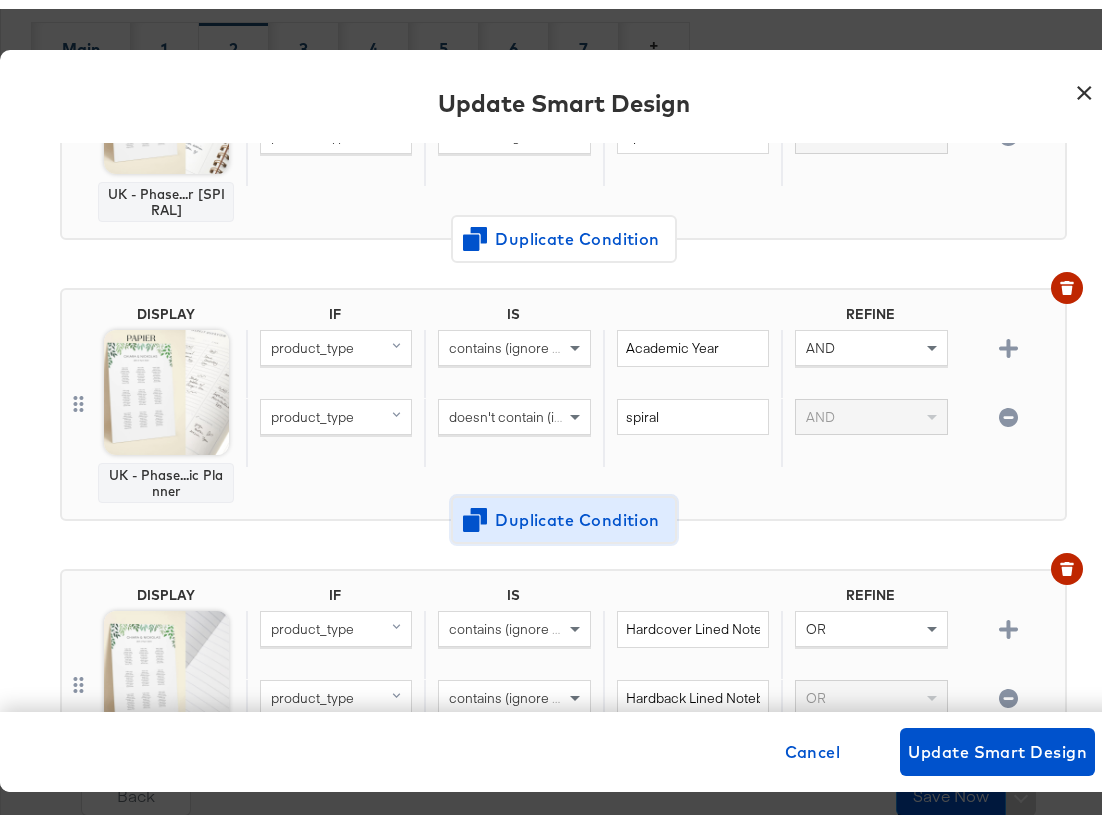 click on "Duplicate Condition" at bounding box center [564, 511] 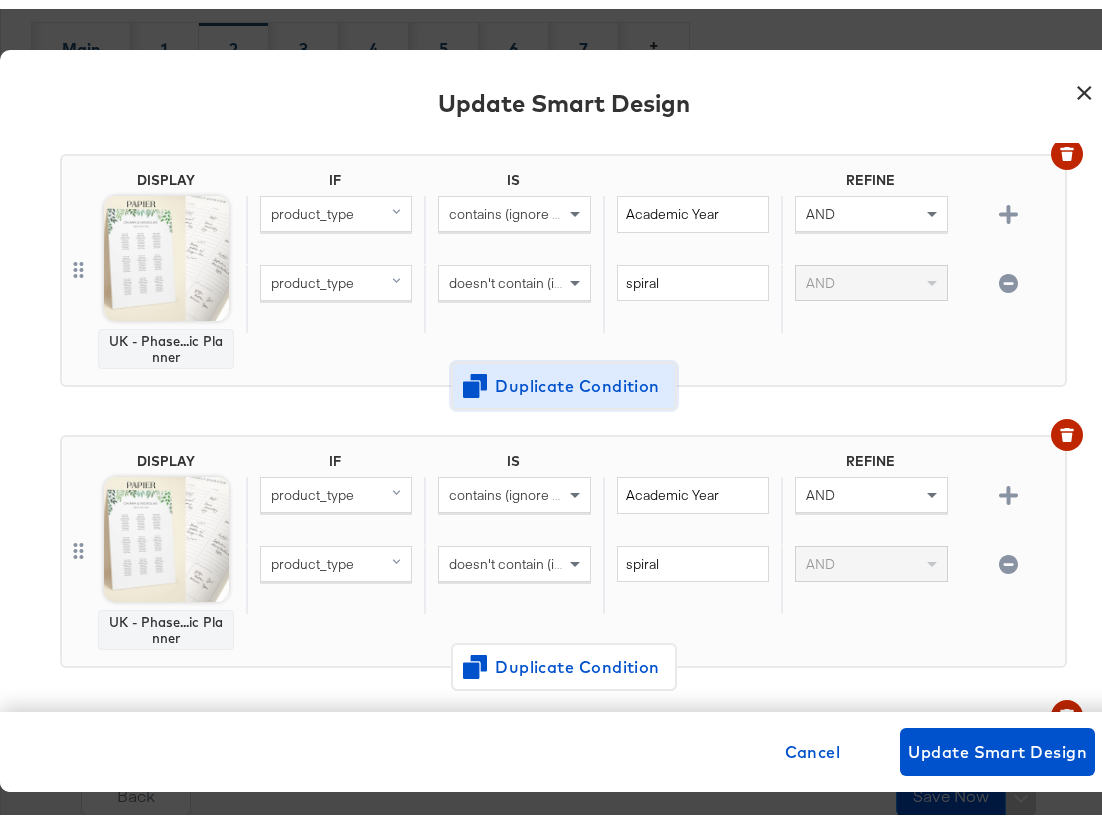 scroll, scrollTop: 717, scrollLeft: 0, axis: vertical 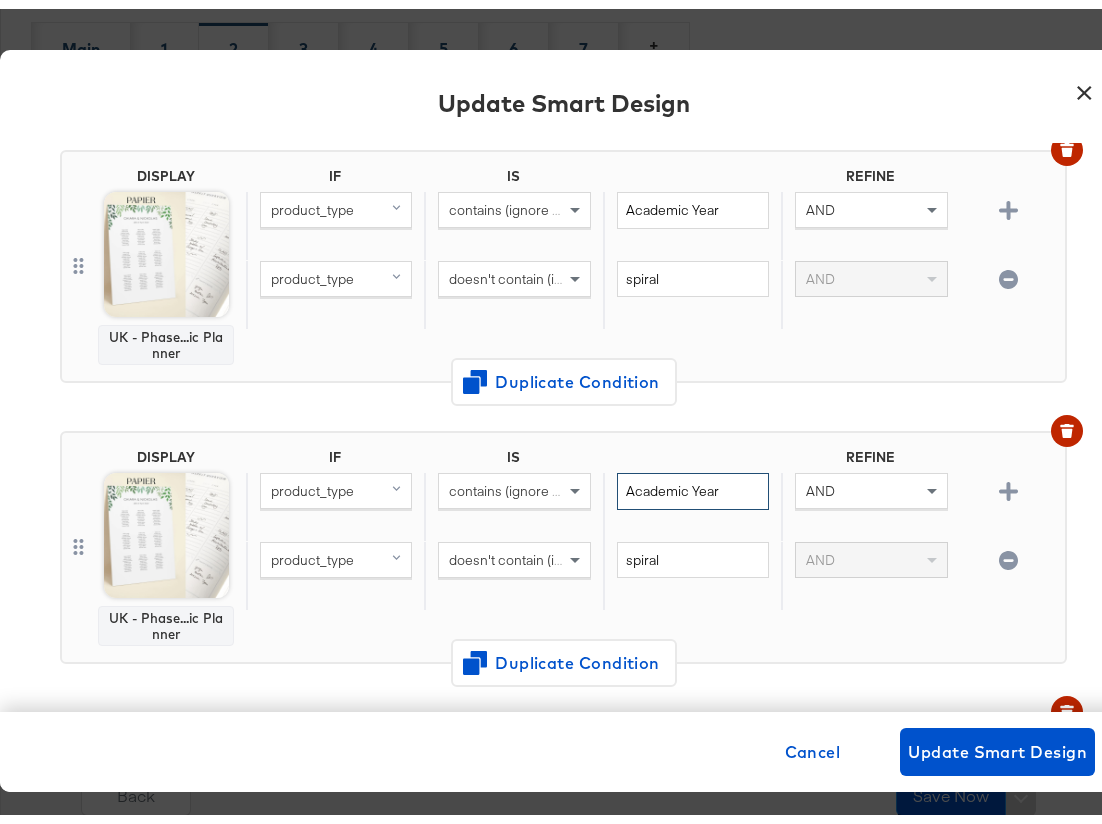 drag, startPoint x: 702, startPoint y: 490, endPoint x: 546, endPoint y: 463, distance: 158.31929 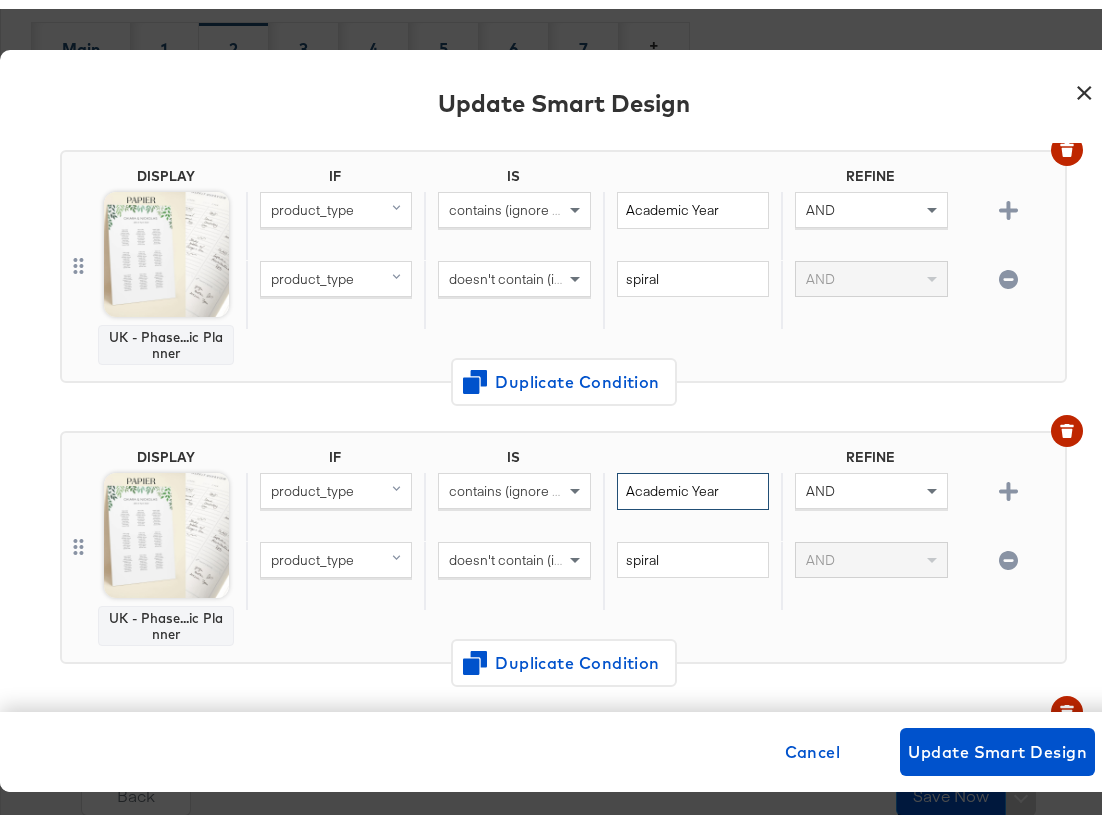 click on "product_type contains (ignore case) Academic Year AND" at bounding box center [651, 498] 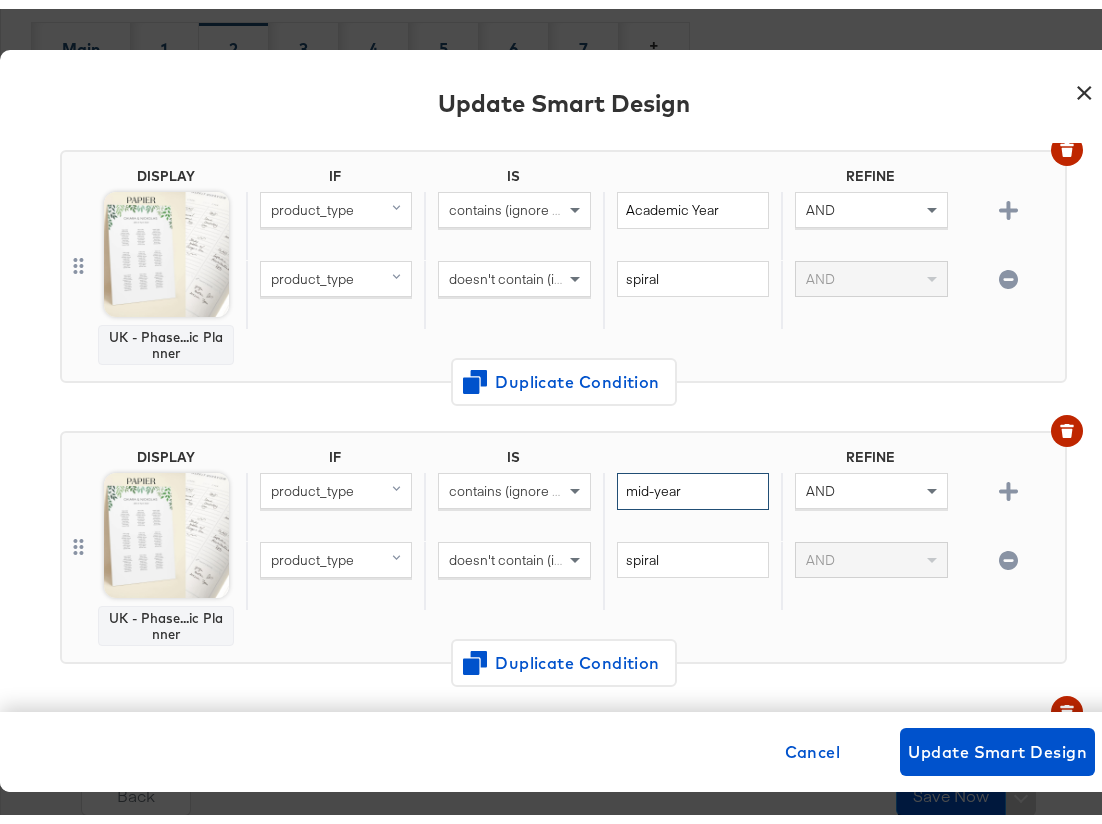 type on "mid-year" 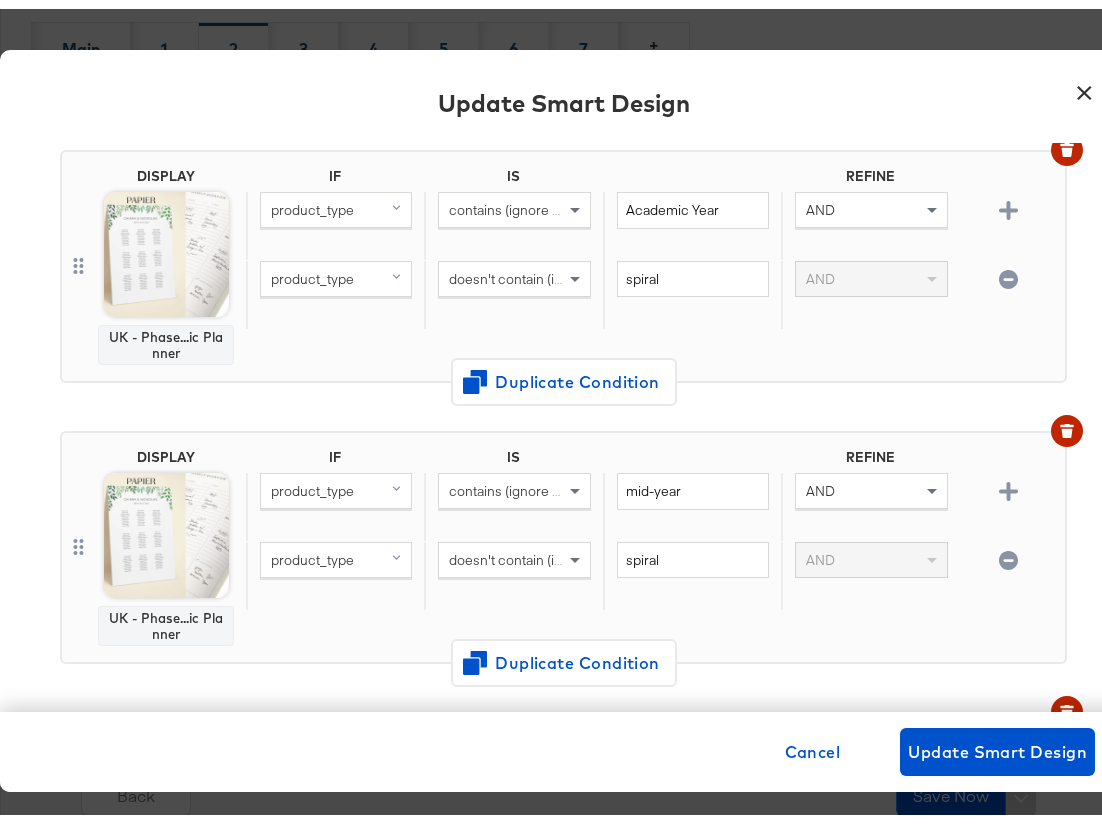 click on "Products Creative Reporting Feed Suite Accounts Papier UK  BD Products / Product Catalogs Assets Setup & Map Catalog Catalogs Overview Step:  1   Setup Step:  2   Map Step:  3   Design Catalog Papier UK Choose a Design Select a design and review your product sample. Build your catalog. Create New Design Smart Design Main 1 2 3 4 5 6 7 + Select Source Image: image_link Remove Additional Image My Designs Smart Designs Sort by Filter by Tags  UK Phase 3 - Inside Page (Smart) - STD Edit UK - [DATE] Edit US - STD Edit  US - [DATE]  Edit  UK - [DATE]  Edit UK Control - New Year CYD Edit US Control - New Year Sale - CYD Edit Copy -  US - New Year - 10% - 15% - 20% - 25% - 30% - 35% Edit Copy - [GEOGRAPHIC_DATA] Phase 3 - Inside Page (Smart) Edit  US - New Year - 10% - 15% - 20% - 25% - 30% - 35% Edit UK - New Year - 10% - 15% - 20% - 25% - 30% - 35% Edit US - Last Order Dates - 2024 Edit UK - Last Order Dates - 2024 Edit Edit Edit Edit Preview Company Name Heading Like" at bounding box center (563, 387) 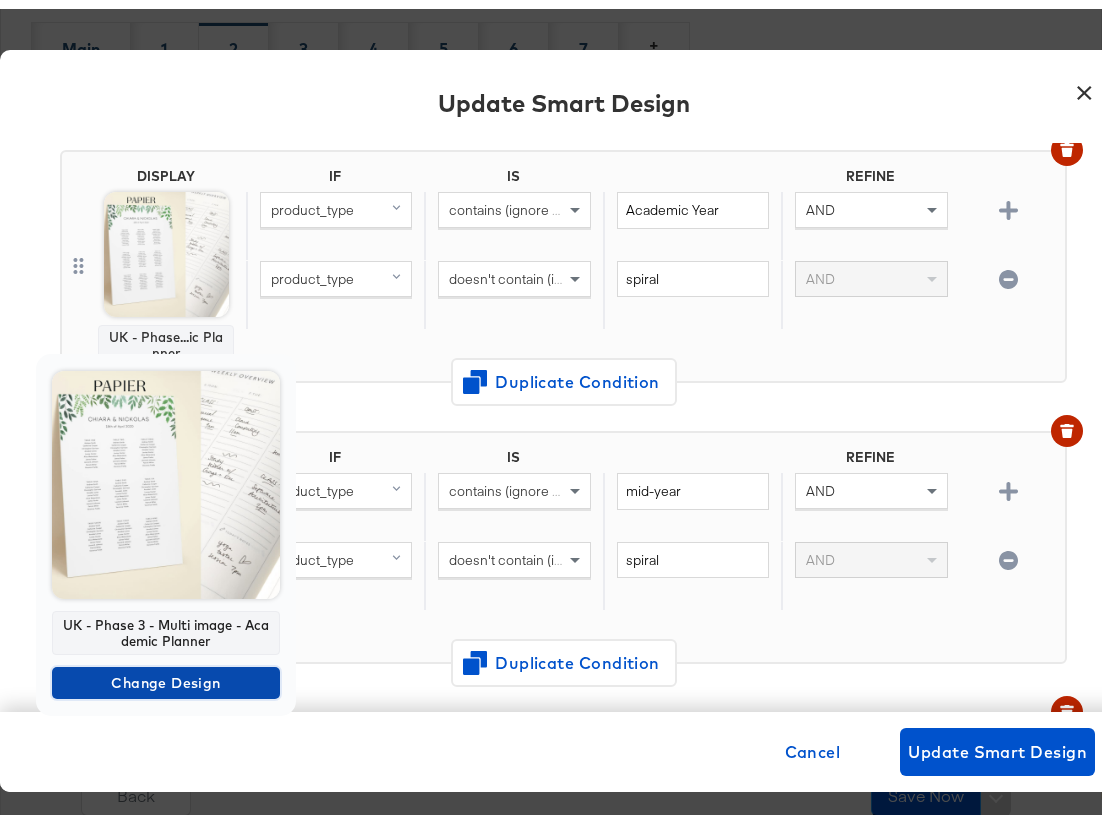 click on "Change Design" at bounding box center [166, 674] 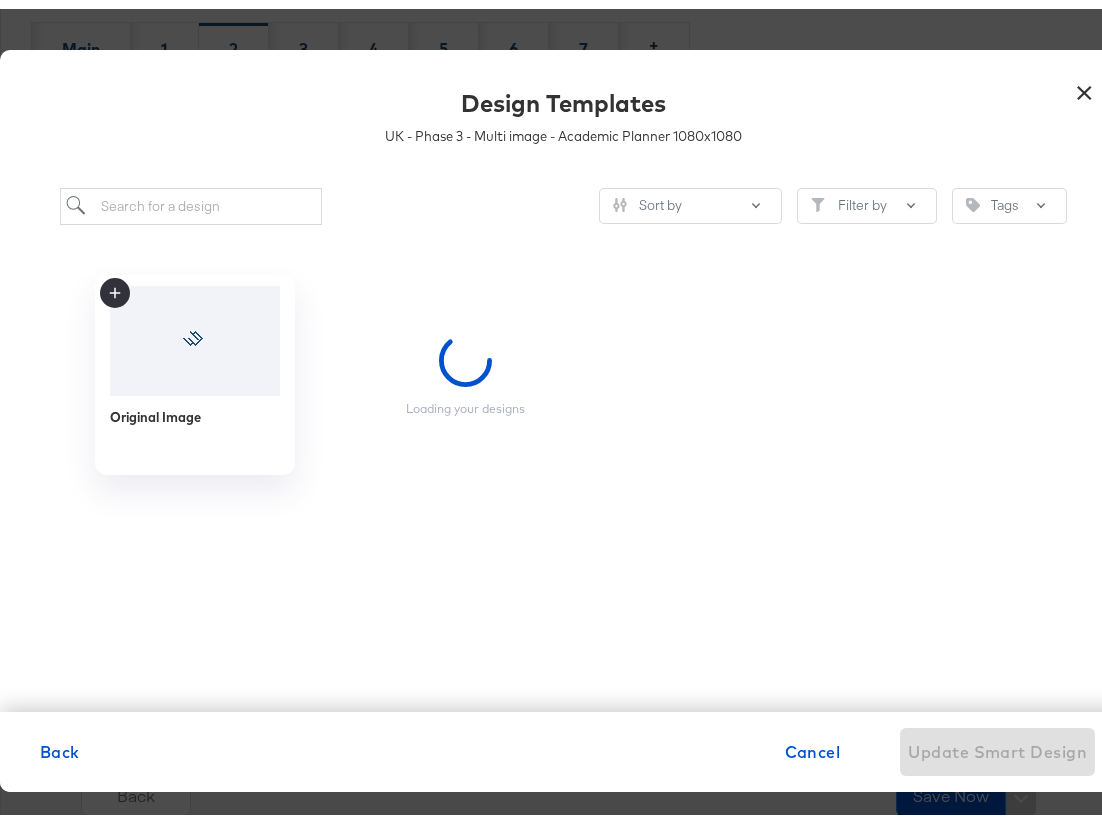 scroll, scrollTop: 0, scrollLeft: 0, axis: both 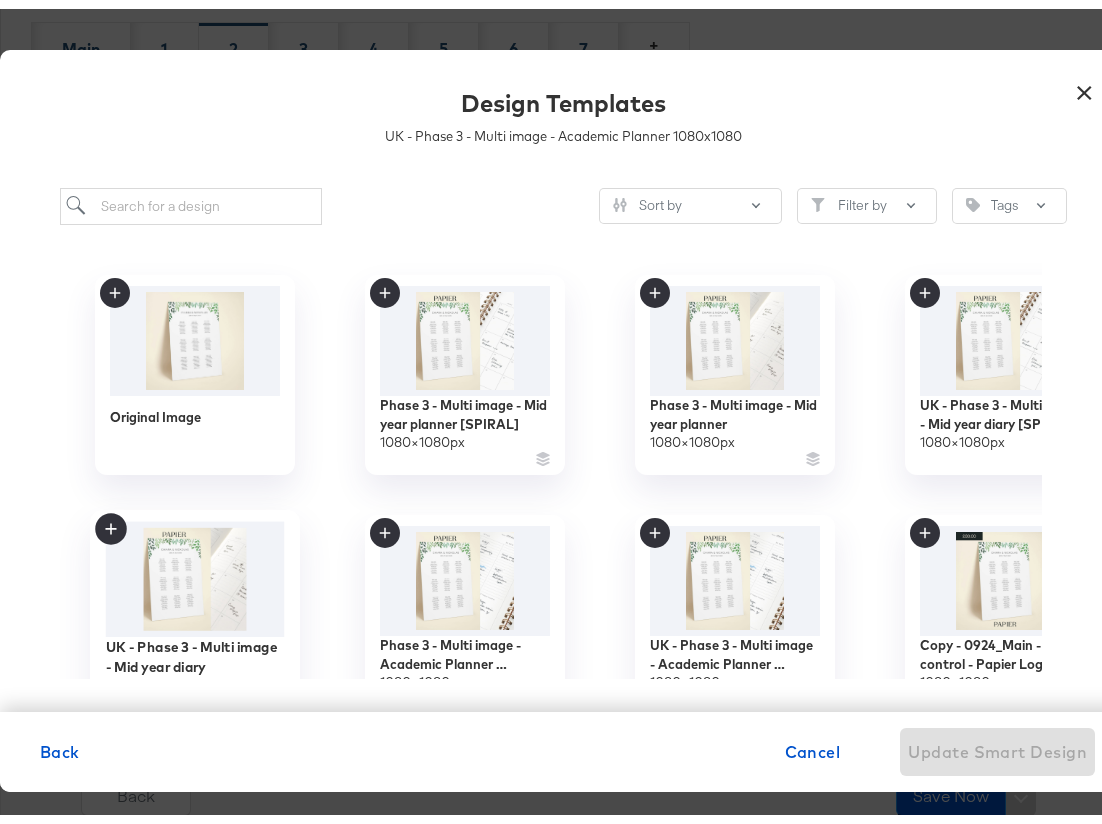 click 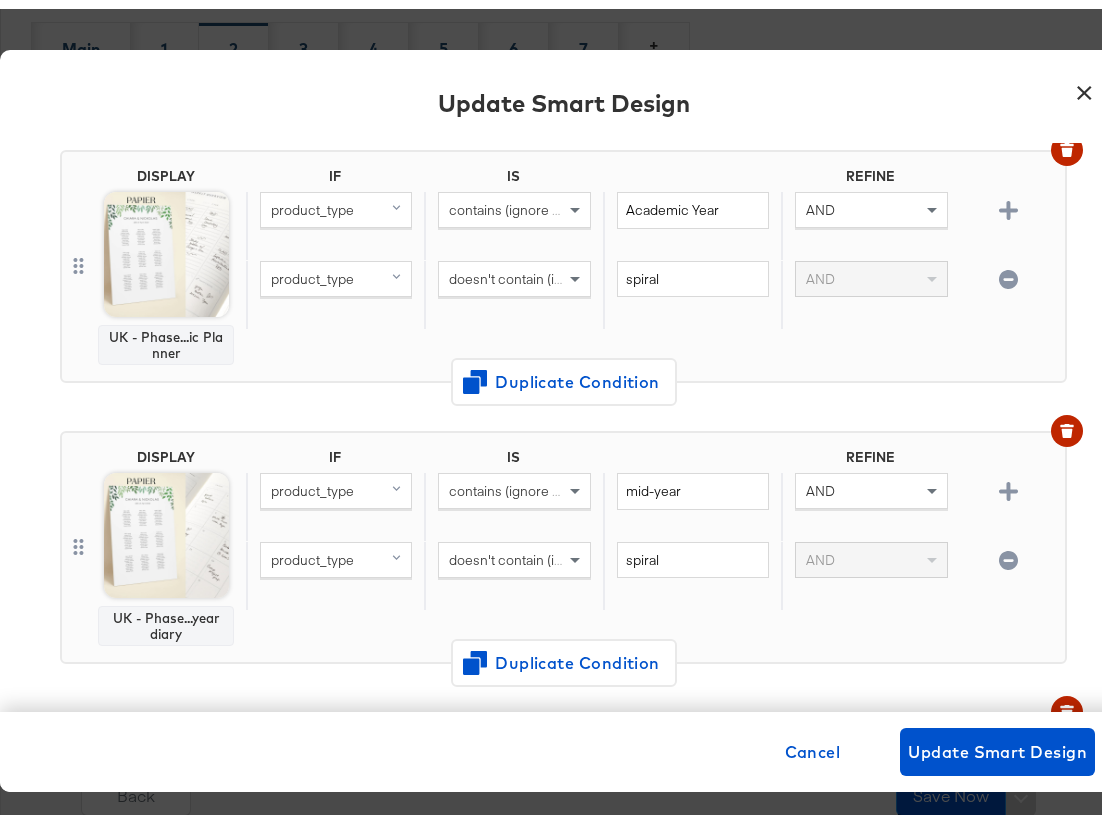 scroll, scrollTop: 788, scrollLeft: 0, axis: vertical 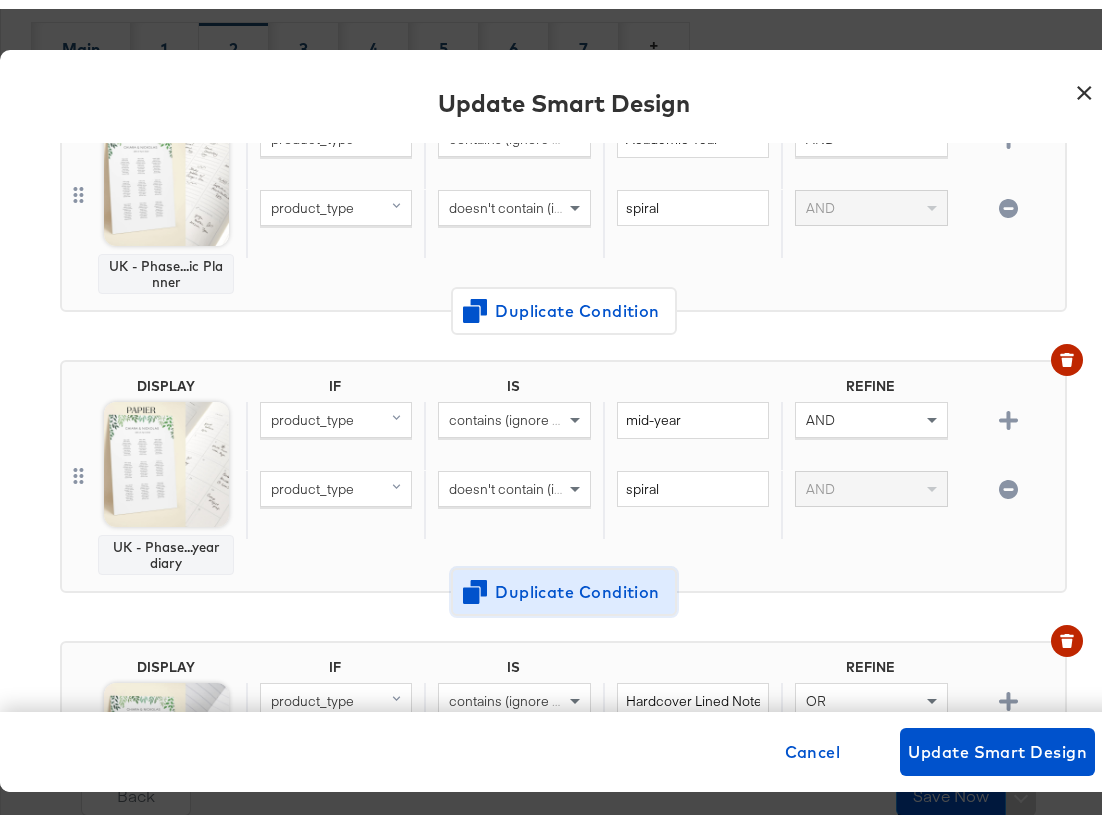 click on "Duplicate Condition" at bounding box center (564, 583) 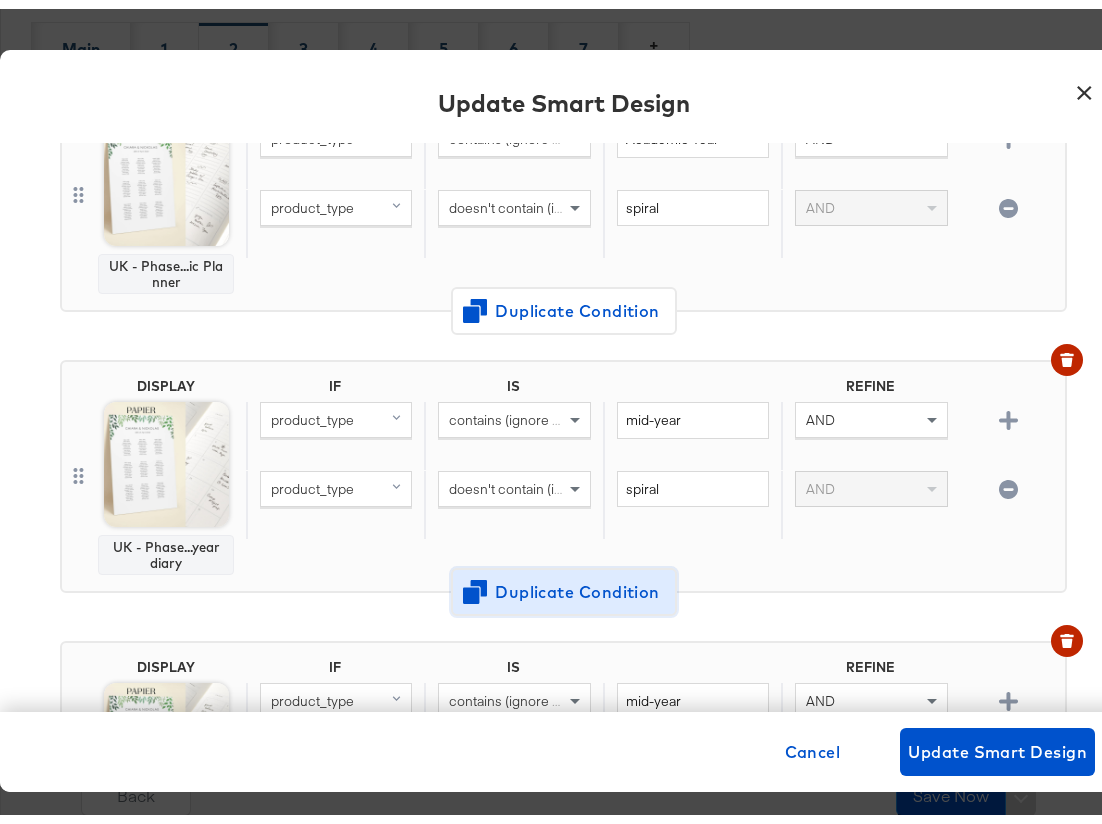 scroll, scrollTop: 941, scrollLeft: 0, axis: vertical 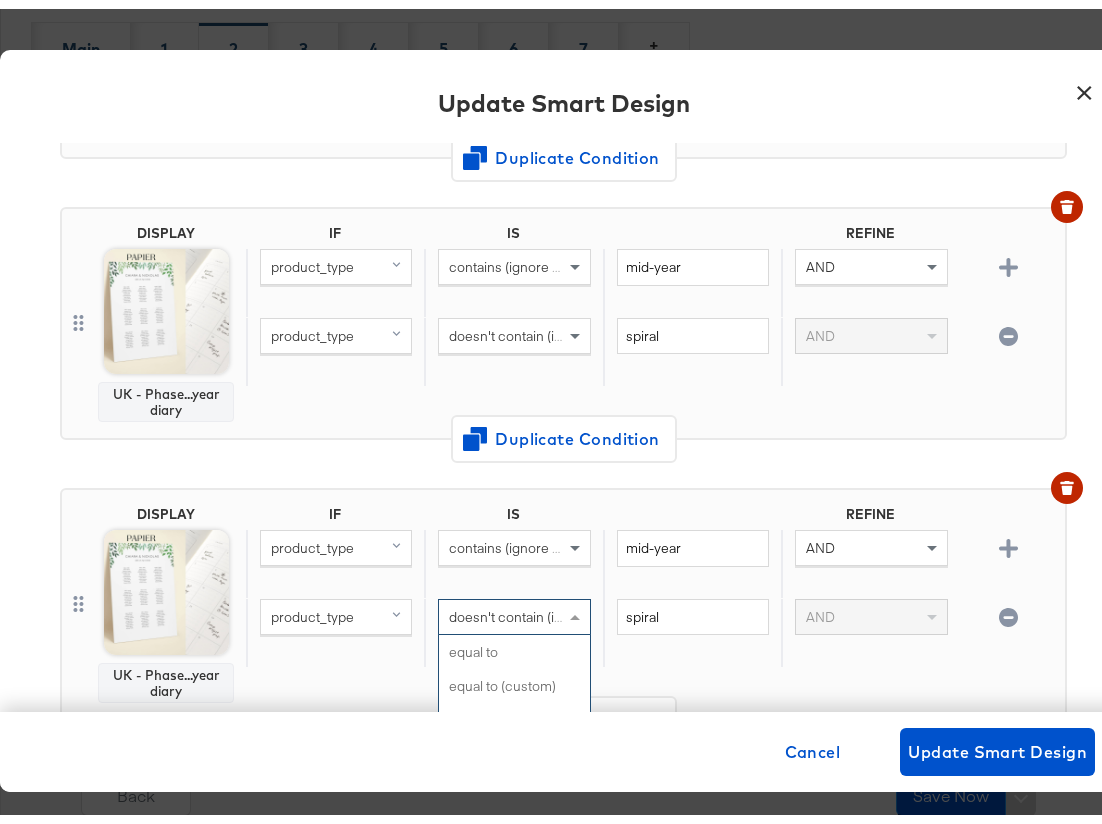 click on "doesn't contain (ignore case)" at bounding box center (538, 608) 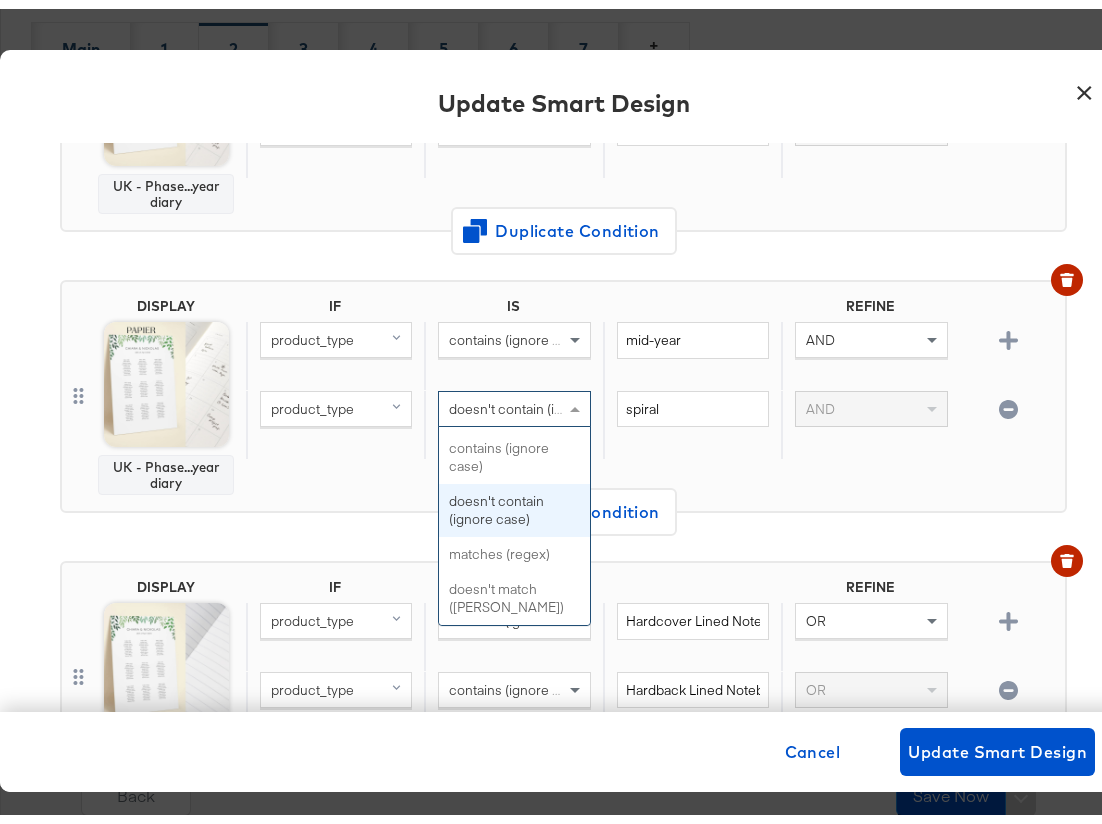 scroll, scrollTop: 1256, scrollLeft: 0, axis: vertical 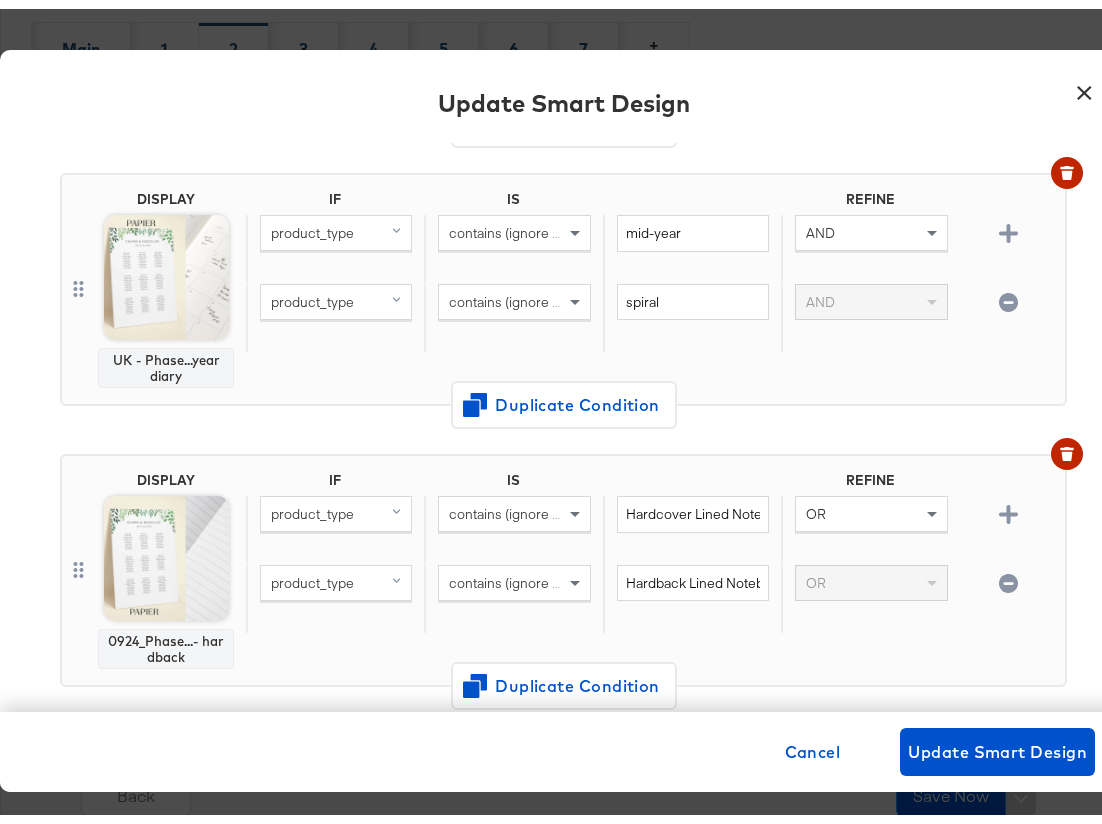 click on "UK - Phase...year diary" at bounding box center [166, 359] 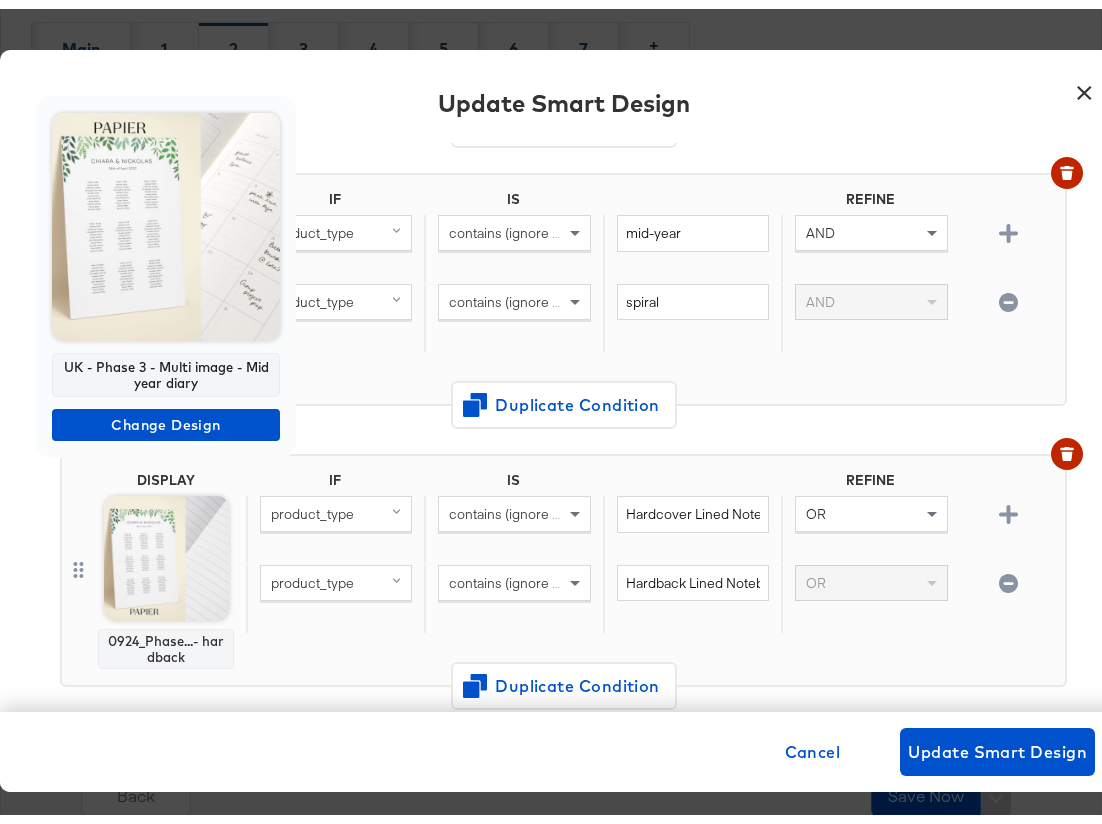 click at bounding box center (166, 218) 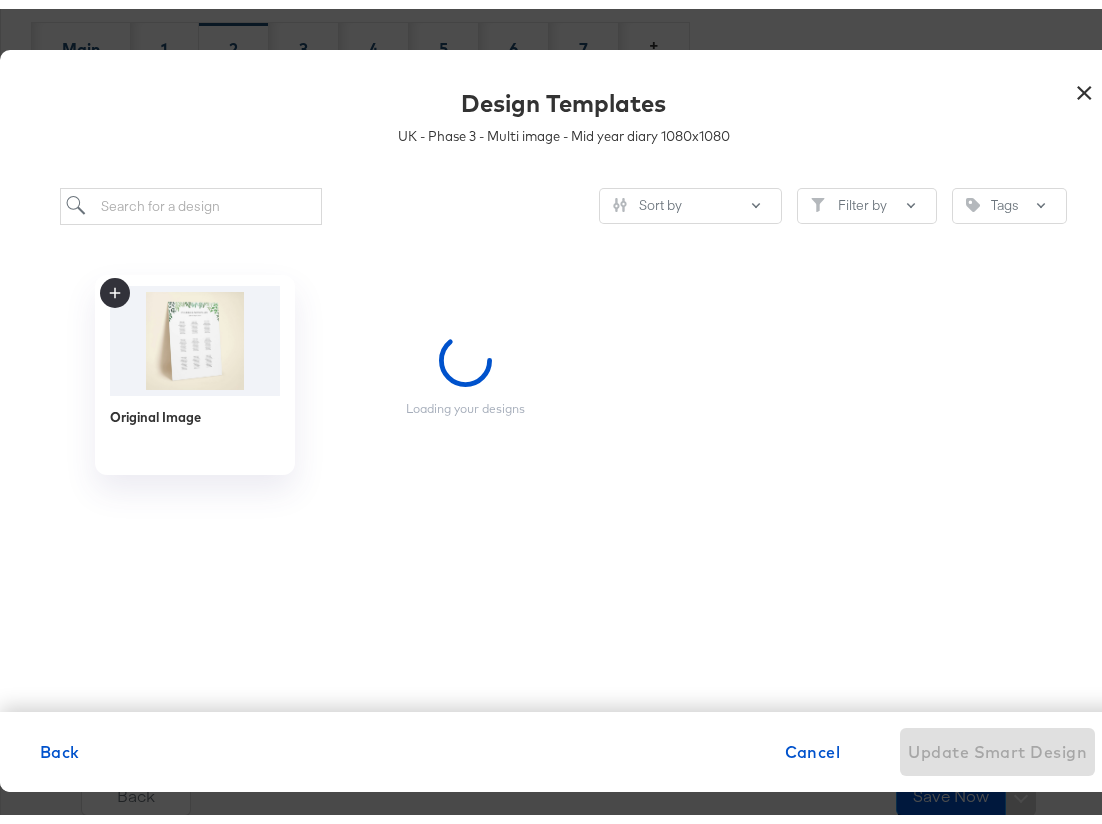 scroll, scrollTop: 0, scrollLeft: 0, axis: both 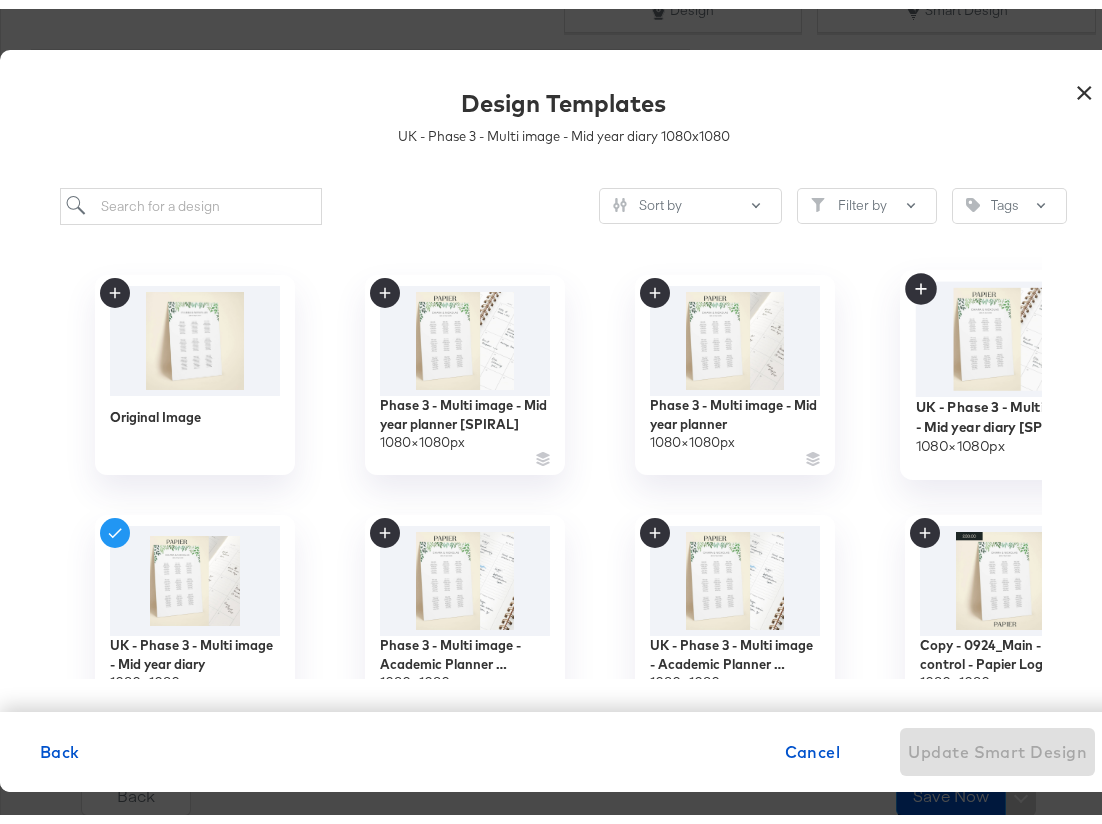 click 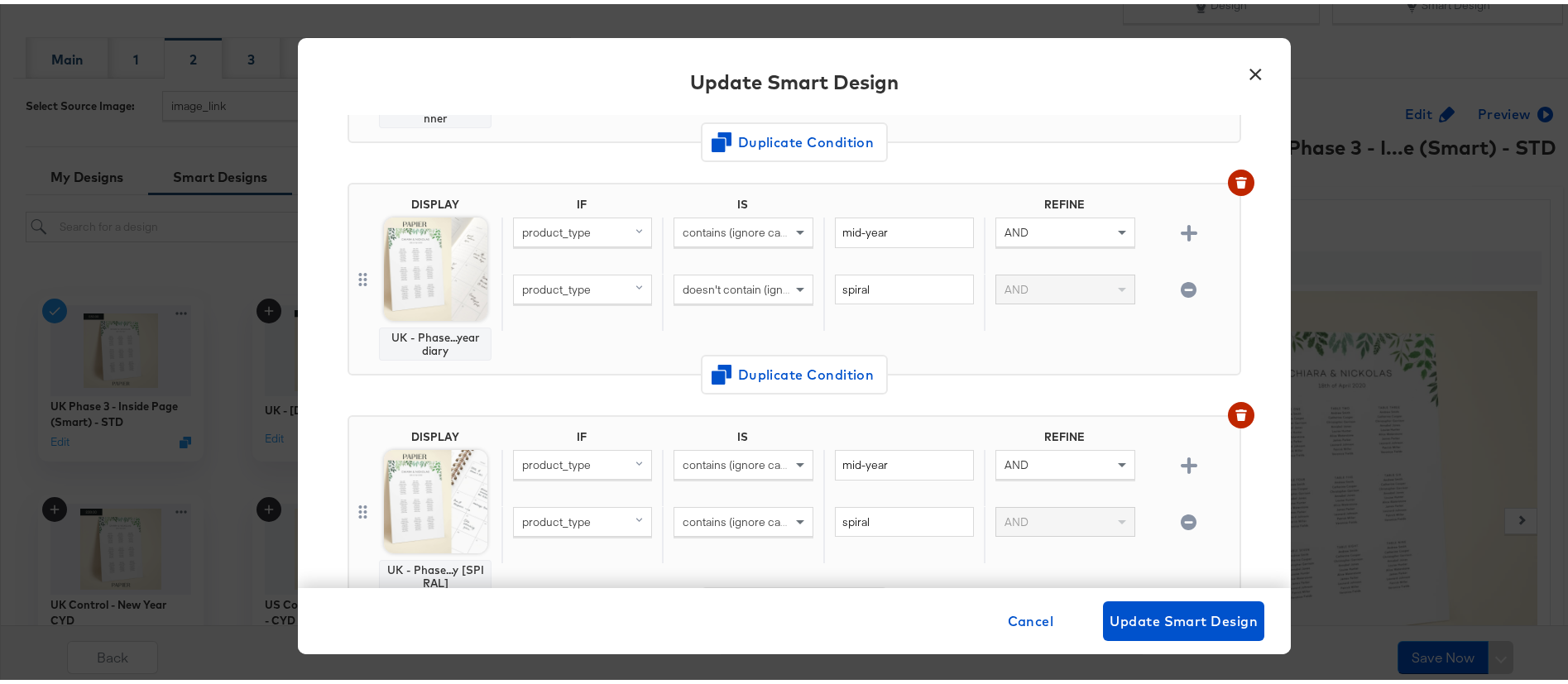 scroll, scrollTop: 788, scrollLeft: 0, axis: vertical 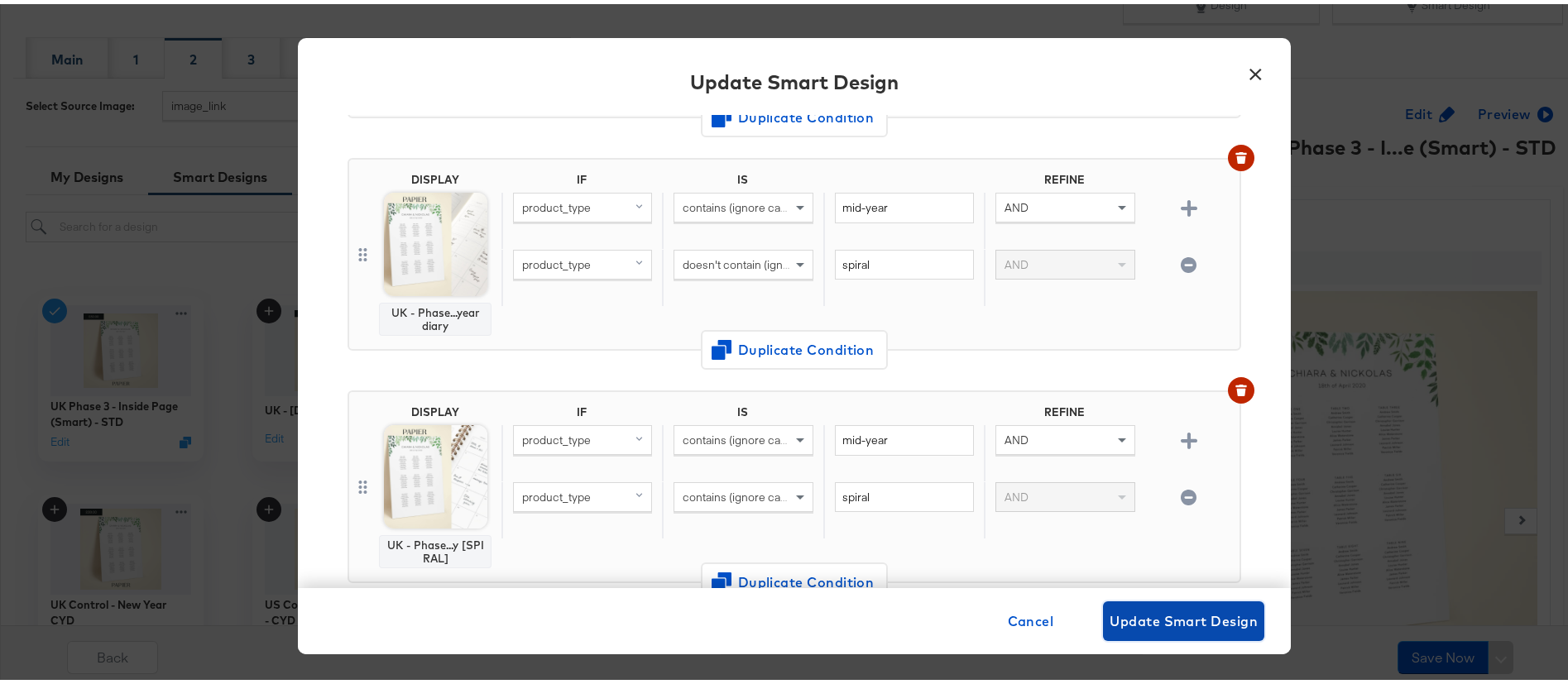 click on "Update Smart Design" at bounding box center [1183, 617] 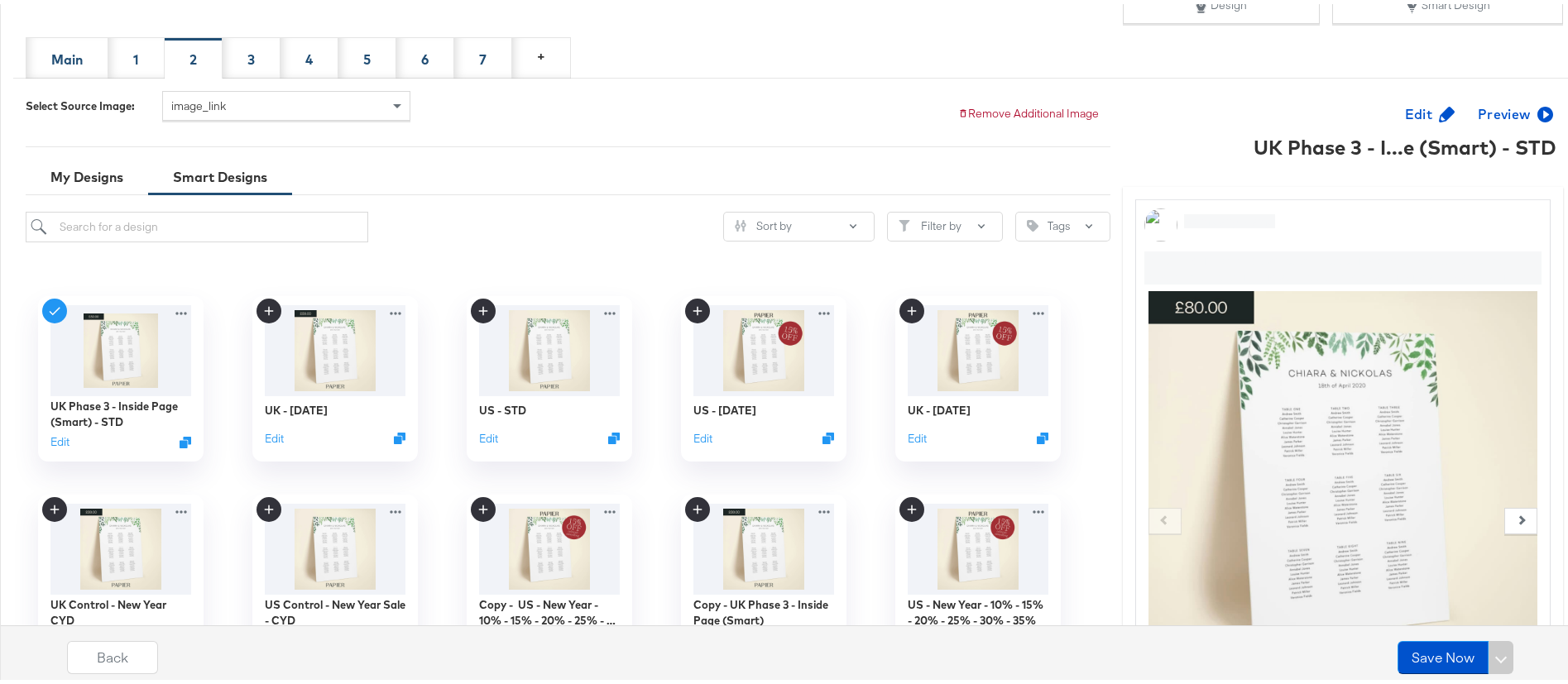 click on "Select Source Image: image_link Remove Additional Image" at bounding box center (568, 108) 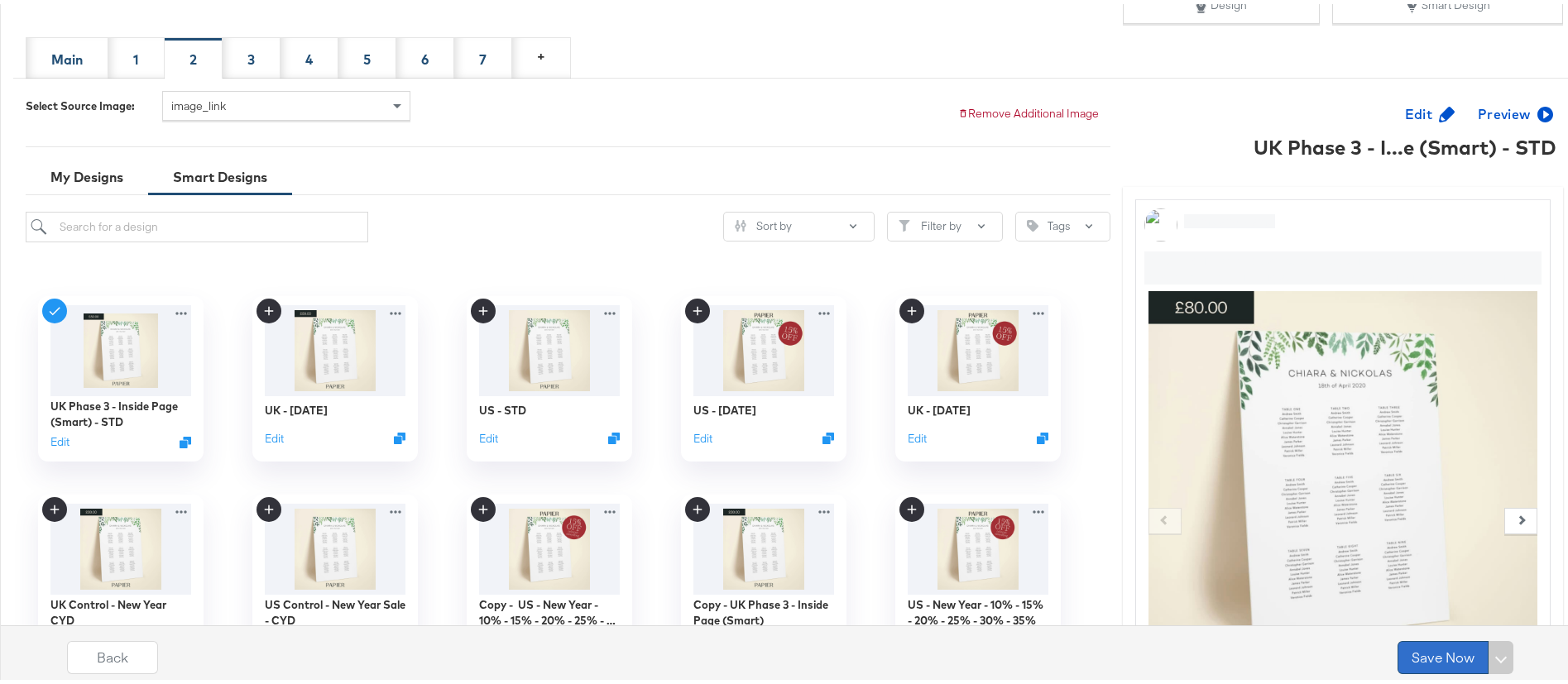click on "Save Now" at bounding box center [1443, 653] 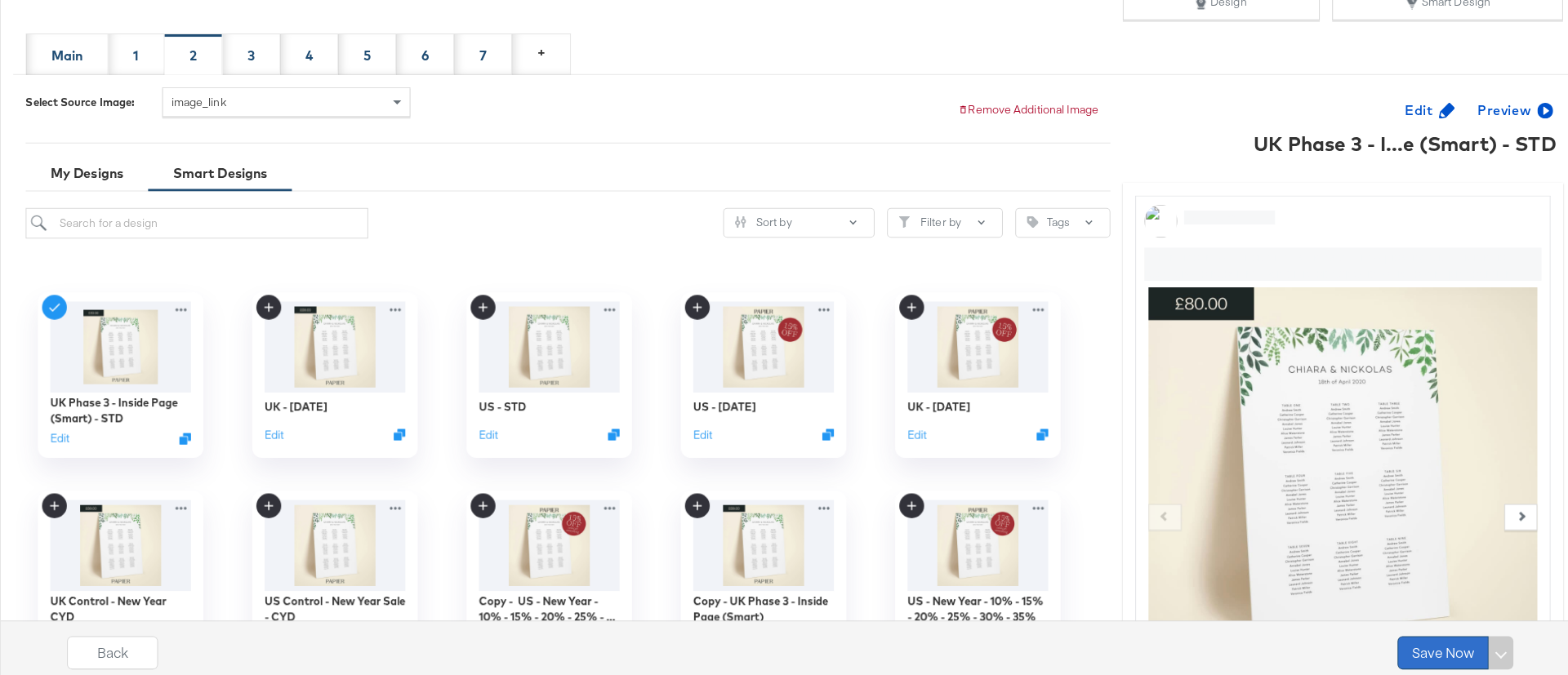 scroll, scrollTop: 0, scrollLeft: 0, axis: both 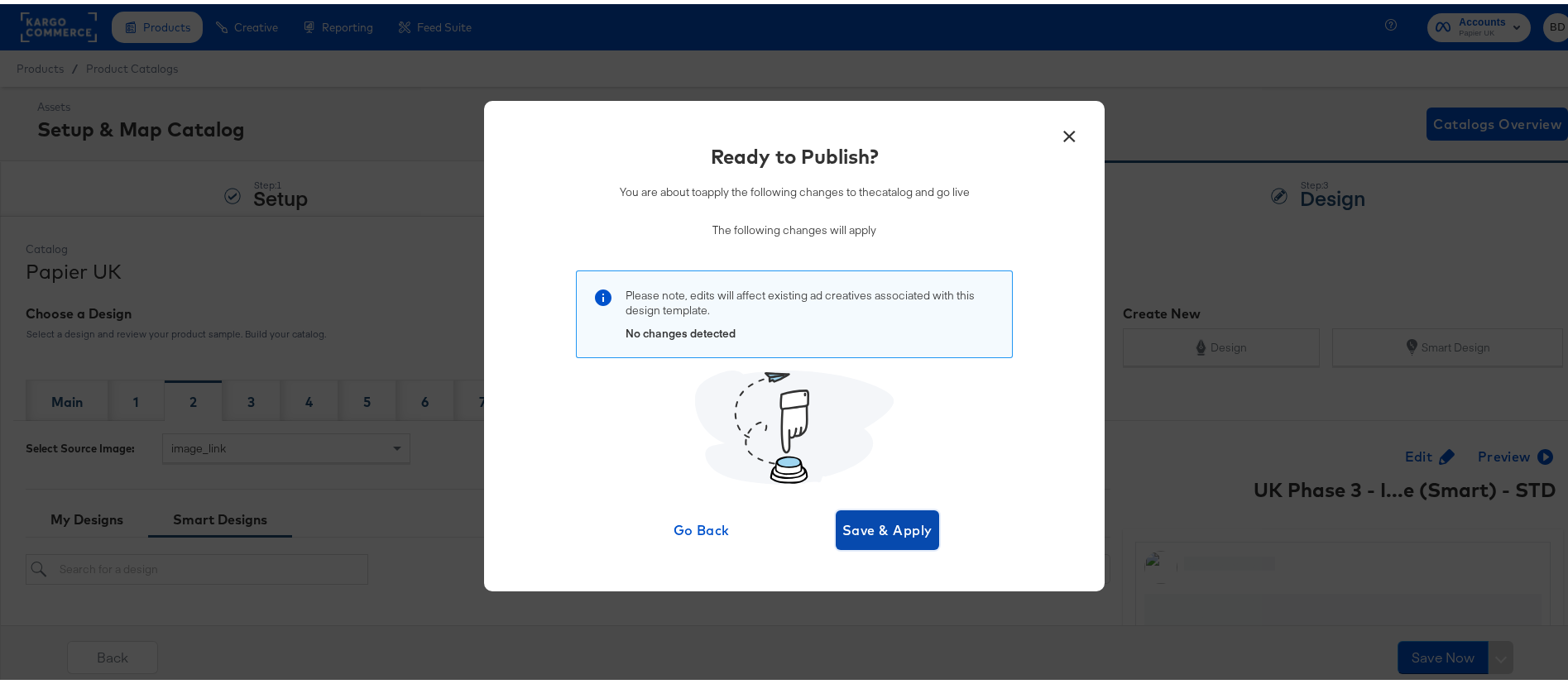 click on "Save & Apply" at bounding box center [887, 526] 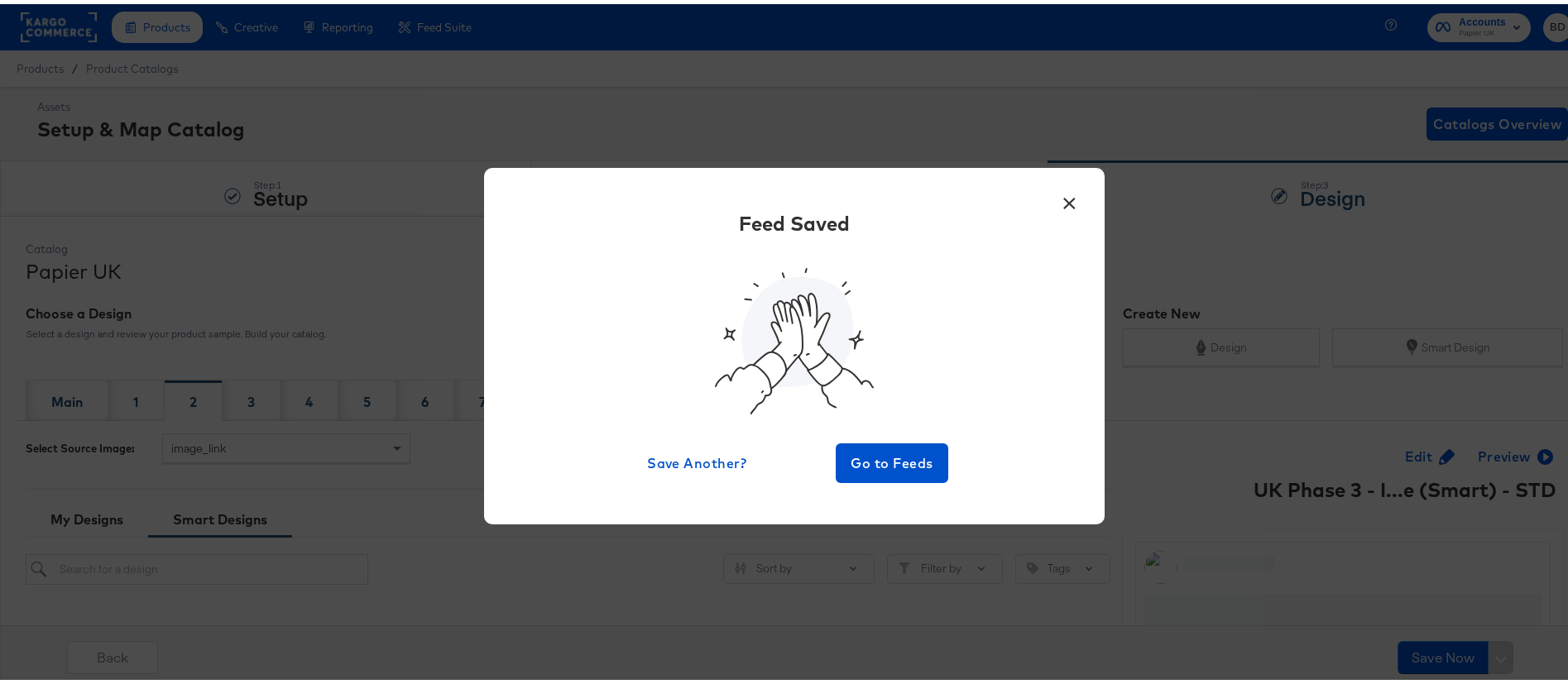 click on "Feed   Saved Save Another? Go to Feeds" at bounding box center (794, 342) 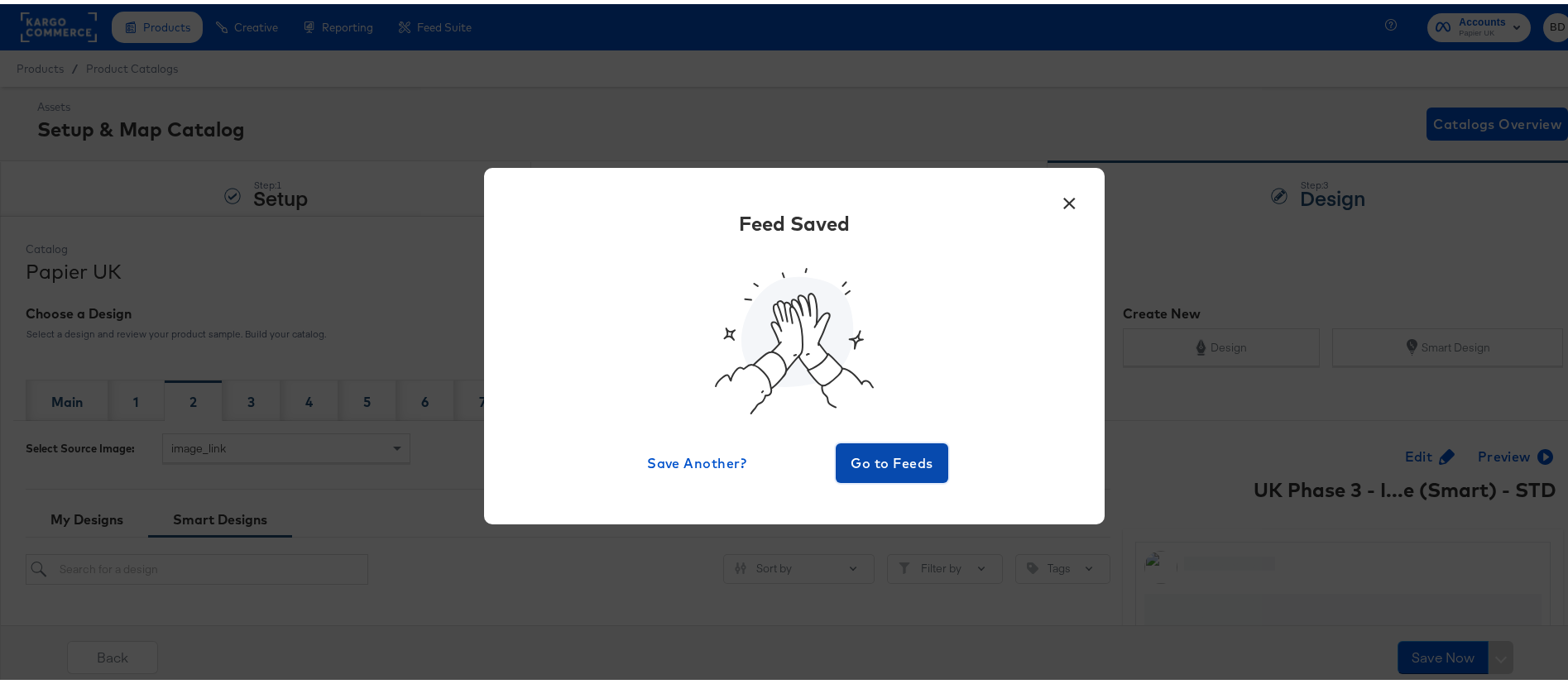 click on "Go to Feeds" at bounding box center (892, 459) 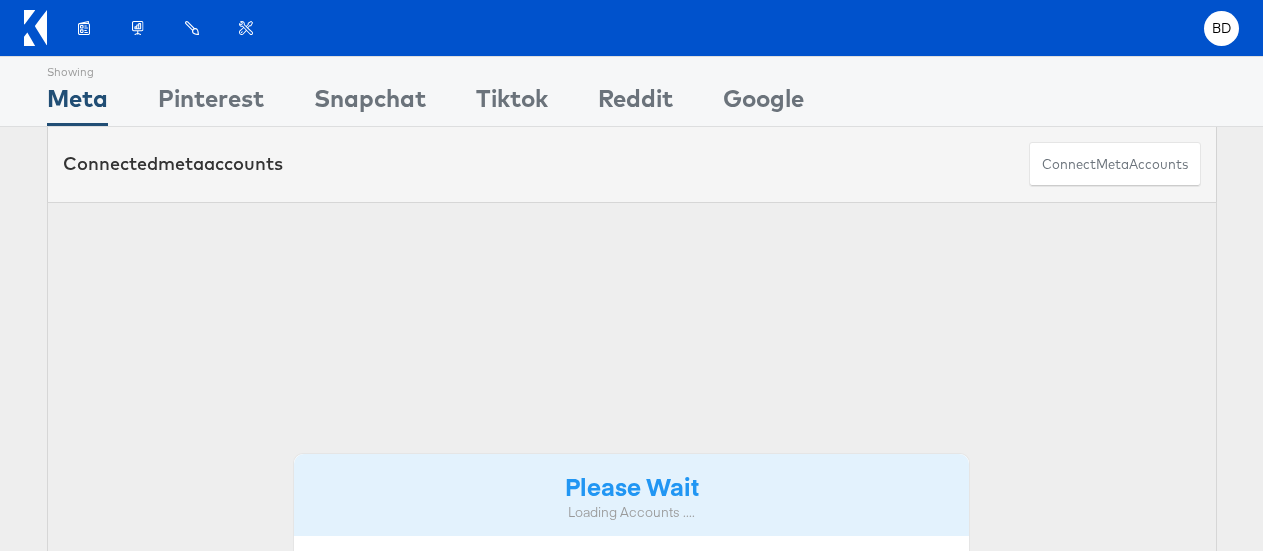 scroll, scrollTop: 0, scrollLeft: 0, axis: both 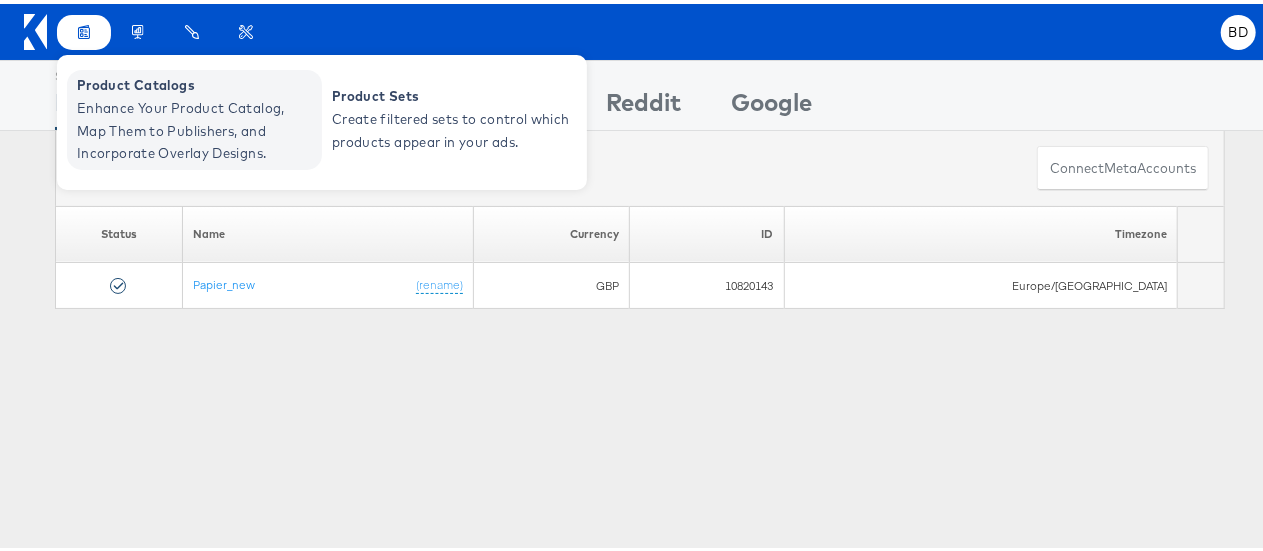 click on "Product Catalogs" at bounding box center [197, 81] 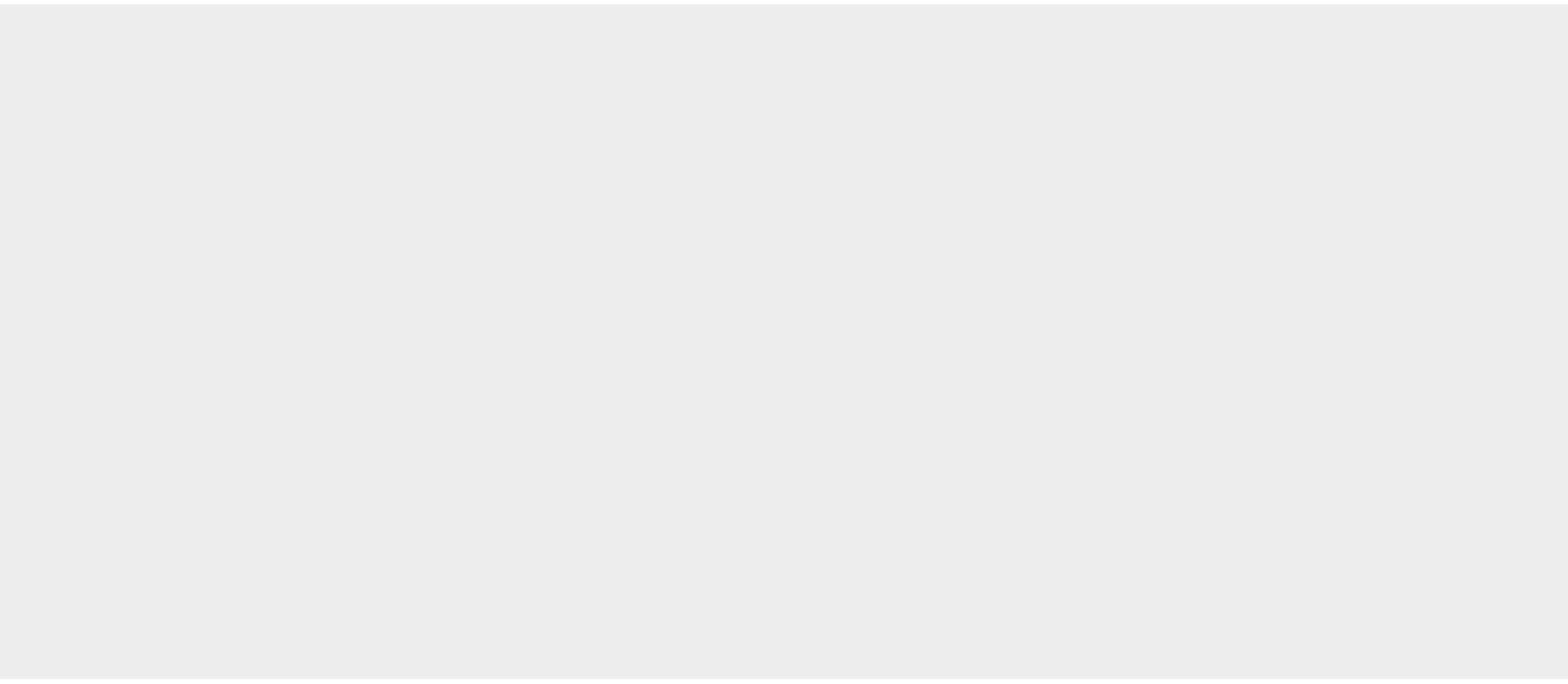 scroll, scrollTop: 0, scrollLeft: 0, axis: both 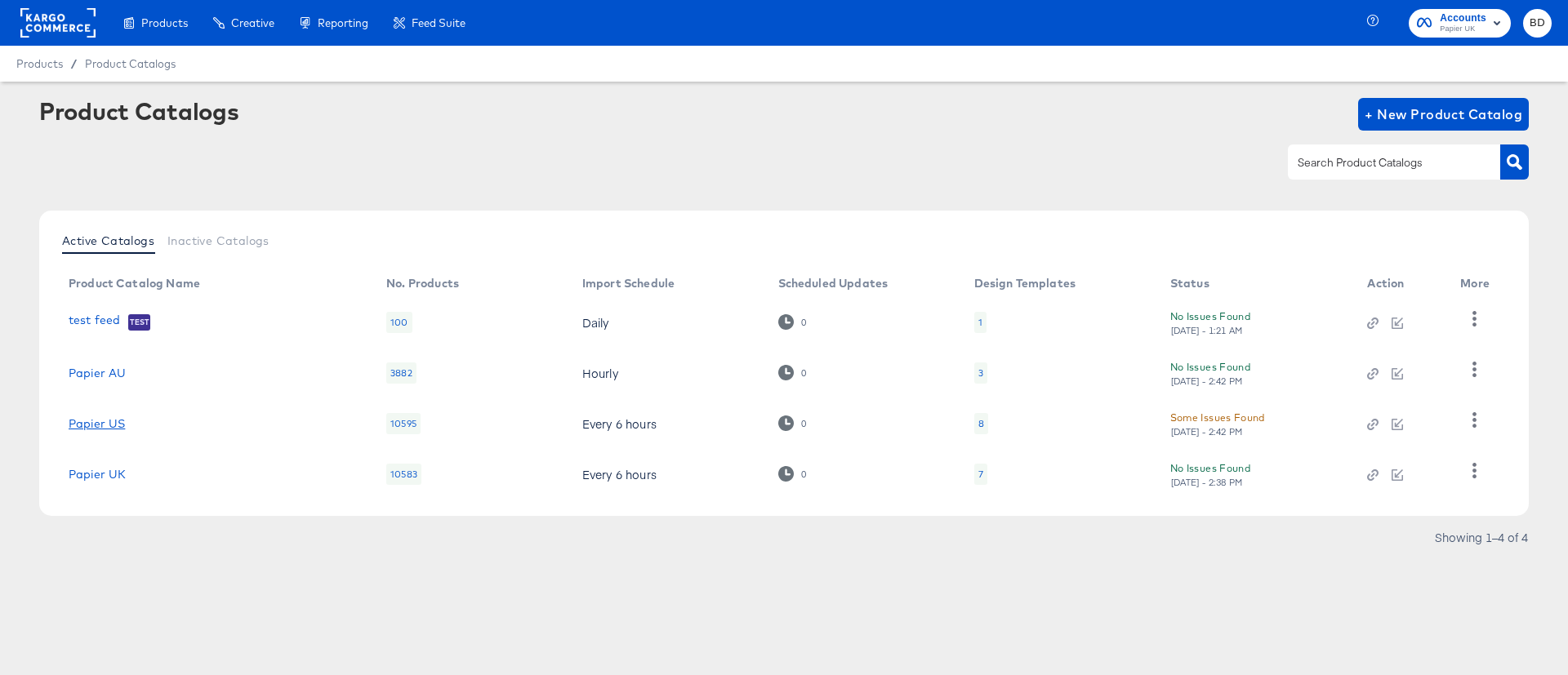 click on "Papier US" at bounding box center (96, 424) 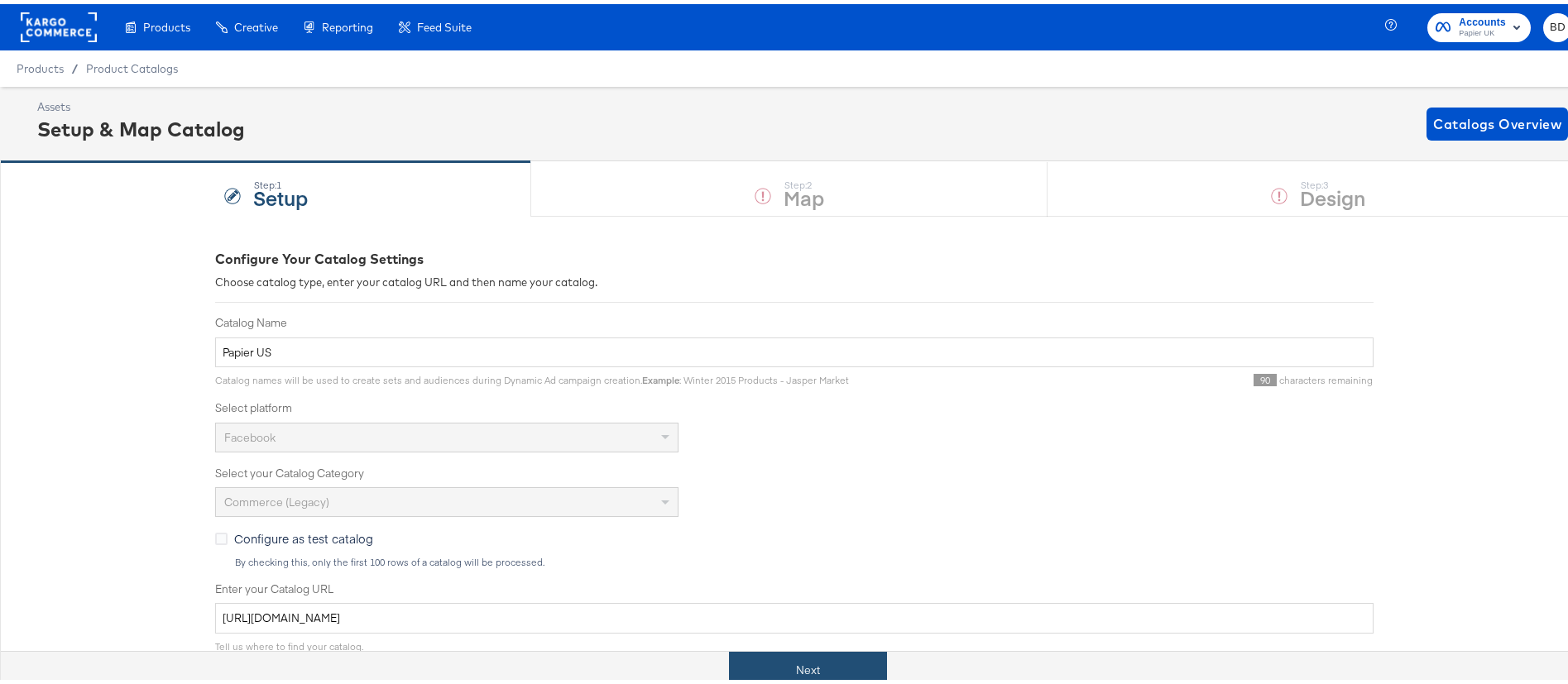 click on "Next" at bounding box center (808, 666) 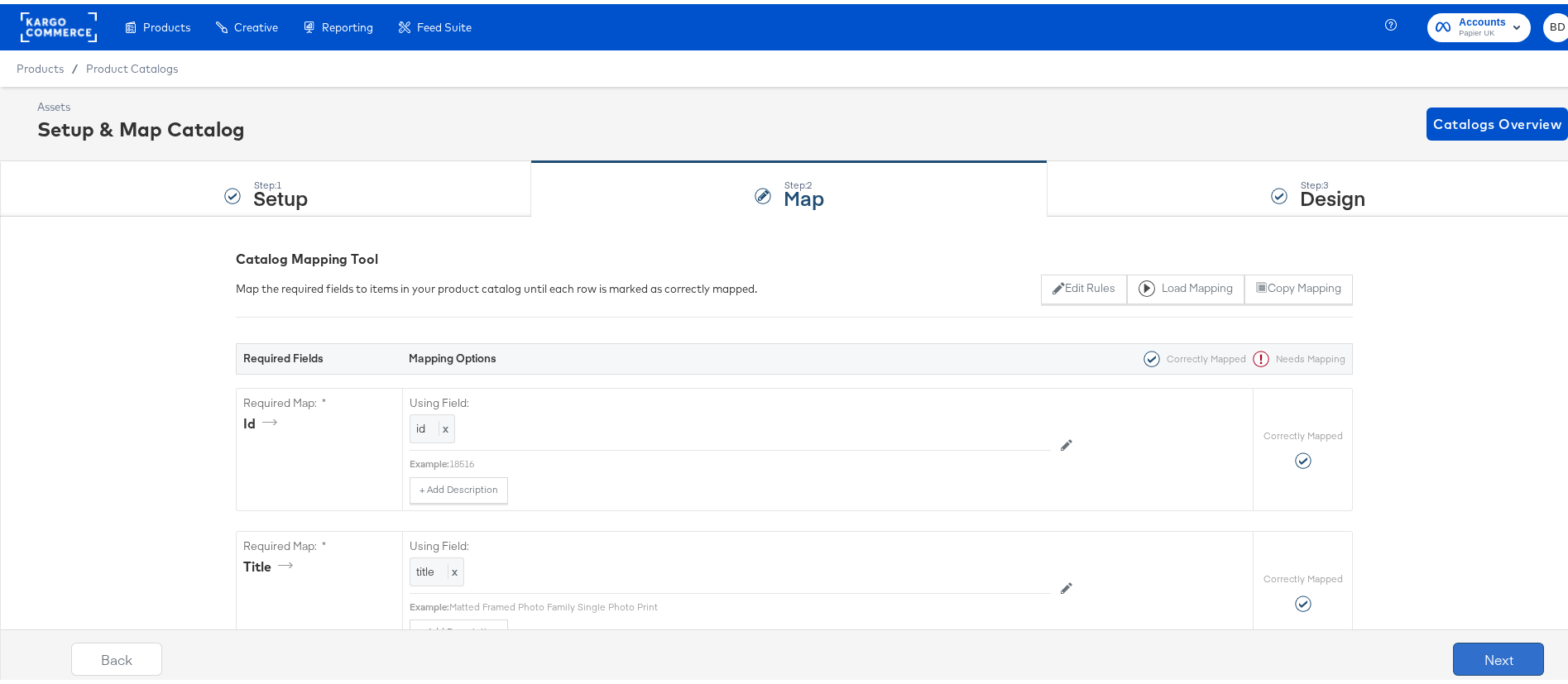 click on "Next" at bounding box center [1498, 655] 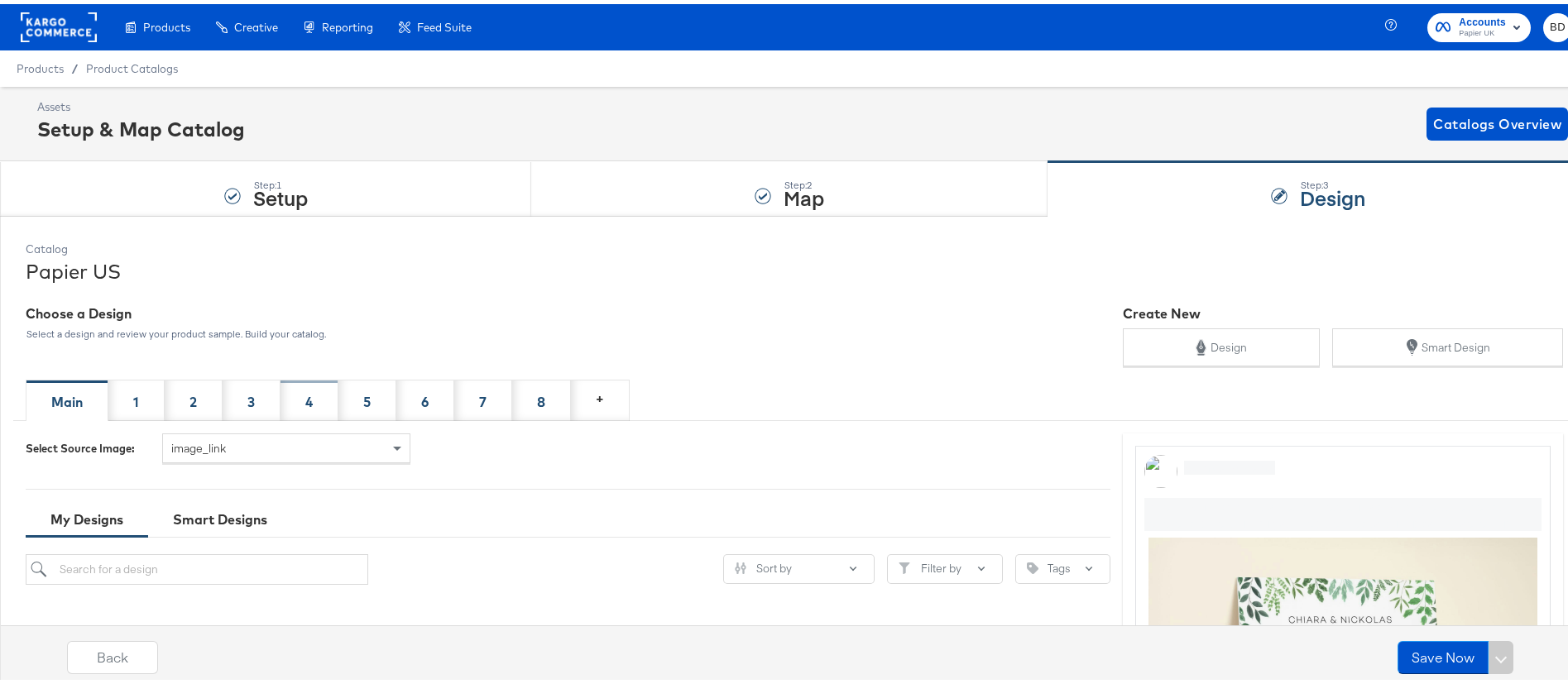 click on "4" at bounding box center (309, 396) 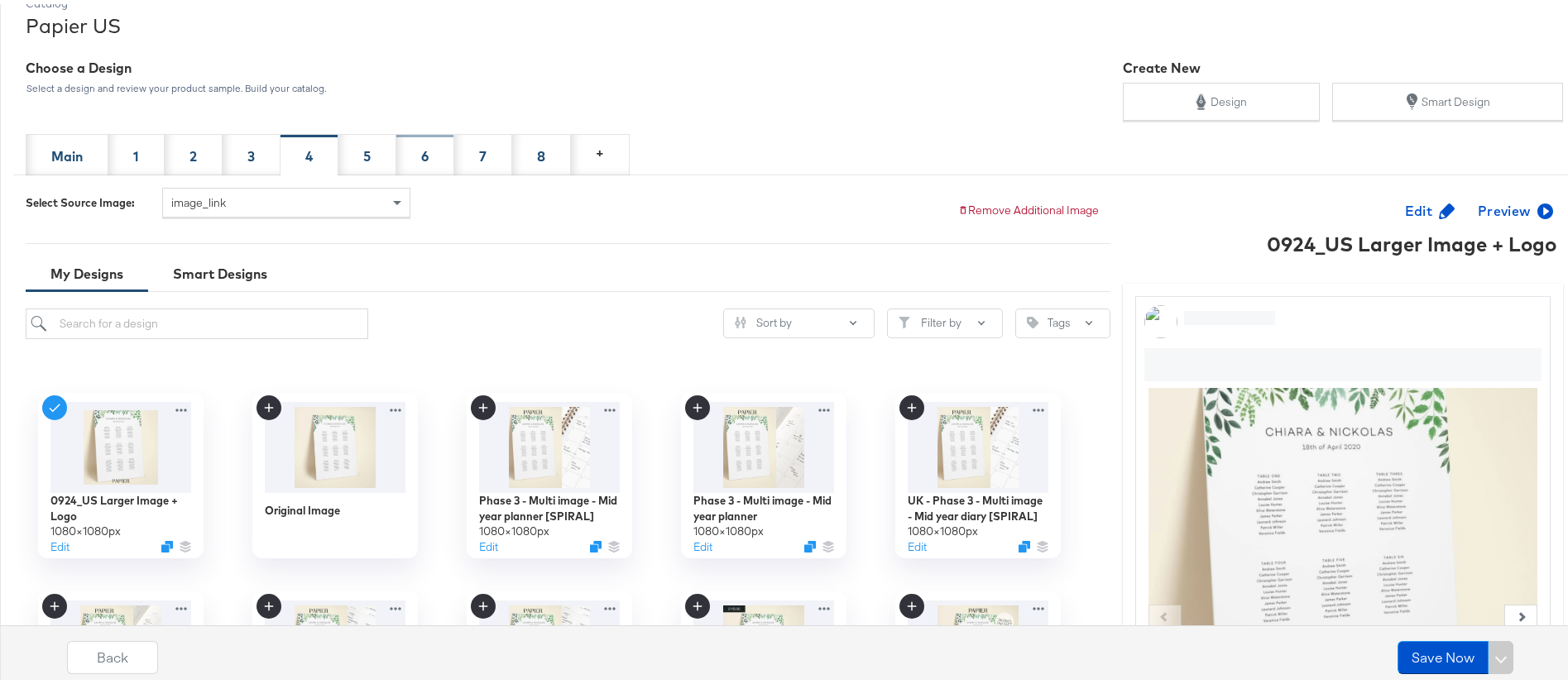 scroll, scrollTop: 245, scrollLeft: 0, axis: vertical 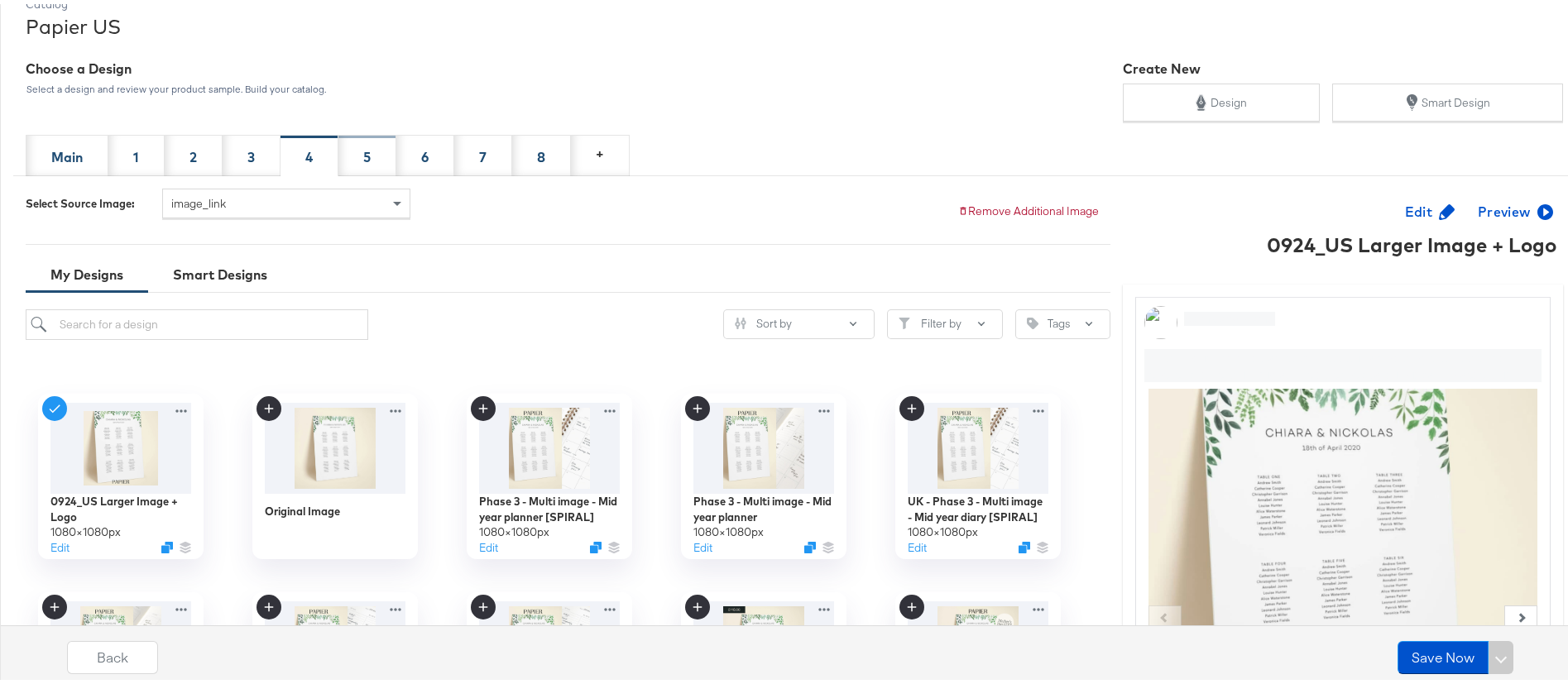 click on "5" at bounding box center [367, 151] 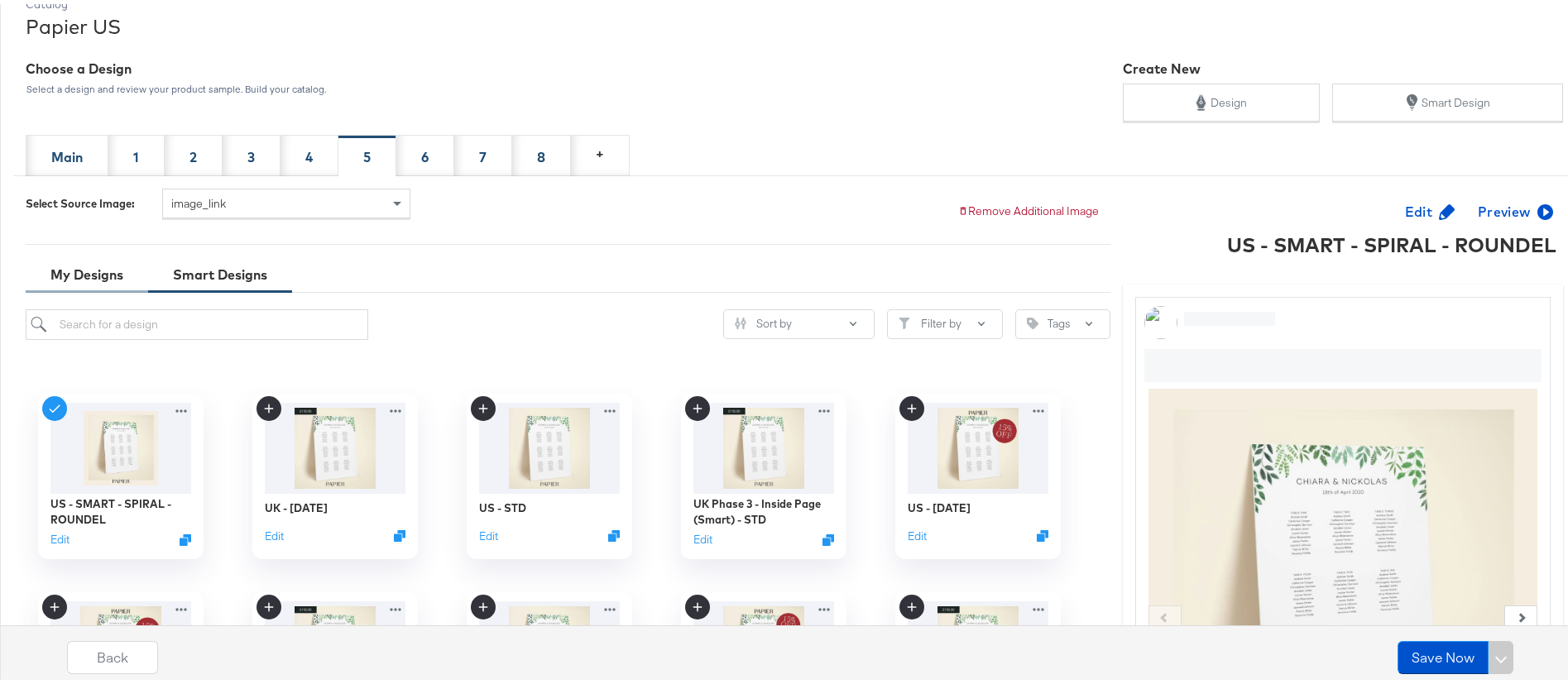 click on "My Designs" at bounding box center (87, 270) 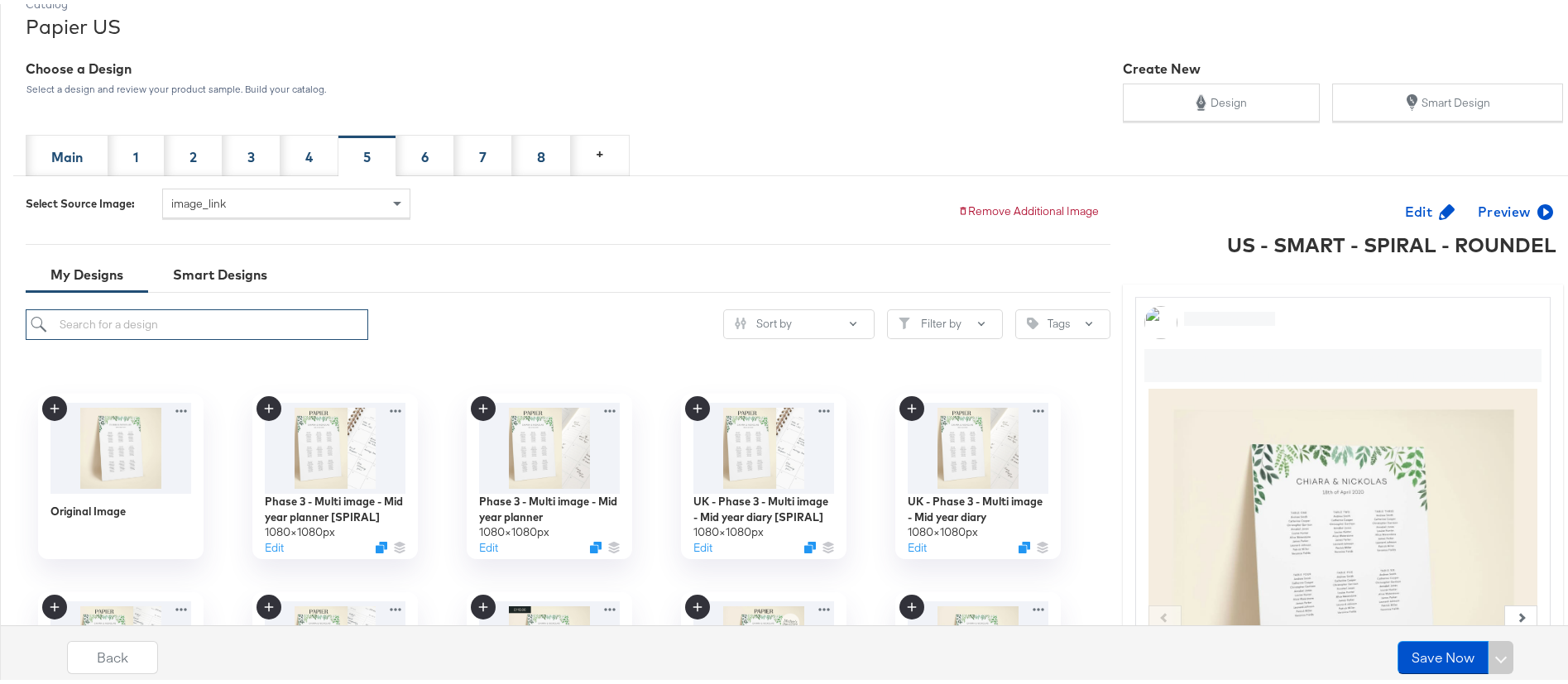 click at bounding box center [197, 320] 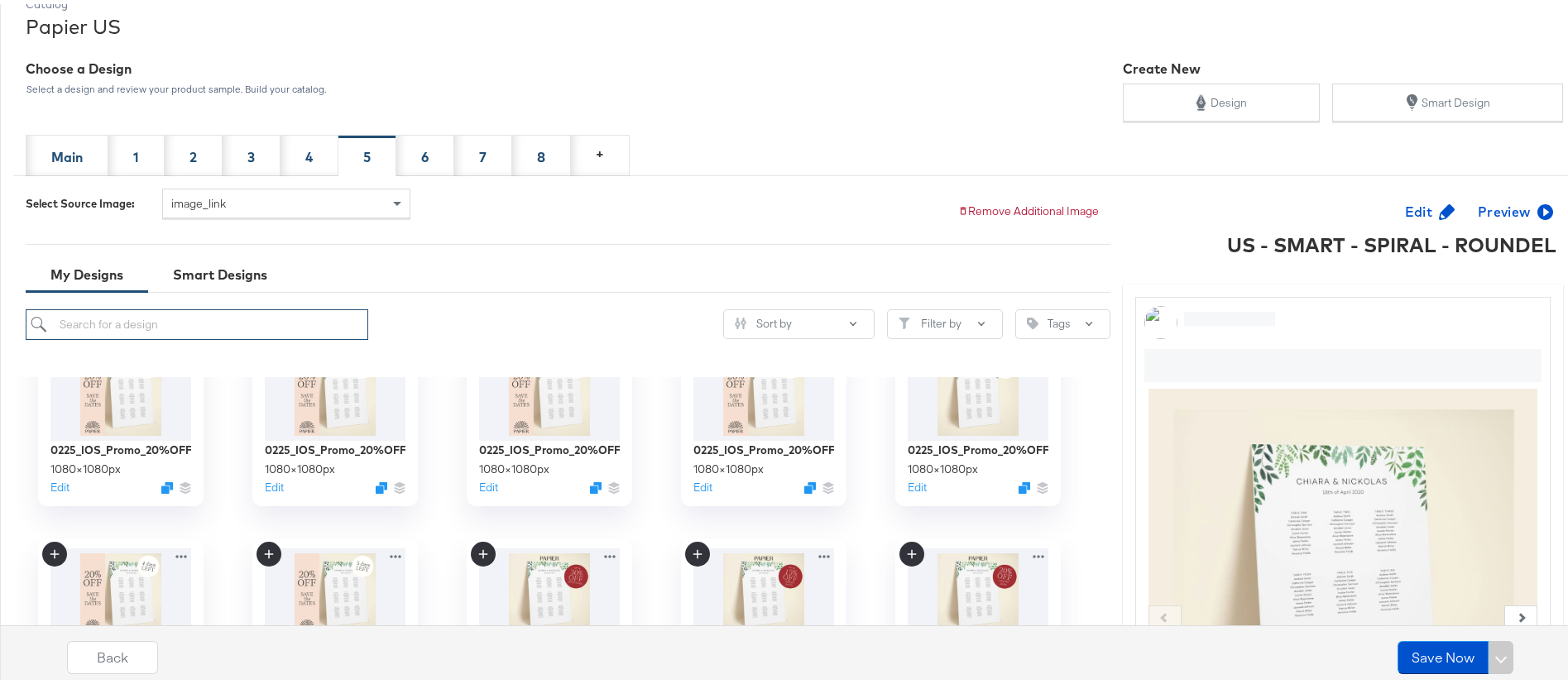 scroll, scrollTop: 0, scrollLeft: 0, axis: both 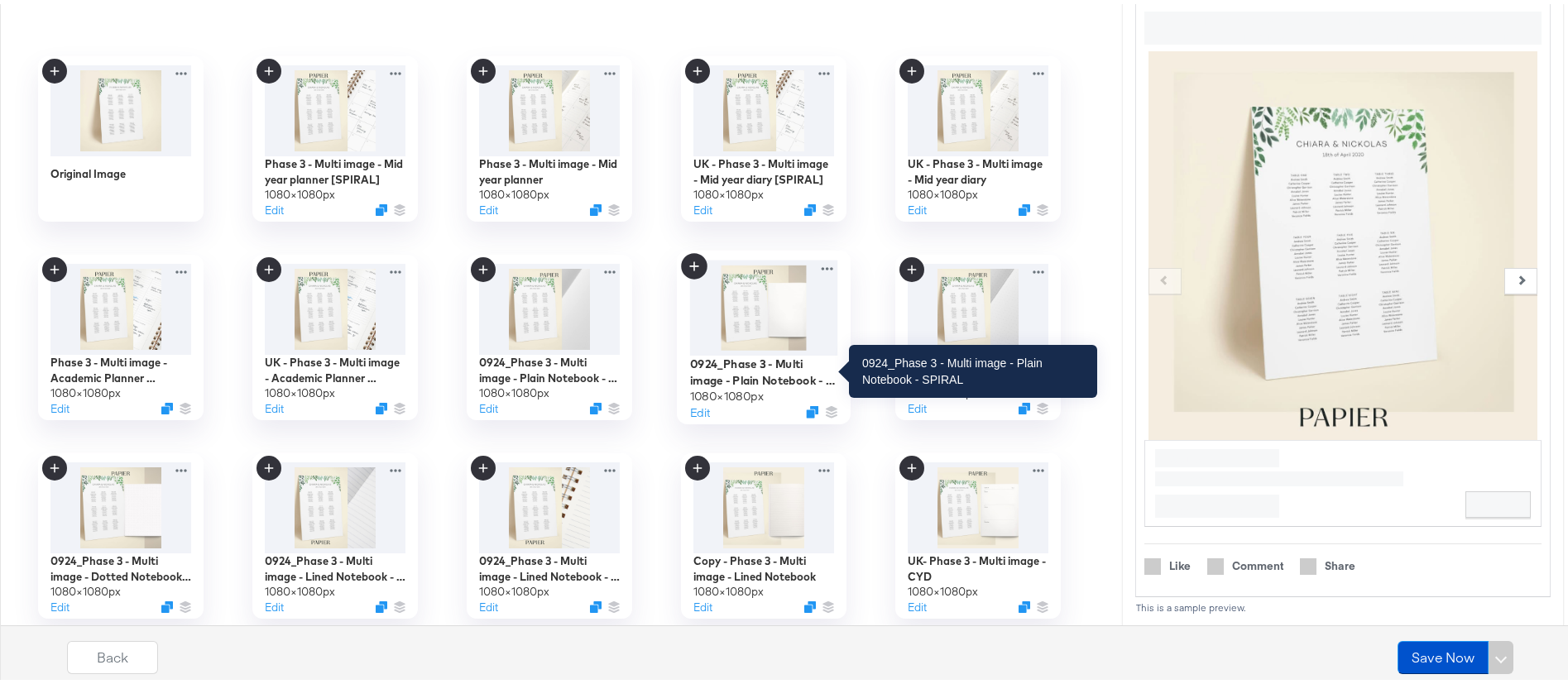type on "phase 3" 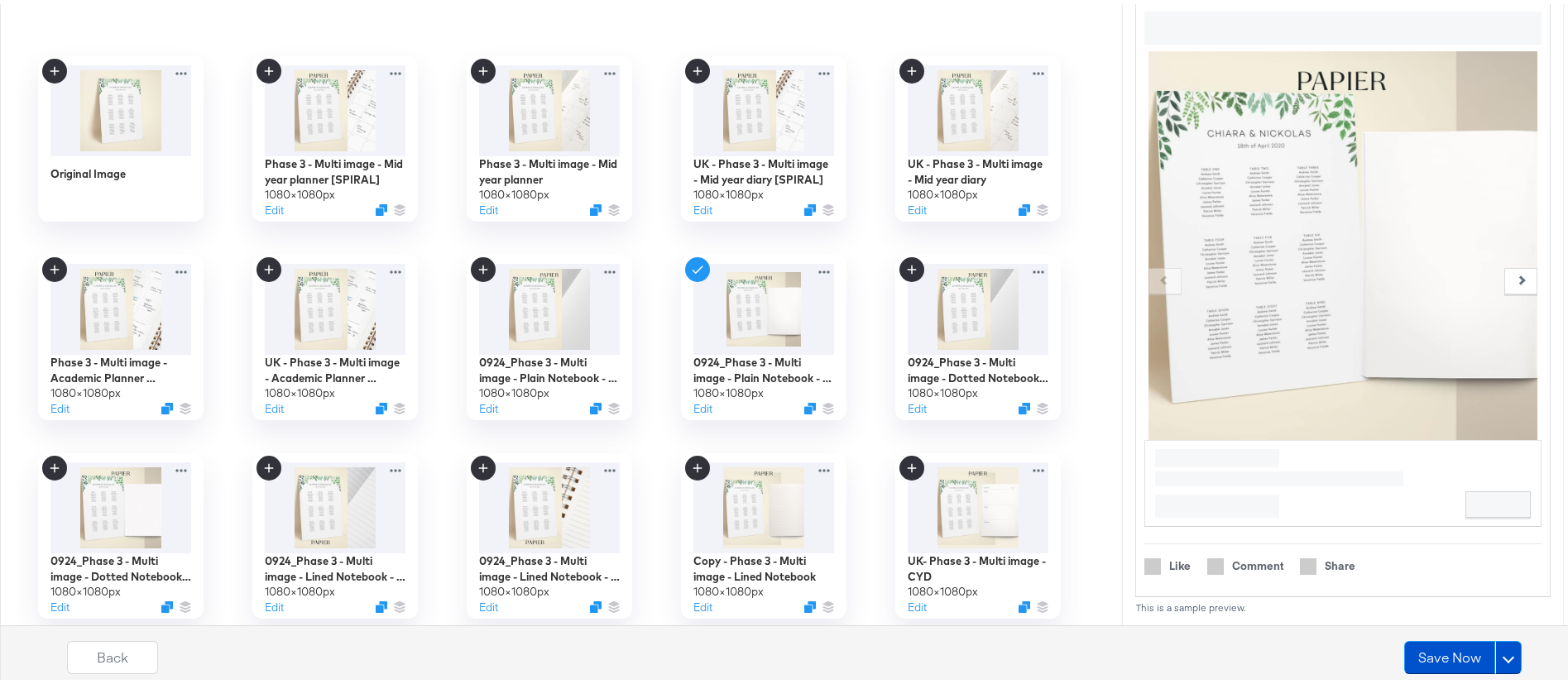 click on "My Designs Smart Designs phase 3 Sort by Filter by Tags Original Image Phase 3 - Multi image - Mid year planner [SPIRAL] 1080  ×  1080  px Edit Phase 3 - Multi image - Mid year planner 1080  ×  1080  px Edit UK - Phase 3 - Multi image - Mid year diary [SPIRAL] 1080  ×  1080  px Edit UK - Phase 3 - Multi image - Mid year diary 1080  ×  1080  px Edit Phase 3 - Multi image - Academic Planner [SPIRAL] 1080  ×  1080  px Edit UK - Phase 3 - Multi image - Academic Planner [SPIRAL] 1080  ×  1080  px Edit 0924_Phase 3 - Multi image - Plain Notebook - HARDBACK 1080  ×  1080  px Edit 0924_Phase 3 - Multi image - Plain Notebook - SPIRAL 1080  ×  1080  px Edit 0924_Phase 3 - Multi image - Dotted Notebook - HARDBACK 1080  ×  1080  px Edit 0924_Phase 3 - Multi image - Dotted Notebook - SPIRAL 1080  ×  1080  px Edit 0924_Phase 3 - Multi image - Lined Notebook - hardback 1080  ×  1080  px Edit 0924_Phase 3 - Multi image - Lined Notebook - spiral 1080  ×  1080  px Edit Copy - Phase 3 - Multi image - Lined Notebook" at bounding box center (568, 318) 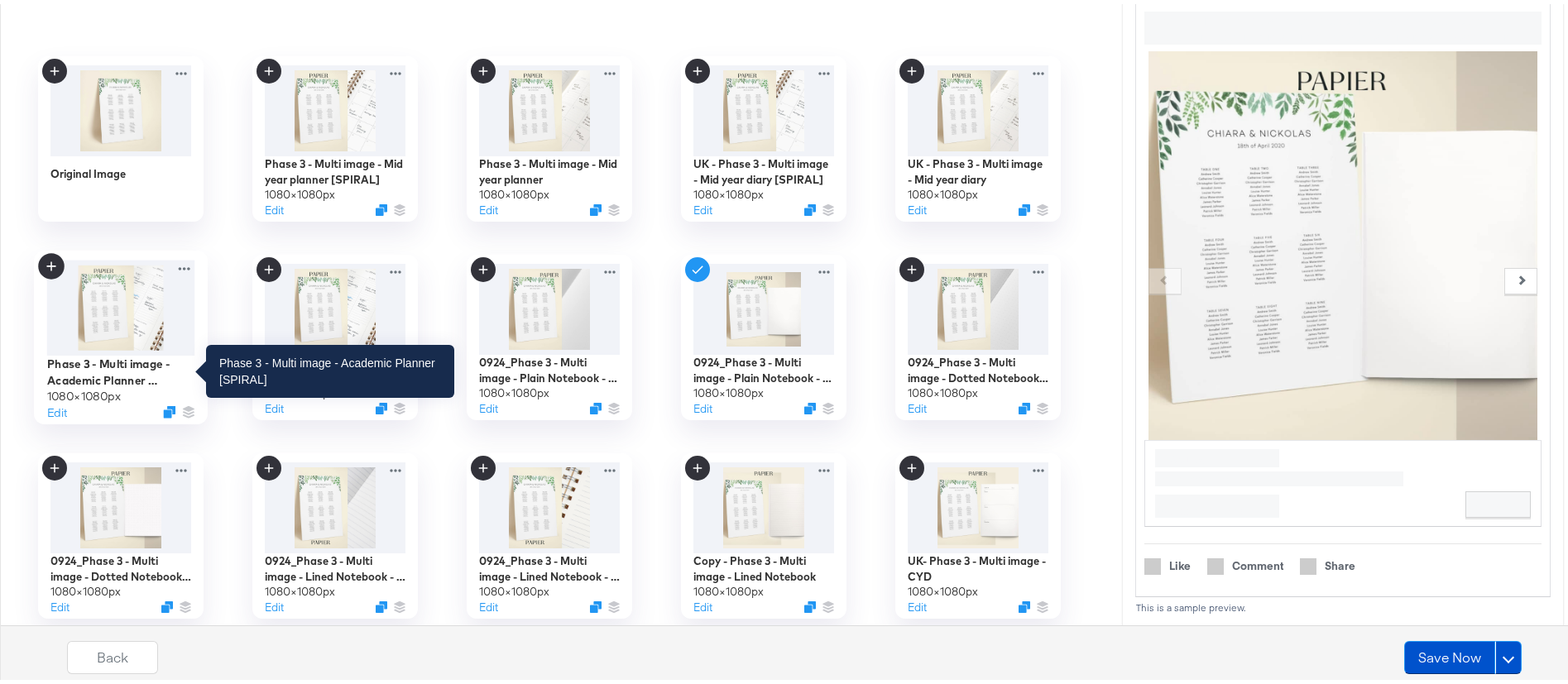 click on "Phase 3 - Multi image - Academic Planner [SPIRAL]" at bounding box center [120, 367] 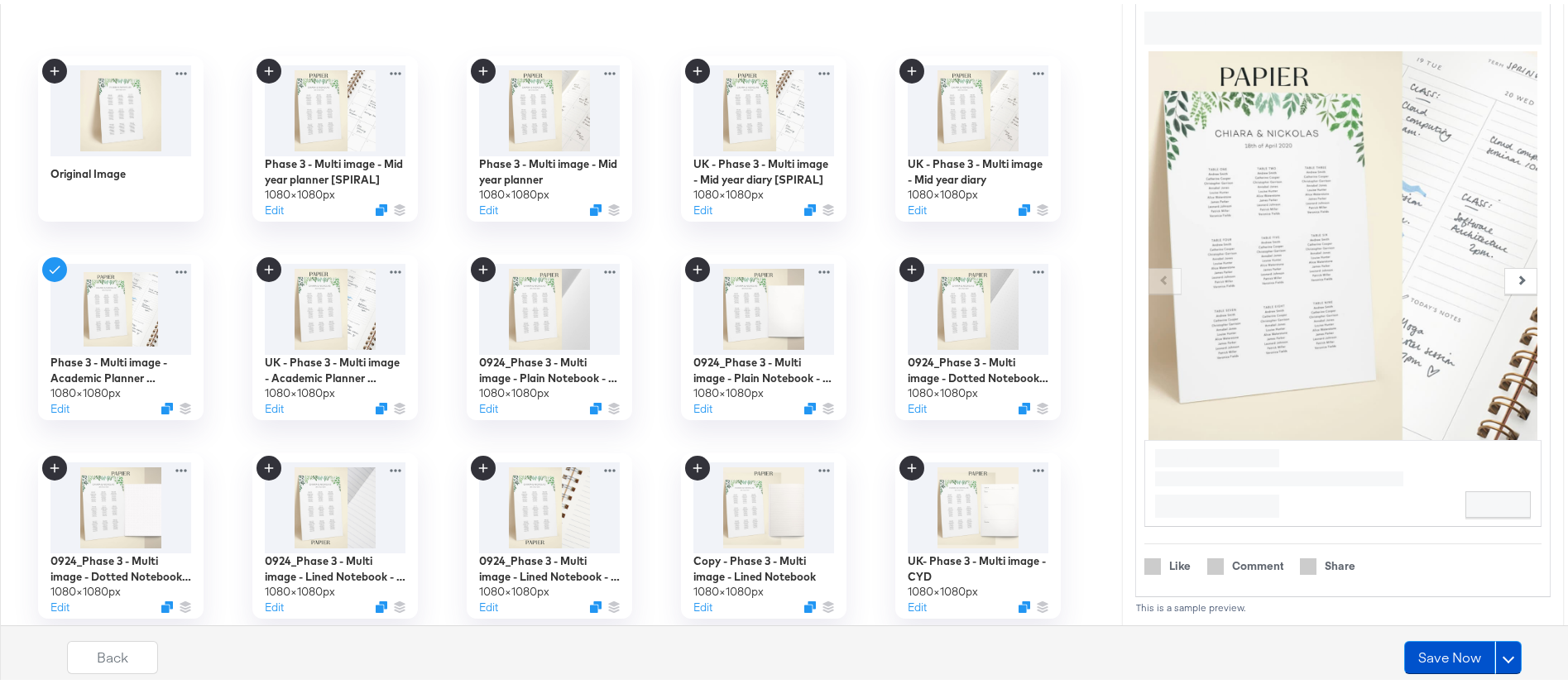 click on "Phase 3 - Multi image - Mid year planner [SPIRAL] 1080  ×  1080  px Edit" at bounding box center [334, 135] 